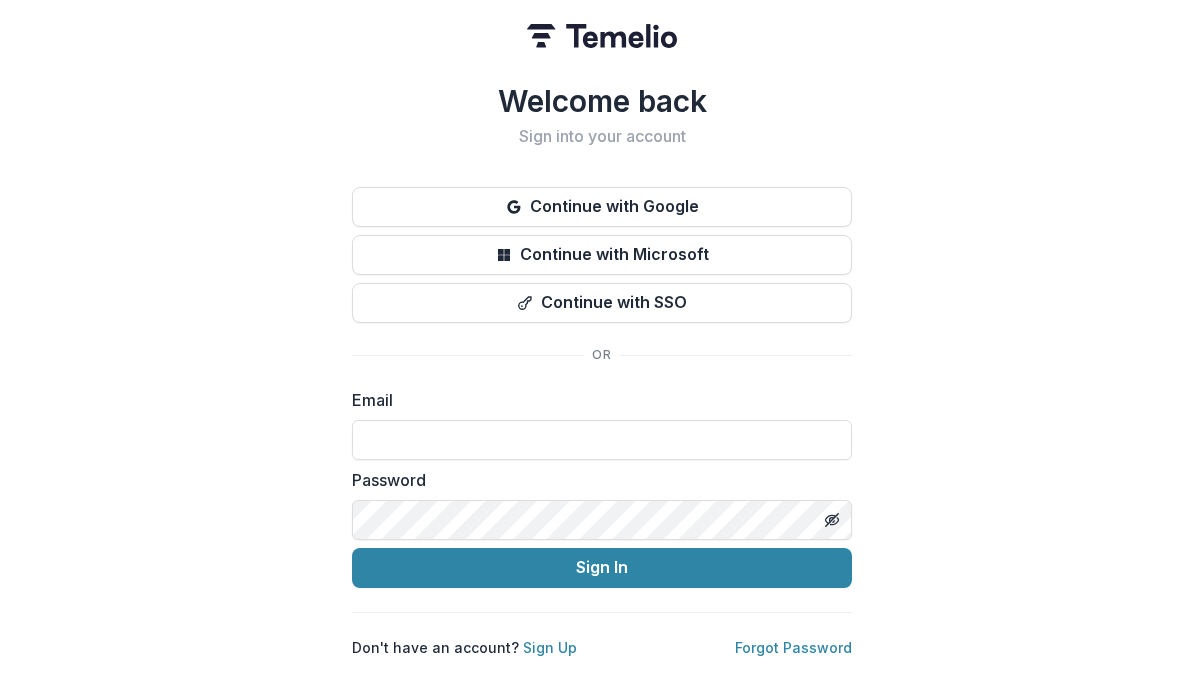 scroll, scrollTop: 0, scrollLeft: 0, axis: both 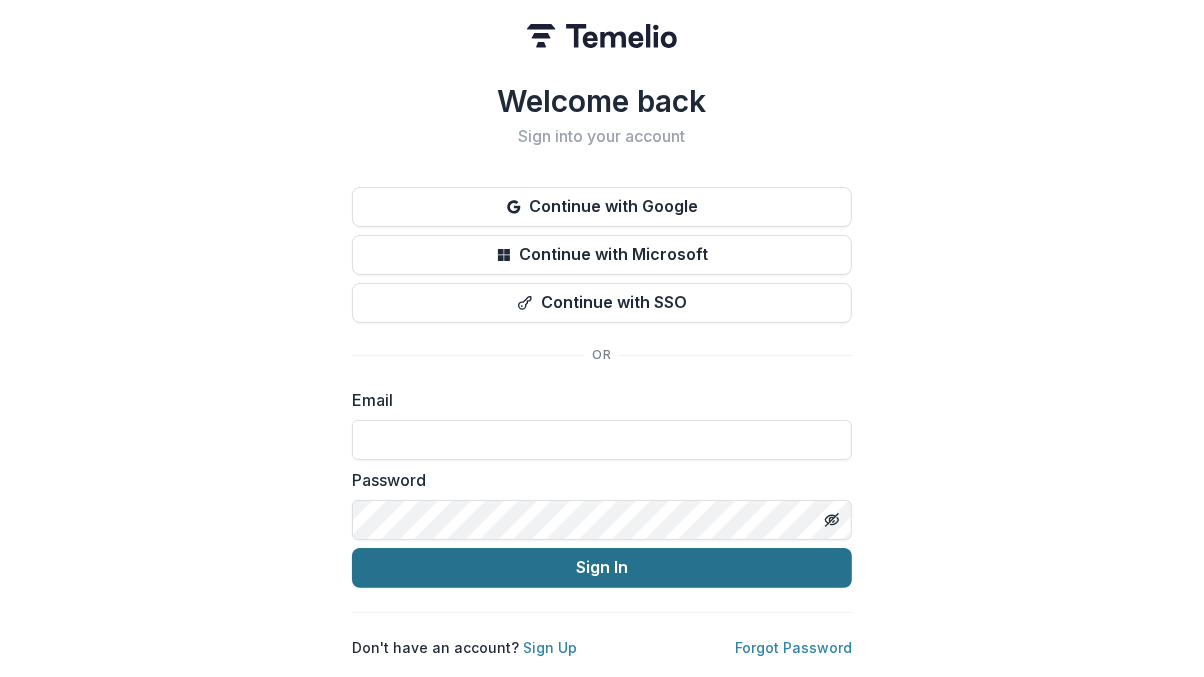 type on "**********" 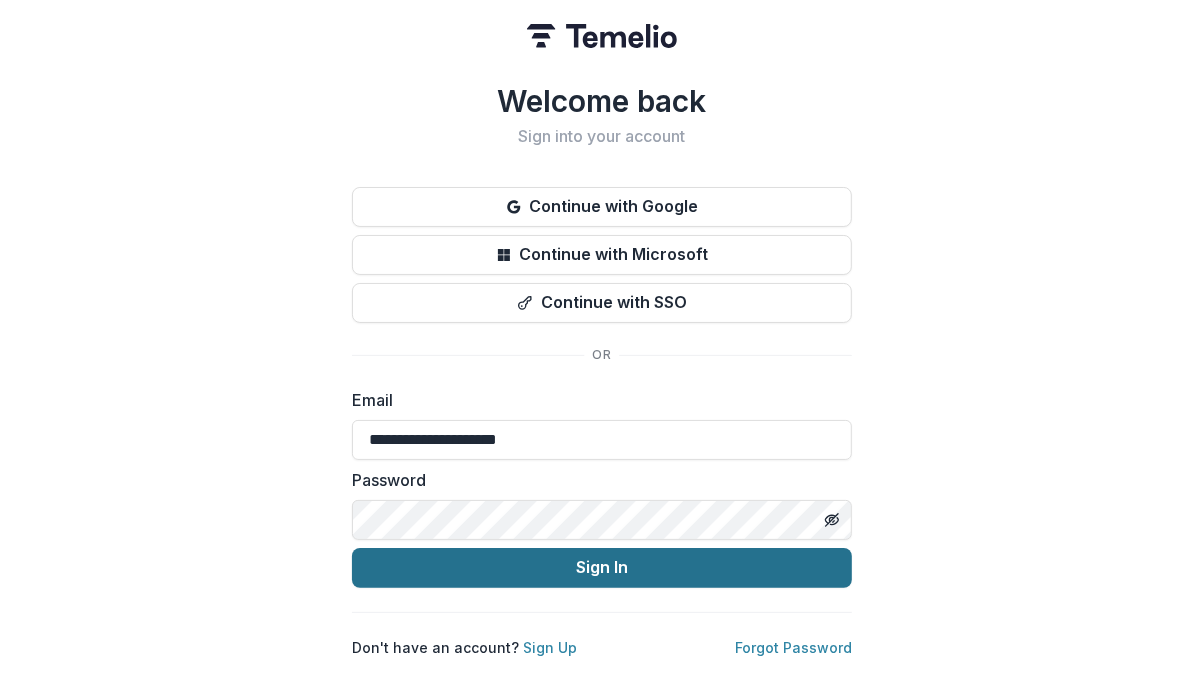 click on "Sign In" at bounding box center [602, 568] 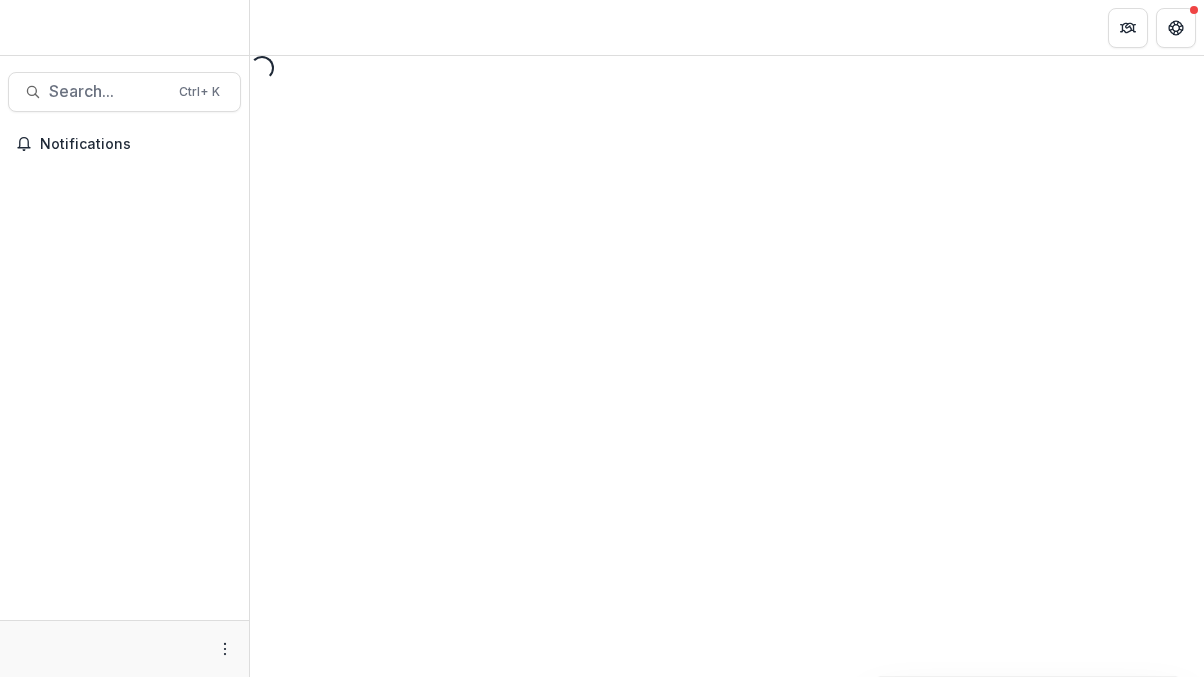 scroll, scrollTop: 0, scrollLeft: 0, axis: both 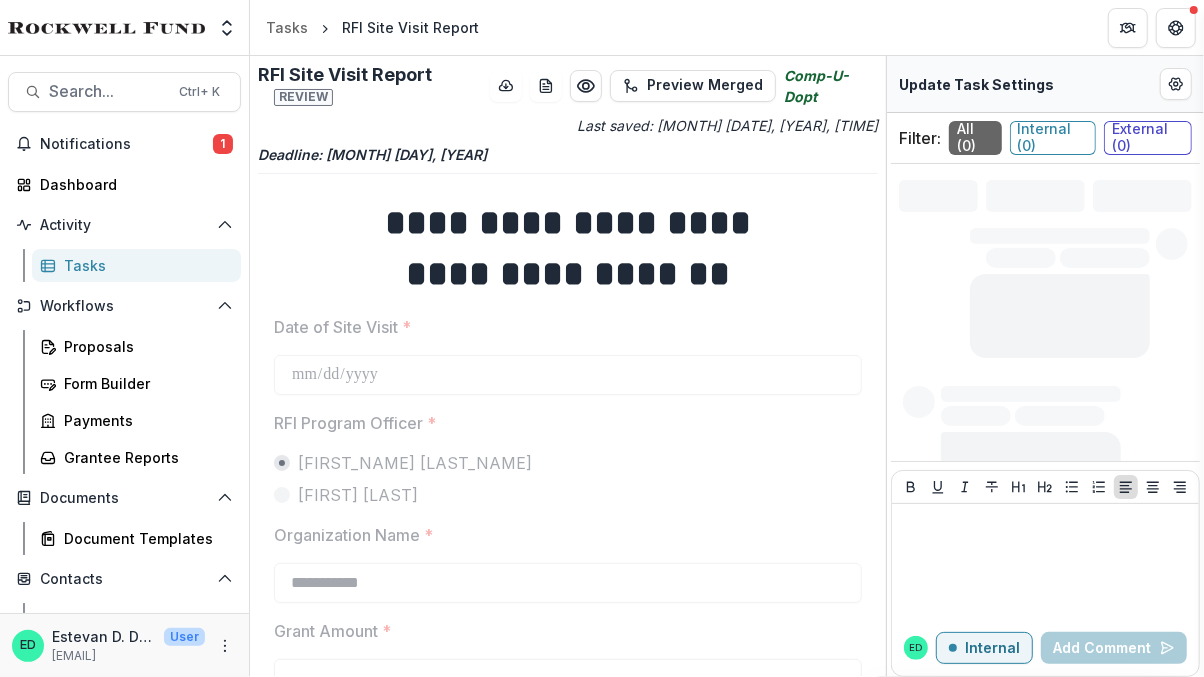 type on "*******" 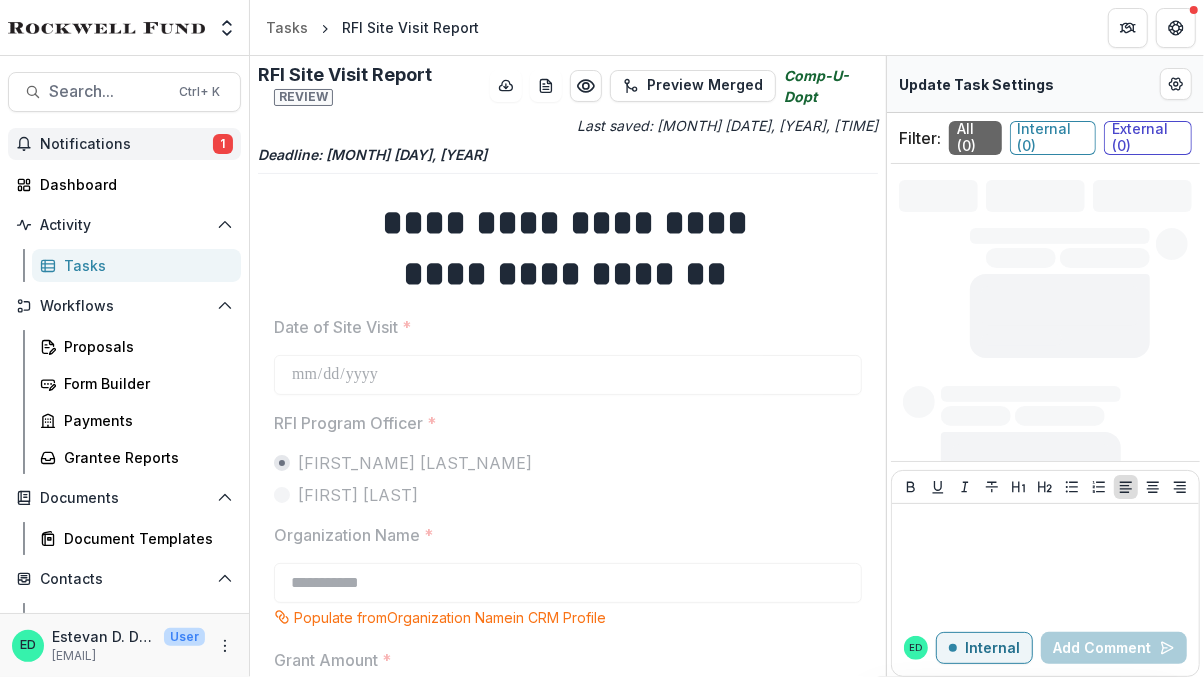 click on "Notifications" at bounding box center [126, 144] 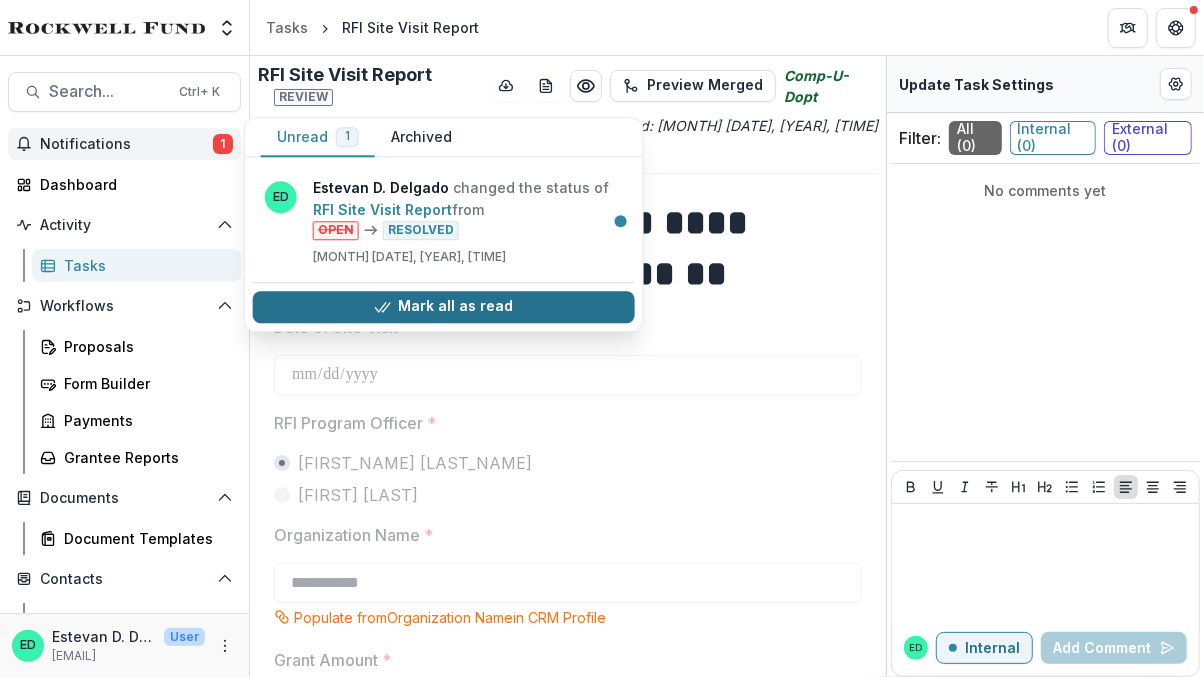 click 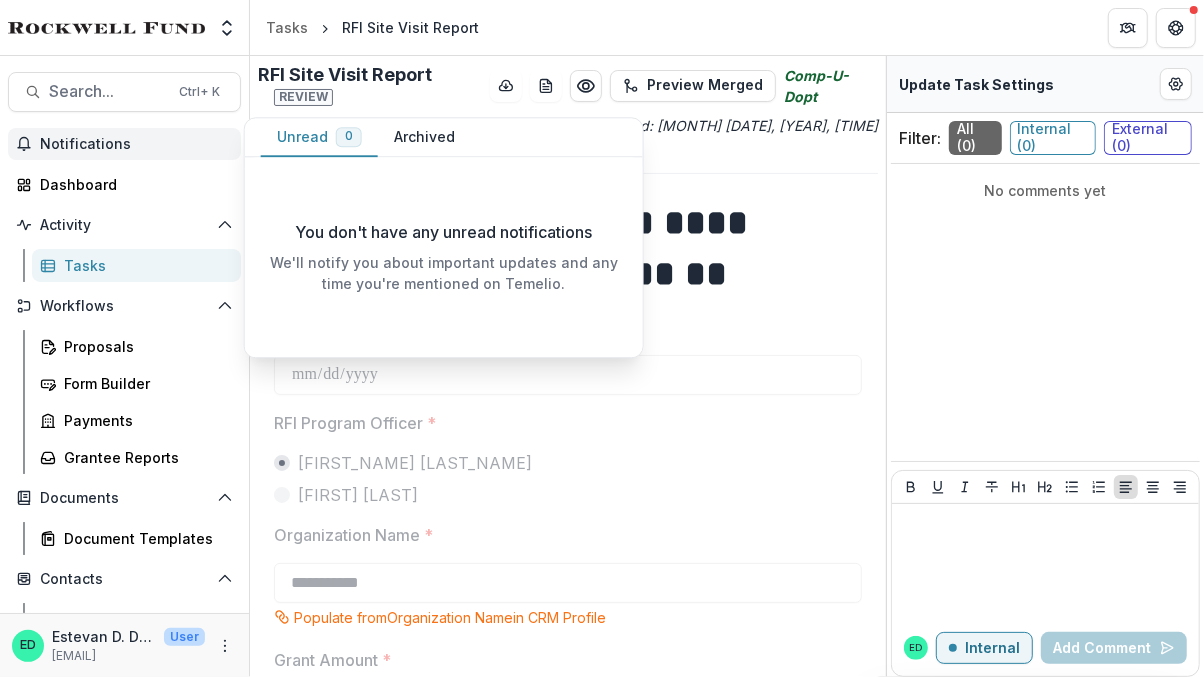 click on "Notifications" at bounding box center [136, 144] 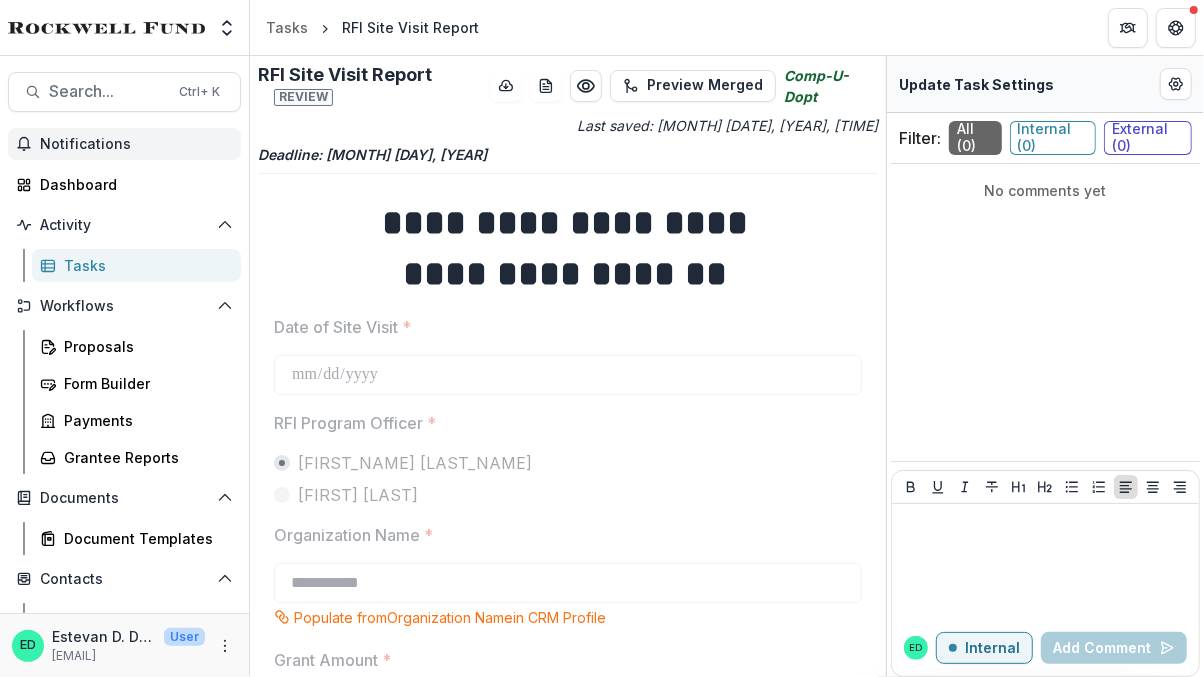click on "Notifications" at bounding box center (136, 144) 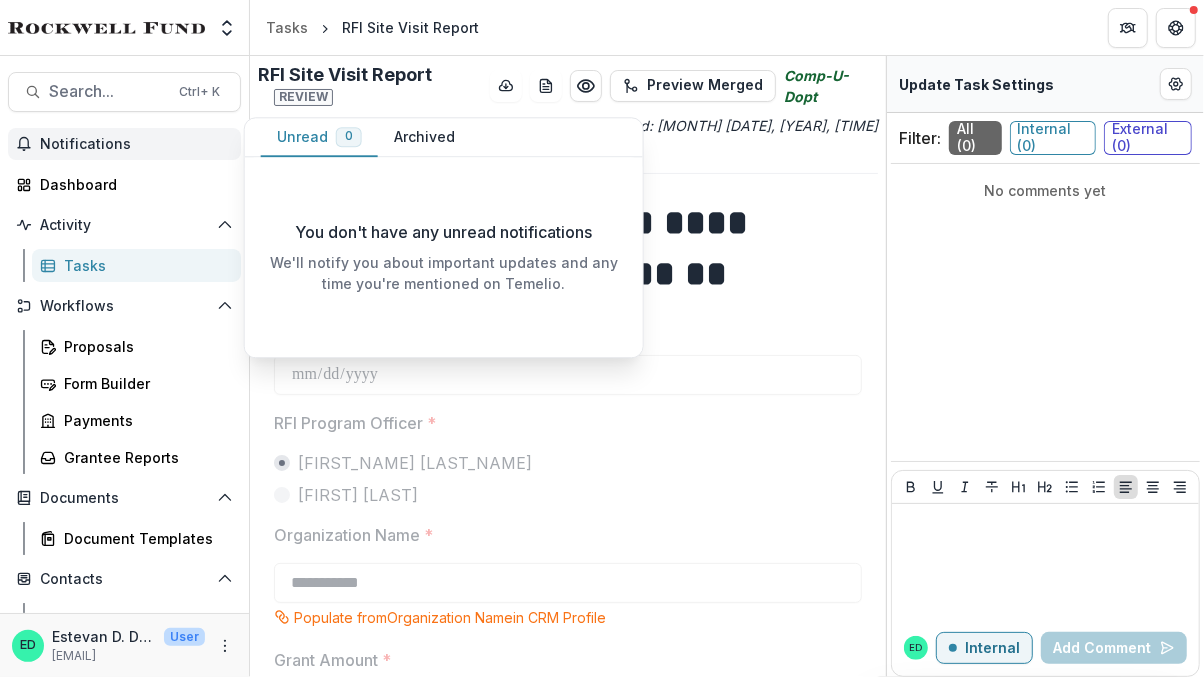 click on "Notifications" at bounding box center [136, 144] 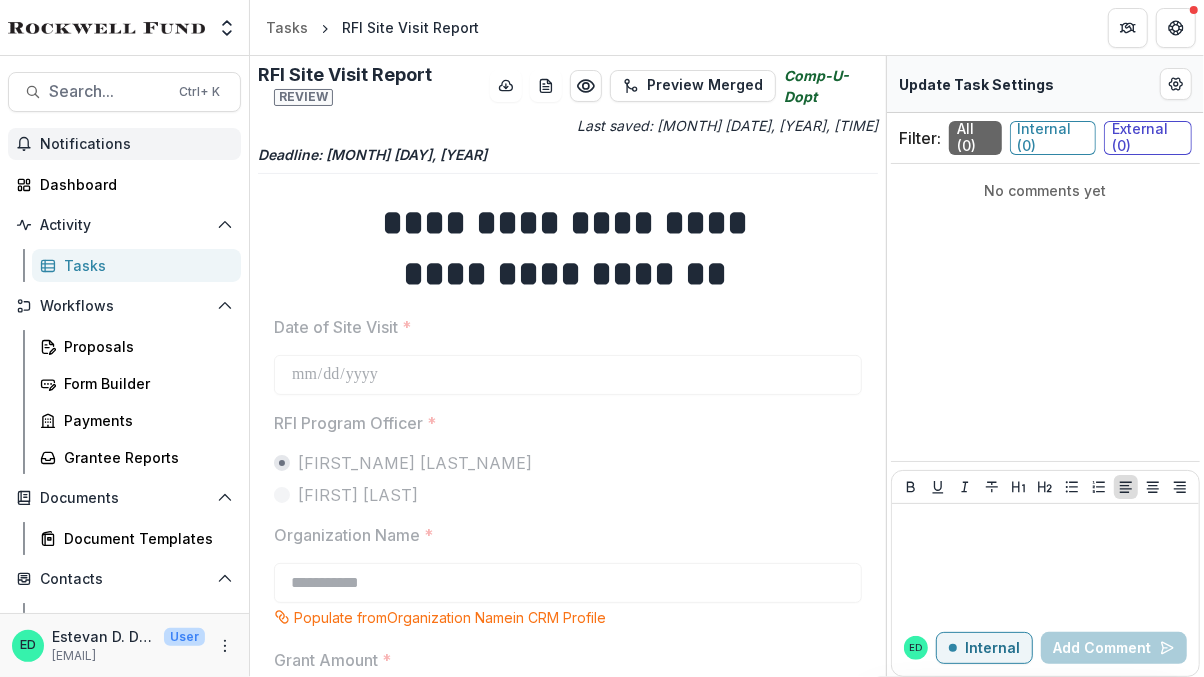 click on "Notifications" at bounding box center [136, 144] 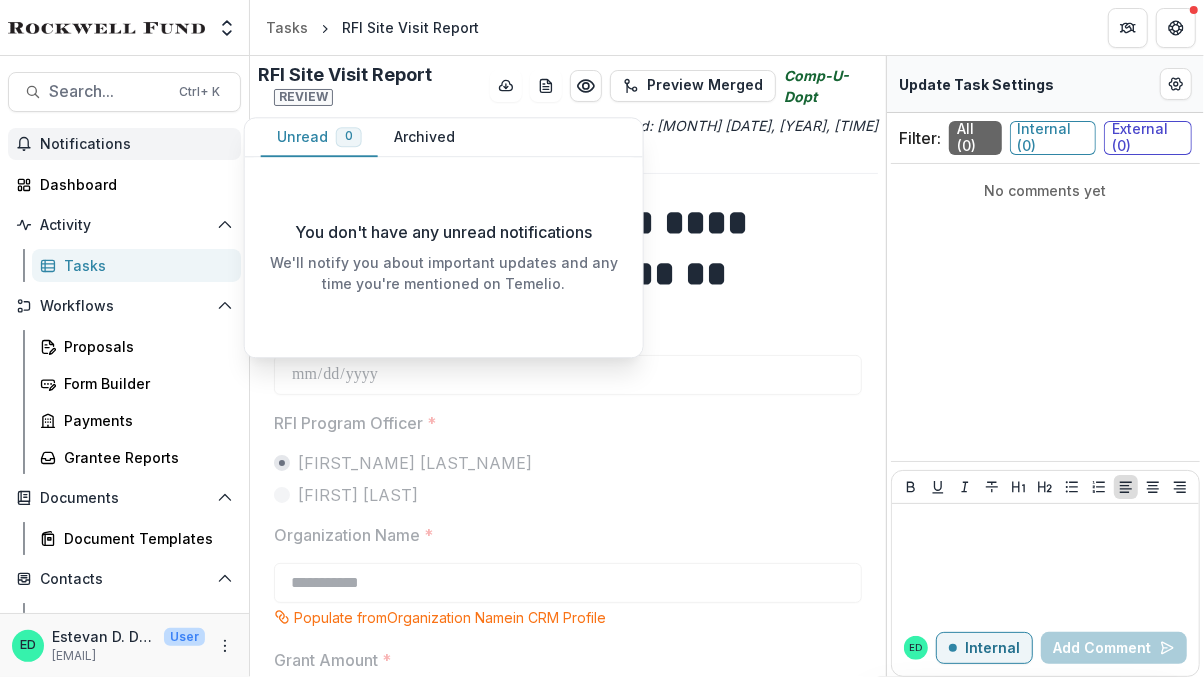 click on "Notifications Unread   0 Archived You don't have any unread notifications We'll notify you about important updates and any time you're mentioned on Temelio. ED Estevan D. Delgado changed the status of  RFI Site Visit Report  from  OPEN RESOLVED Jul 17, 2025, 4:45 PM ED Estevan D. Delgado changed the assignees of  RFI Site Visit Report Jul 17, 2025, 3:50 PM ED Estevan D. Delgado changed the status of  RFI Site Visit Report  from  OPEN RESOLVED Jul 17, 2025, 3:38 PM ED Estevan D. Delgado changed the assignees of  RFI Site Visit Report Jul 17, 2025, 2:53 PM ED Estevan D. Delgado changed the status of  RFI Site Visit Report  from  OPEN RESOLVED Jul 15, 2025, 10:43 AM ED Estevan D. Delgado changed the assignees of  RFI Site Visit Report Jul 15, 2025, 10:22 AM ED Estevan D. Delgado changed the status of  Grant Agreement Template  from  OPEN RESOLVED Jul 14, 2025, 1:27 PM ED Estevan D. Delgado changed the assignees of  Grant Agreement Review Jul 14, 2025, 1:27 PM ED Estevan D. Delgado changed the assignees of  ED ED" at bounding box center (124, 459) 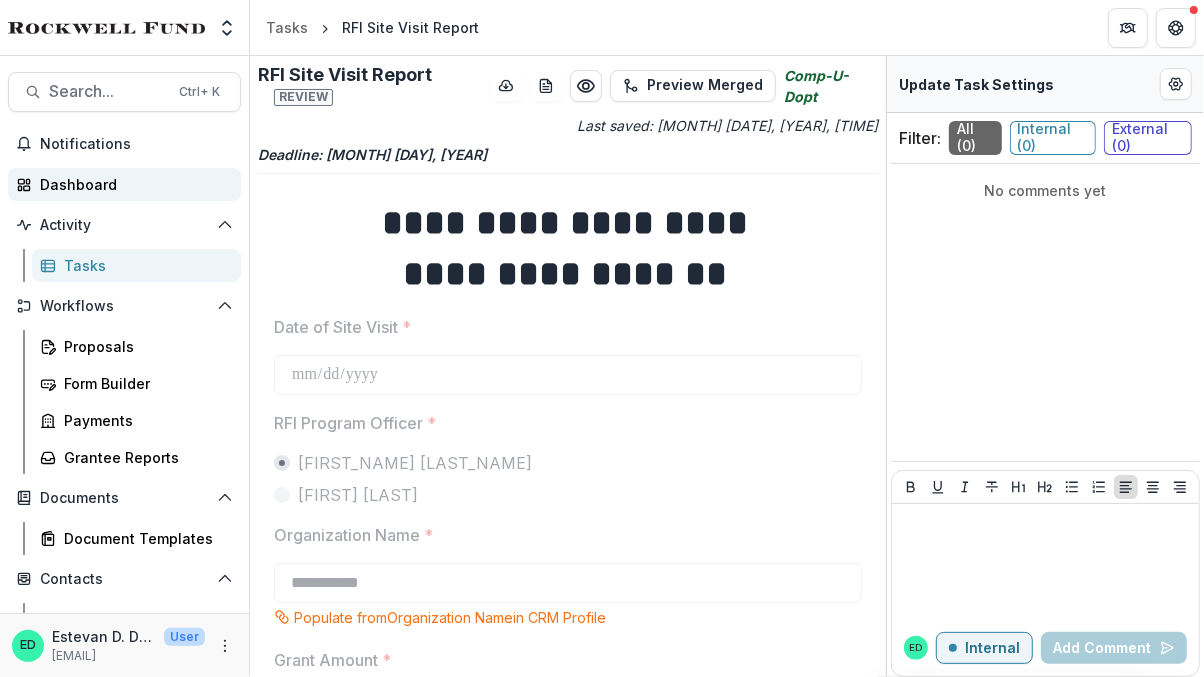 click on "Dashboard" at bounding box center (132, 184) 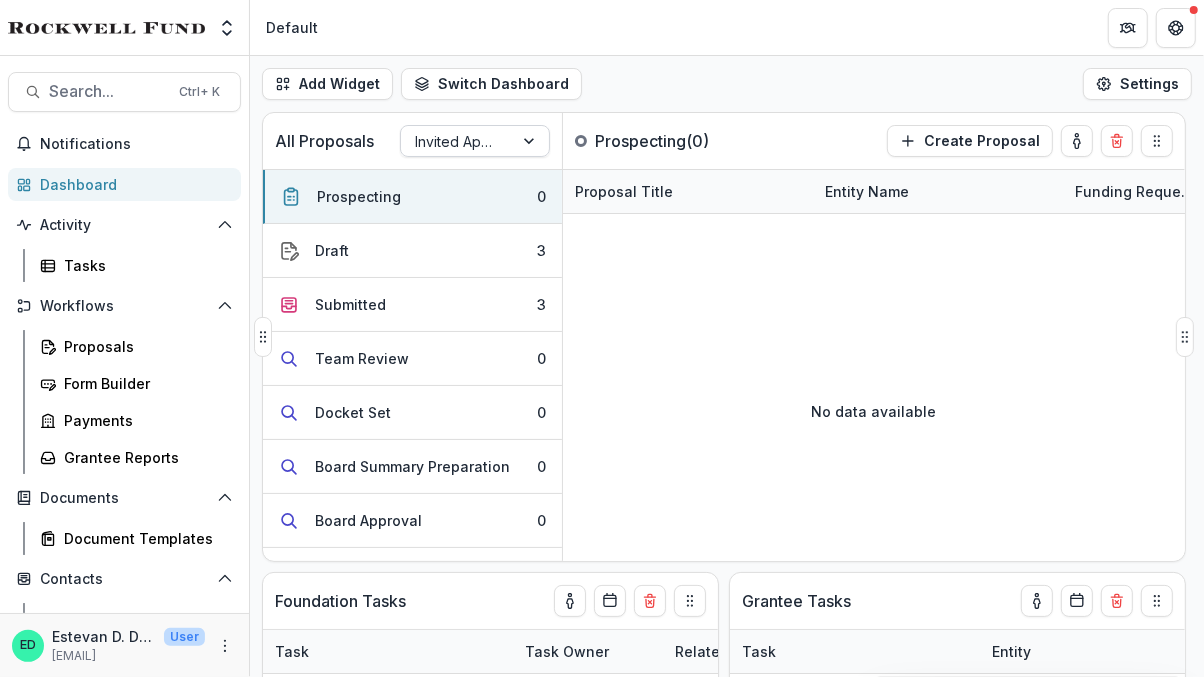 click at bounding box center [457, 141] 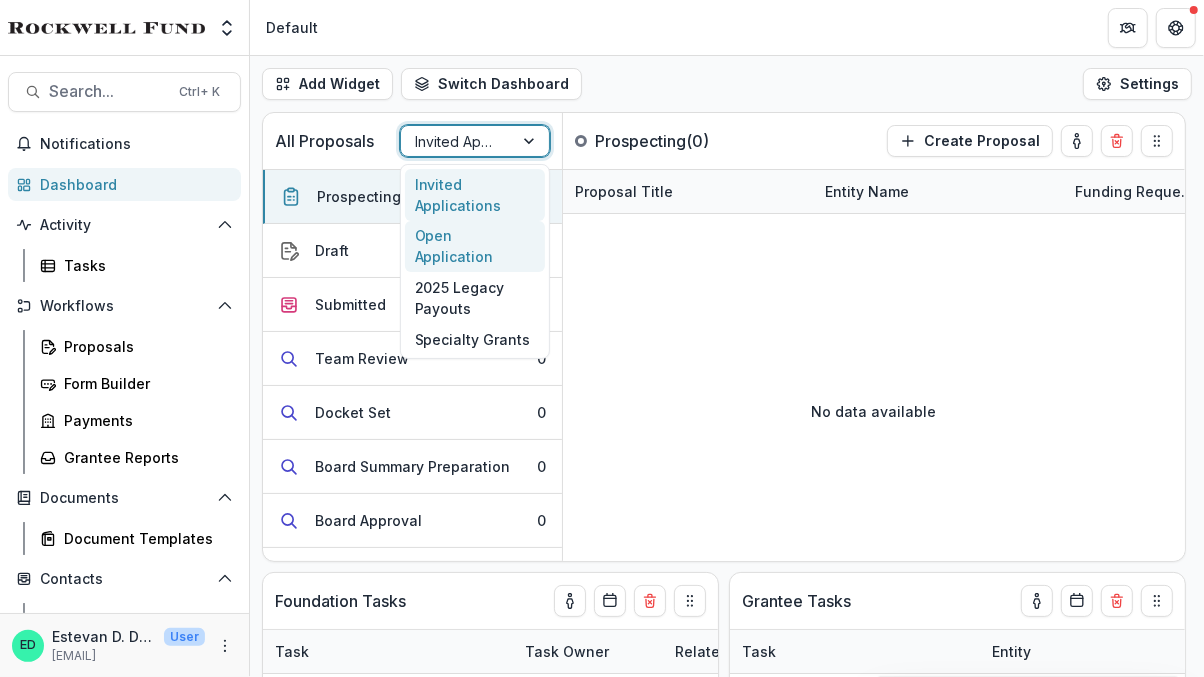 click on "Open Application" at bounding box center (475, 247) 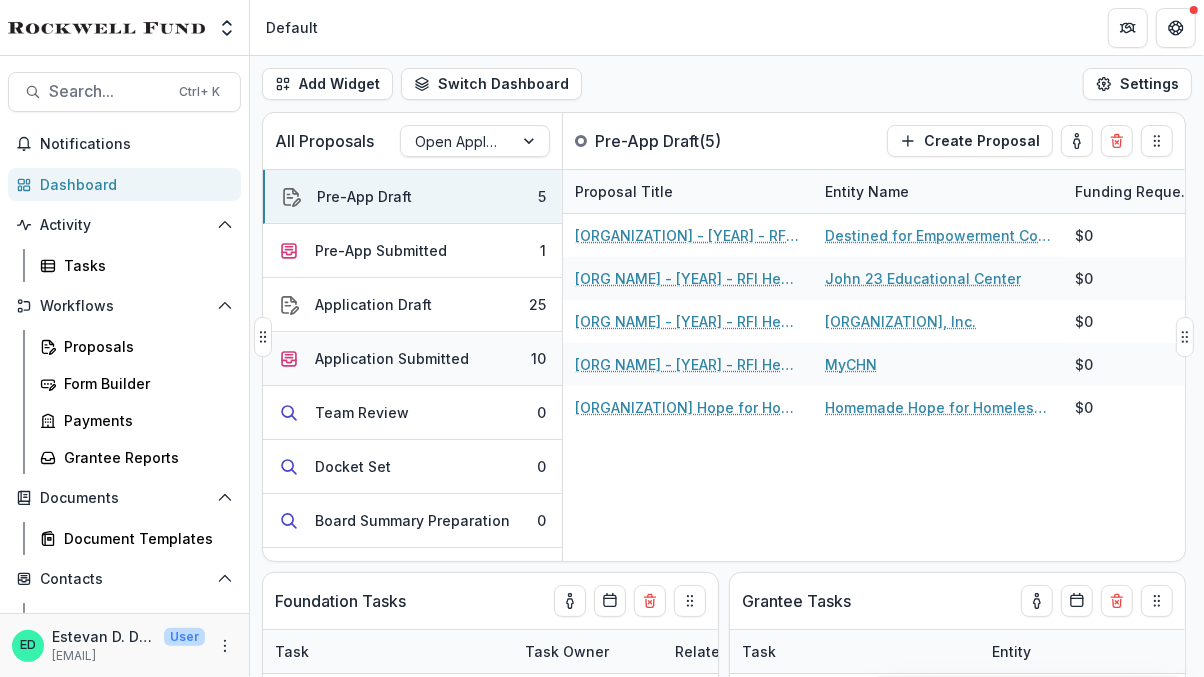 click on "Application Submitted" at bounding box center [392, 358] 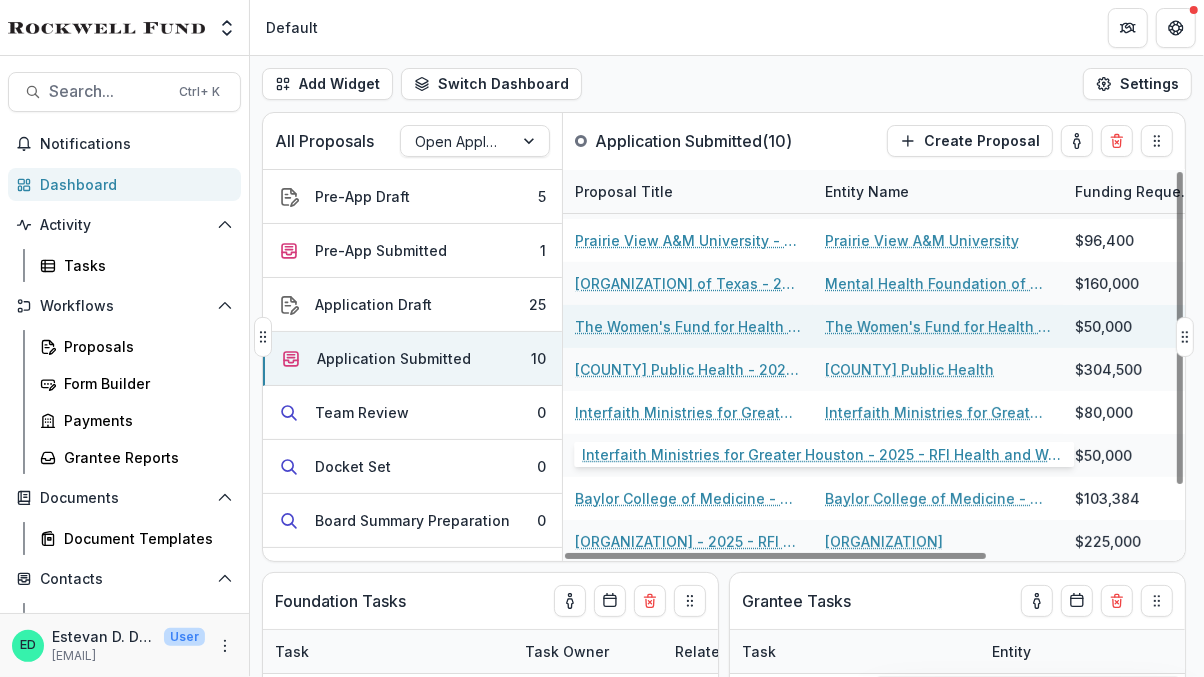 scroll, scrollTop: 78, scrollLeft: 0, axis: vertical 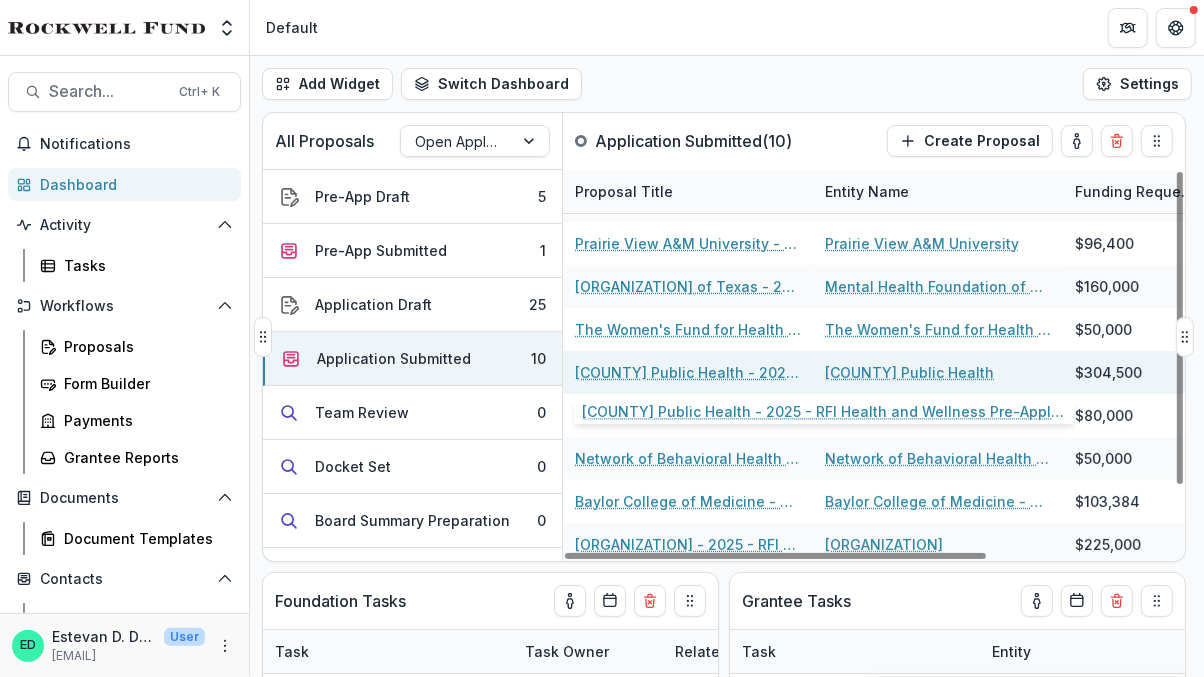 click on "Harris County Public Health - 2025 - RFI Health and Wellness Pre-Application" at bounding box center (688, 372) 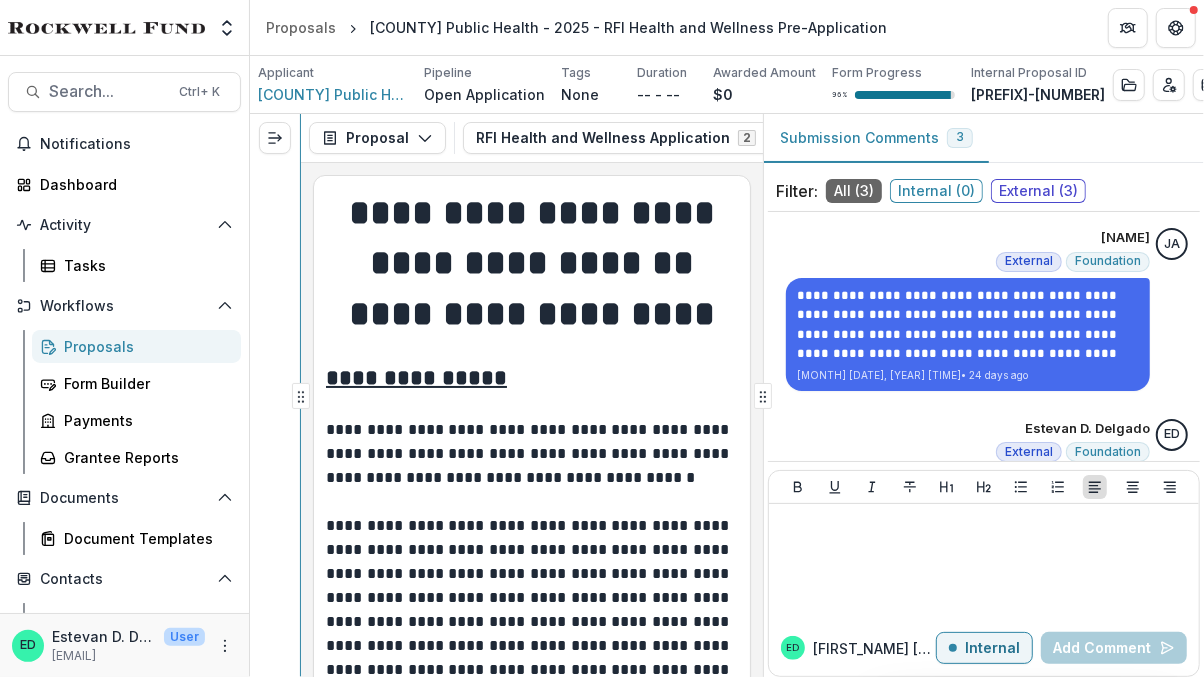 click on "**********" at bounding box center [727, 395] 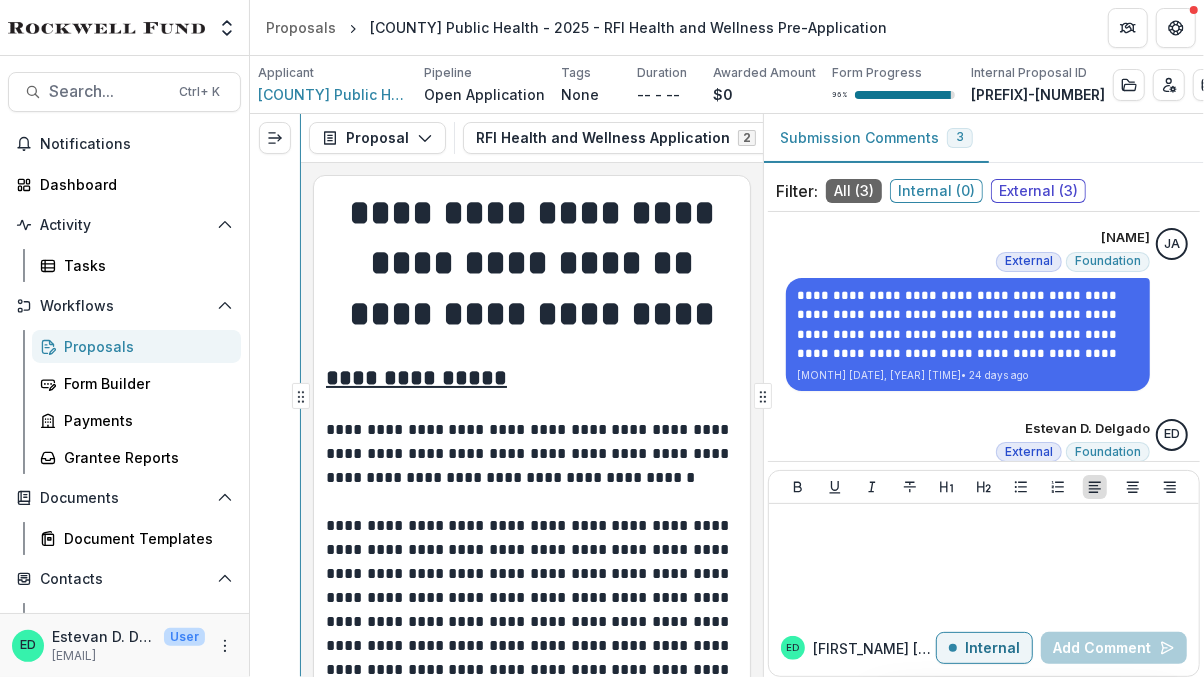 click on "**********" at bounding box center [727, 395] 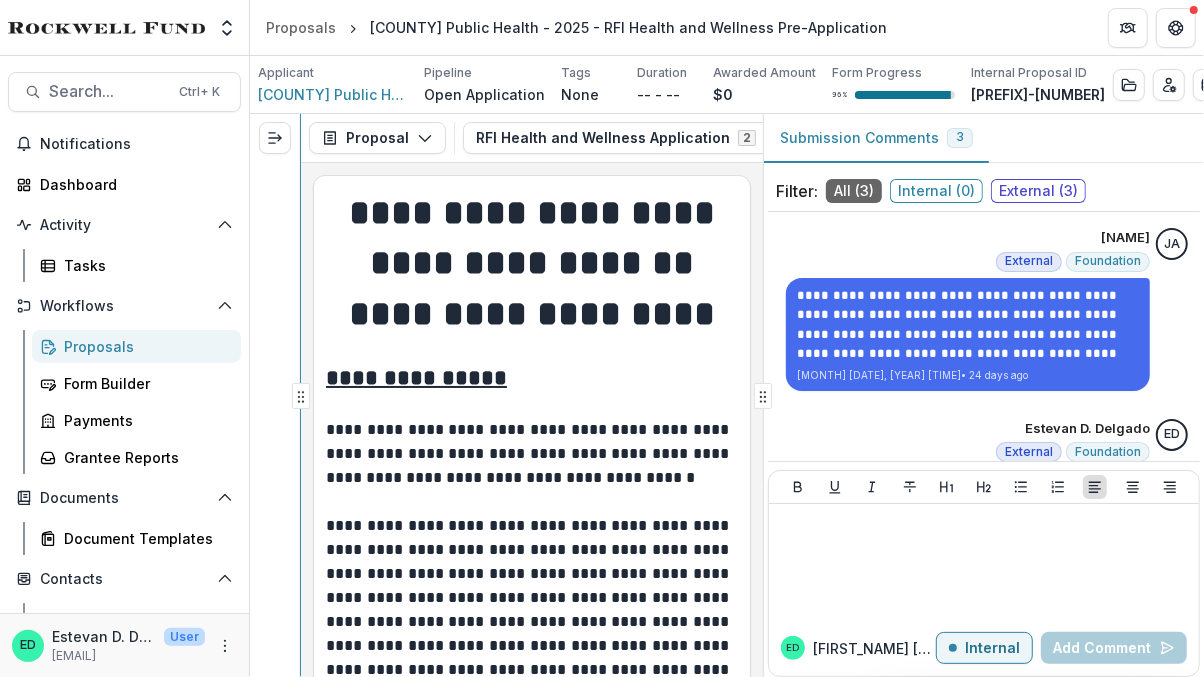 click on "**********" at bounding box center (727, 395) 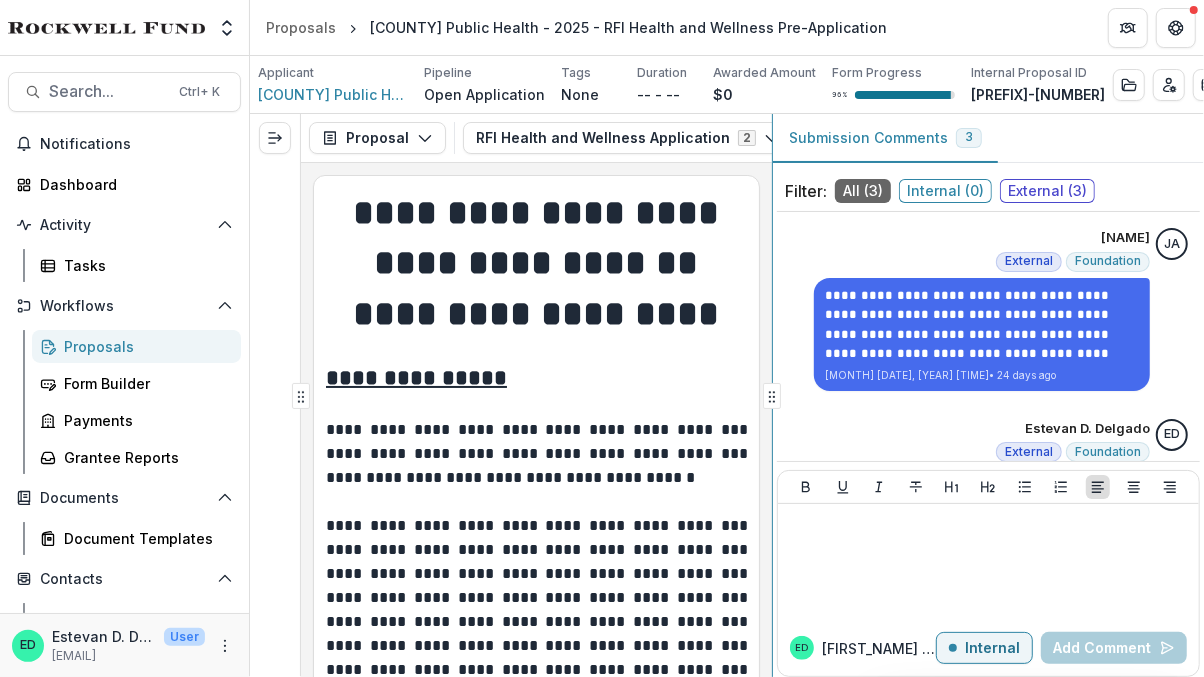 click on "**********" at bounding box center [727, 395] 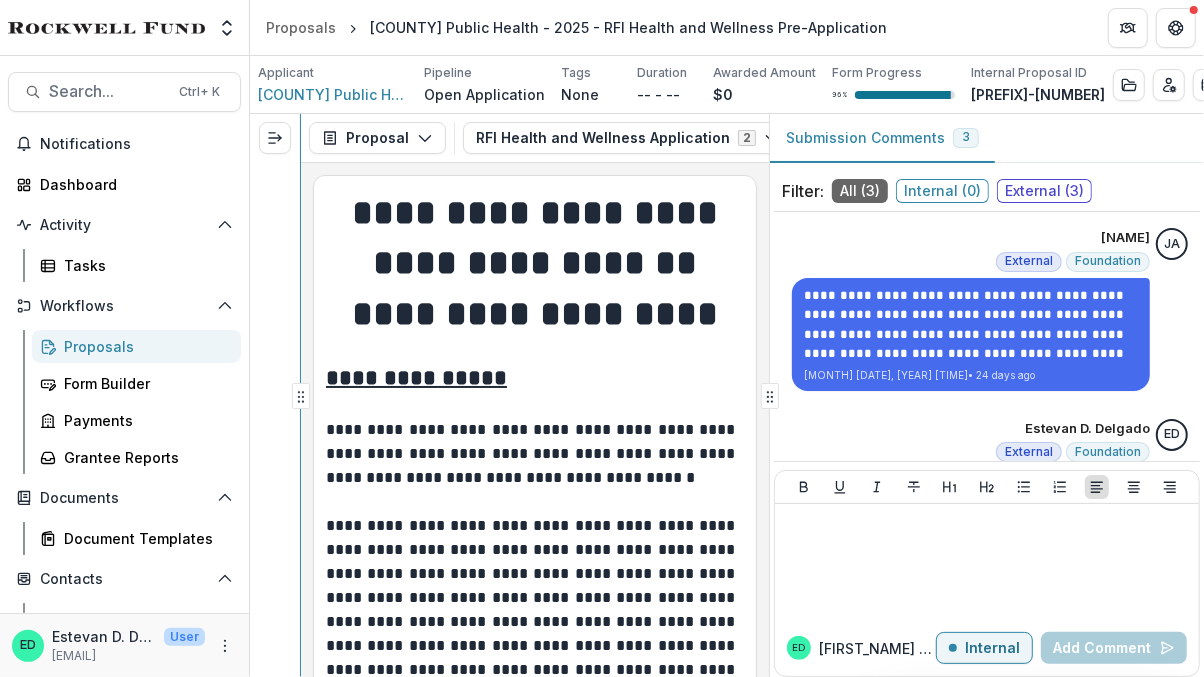 click on "**********" at bounding box center (727, 395) 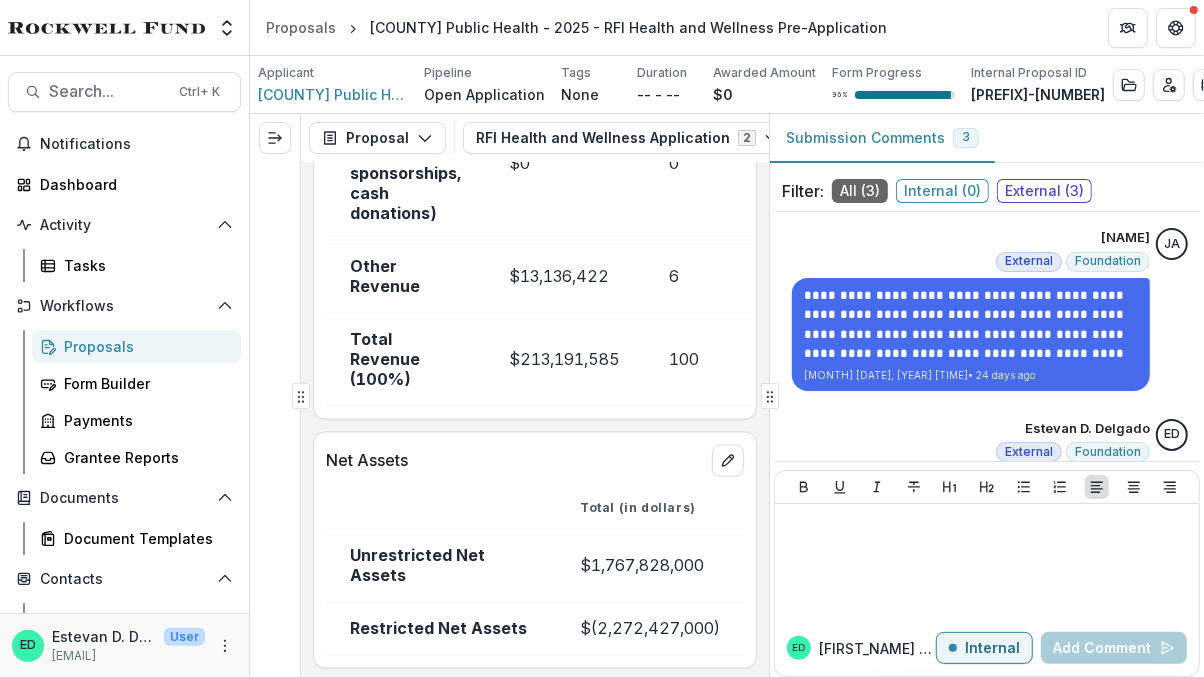 scroll, scrollTop: 20510, scrollLeft: 0, axis: vertical 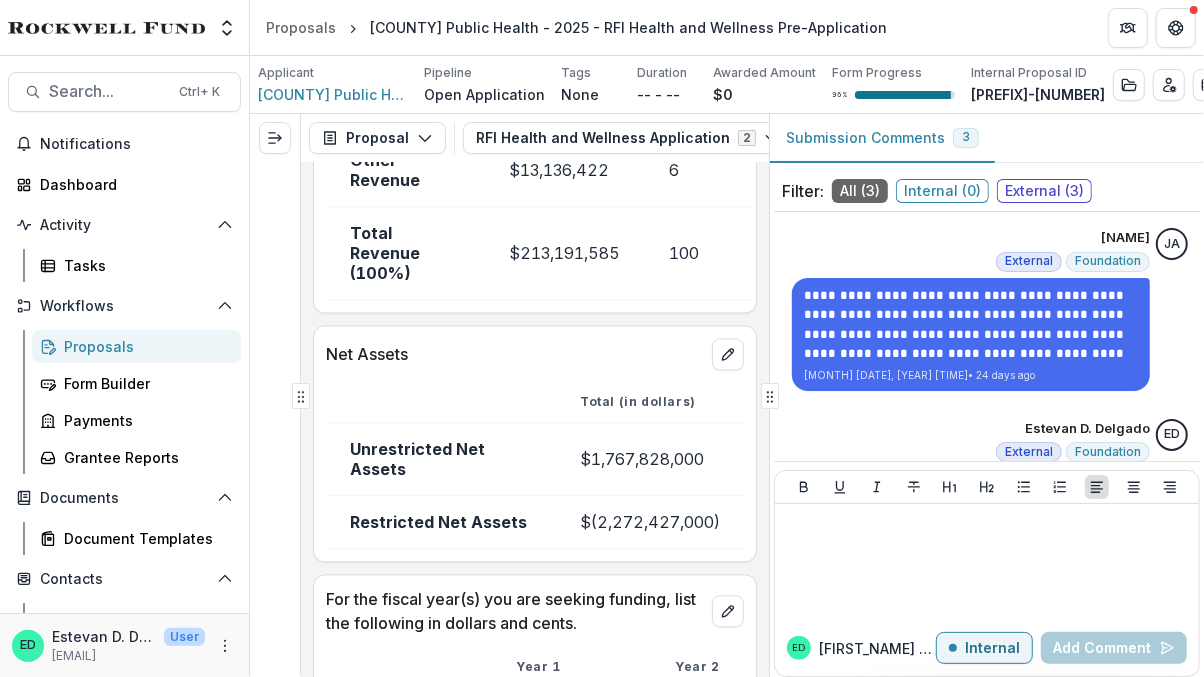 drag, startPoint x: 510, startPoint y: 419, endPoint x: 413, endPoint y: 383, distance: 103.46497 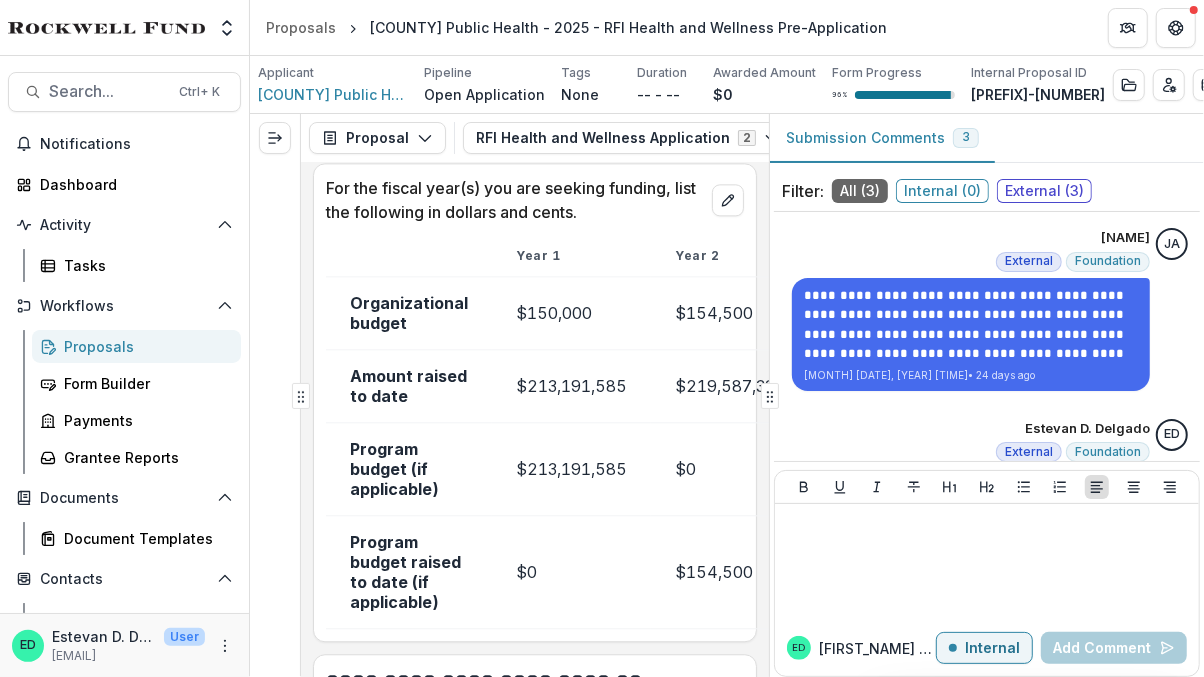 scroll, scrollTop: 20752, scrollLeft: 0, axis: vertical 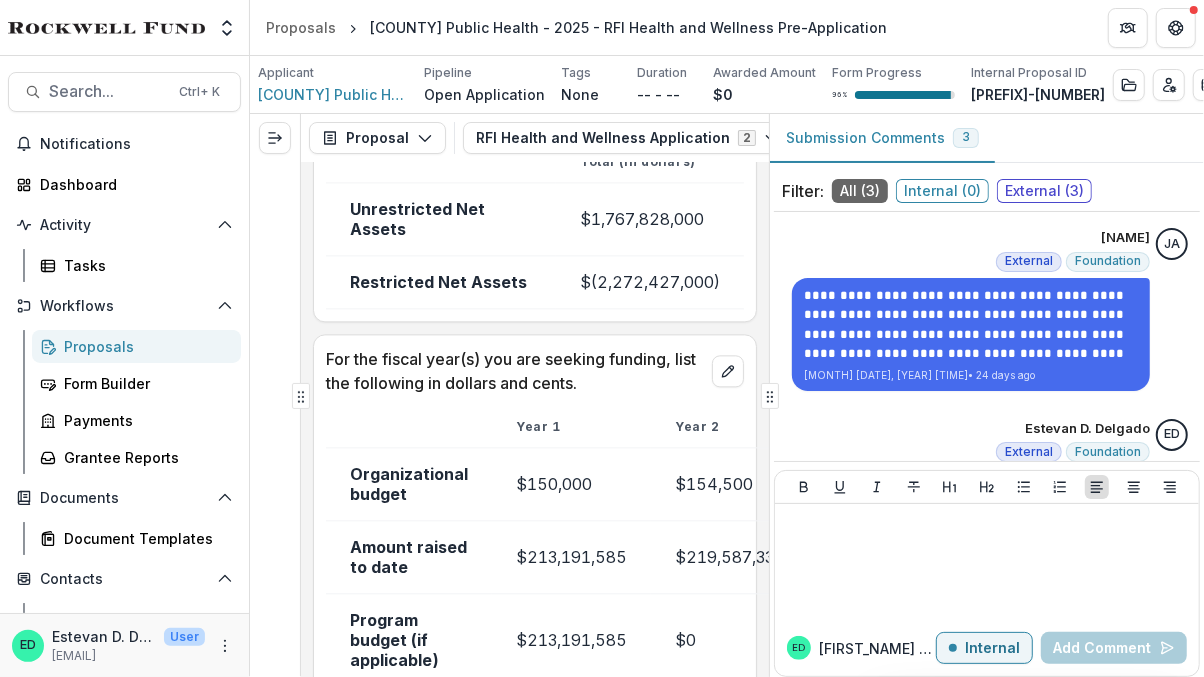 click on "Proposals" at bounding box center [136, 346] 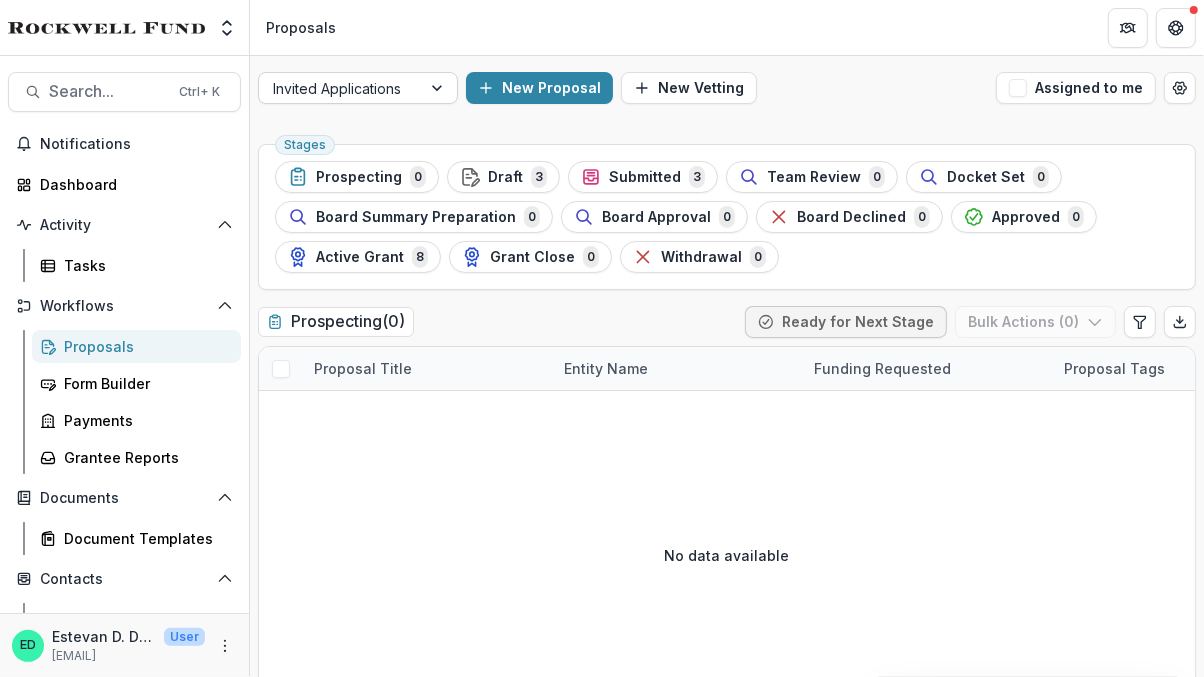 click at bounding box center [439, 88] 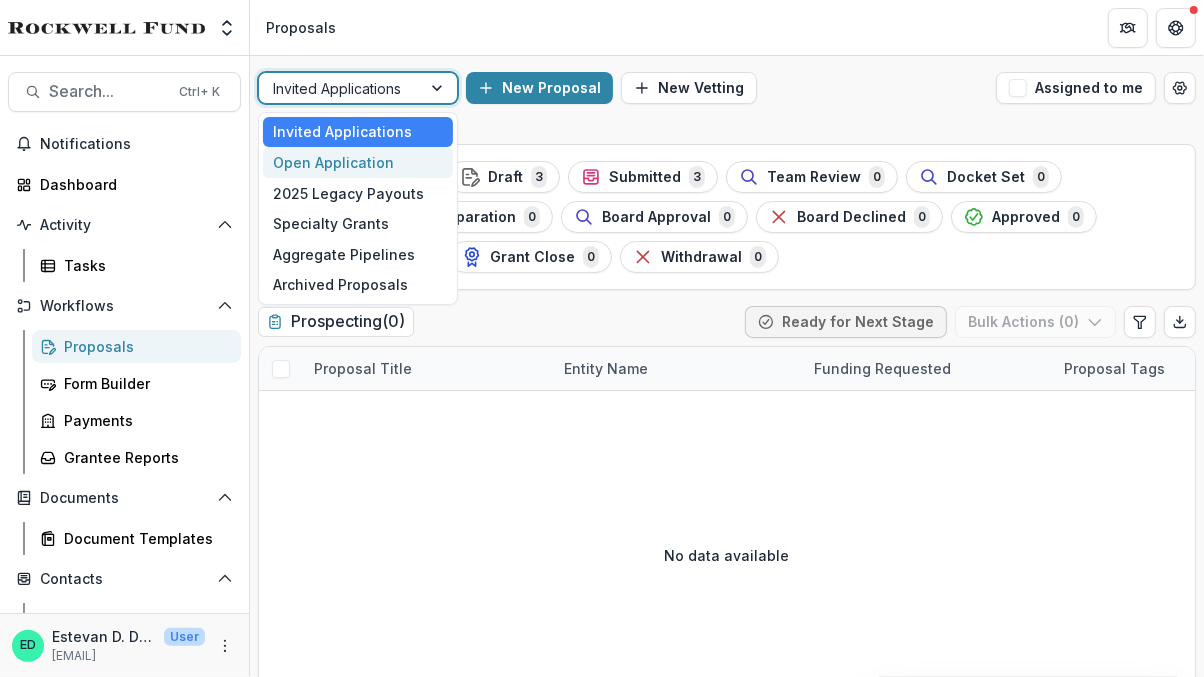 click on "Open Application" at bounding box center [358, 162] 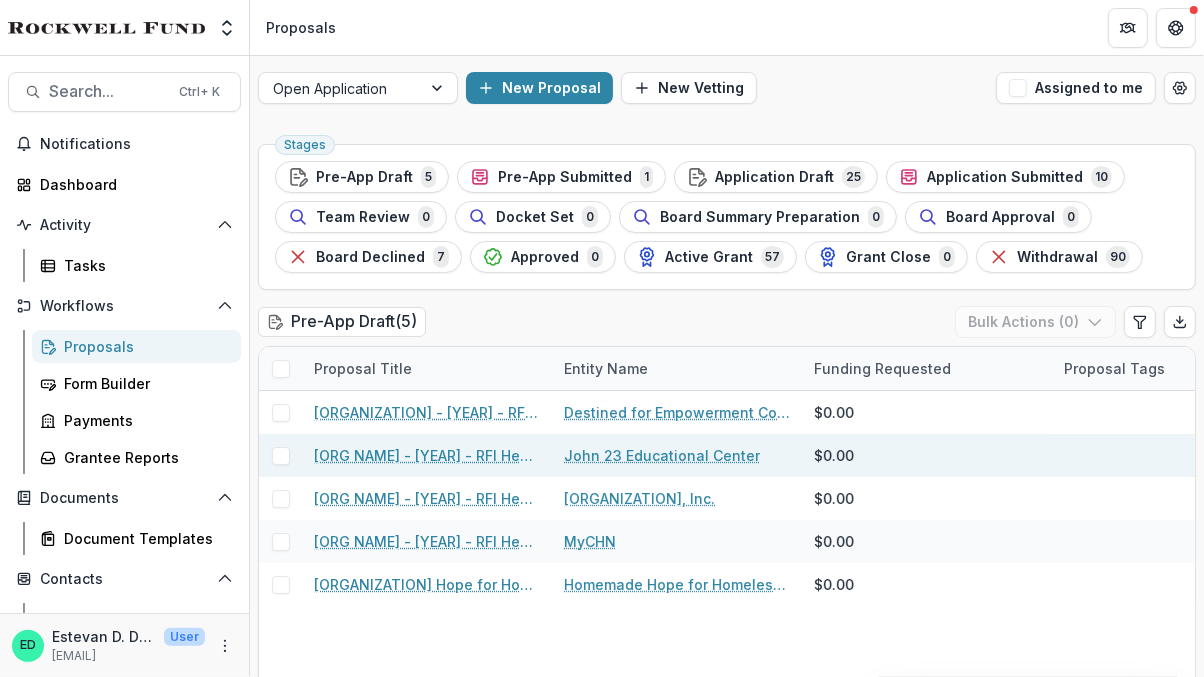 click on "Stages Pre-App Draft 5 Pre-App Submitted 1 Application Draft 25 Application Submitted 10 Team Review 0 Docket Set 0 Board Summary Preparation 0 Board Approval 0 Board Declined 7 Approved 0 Active Grant 57 Grant Close 0 Withdrawal 90 Pre-App Draft  ( 5 ) Bulk Actions ( 0 ) Proposal Title Entity Name Funding Requested Proposal Tags Created Submitted Date Form Current Stage Task Assignees Pending Tasks Destined for Empowerment Community Development Corporation - 2025 - RFI Health and Wellness Pre-Application Destined for Empowerment Community Development Corporation $0.00 Jul 16, 2025 -- RFI Health and Wellness Pre-Application 0 John 23 Educational Center - 2025 - RFI Health and Wellness Pre-Application John 23 Educational Center $0.00 Jul 11, 2025 -- RFI Health and Wellness Pre-Application 0 Angel Babies Matter Network, Inc. - 2025 - RFI Health and Wellness Pre-Application Angel Babies Matter Network, Inc. $0.00 Jul 4, 2025 -- RFI Health and Wellness Pre-Application 0 MyCHN $0.00 Jul 1, 2025 -- 0 $0.00 -- 0  (" at bounding box center [727, 3113] 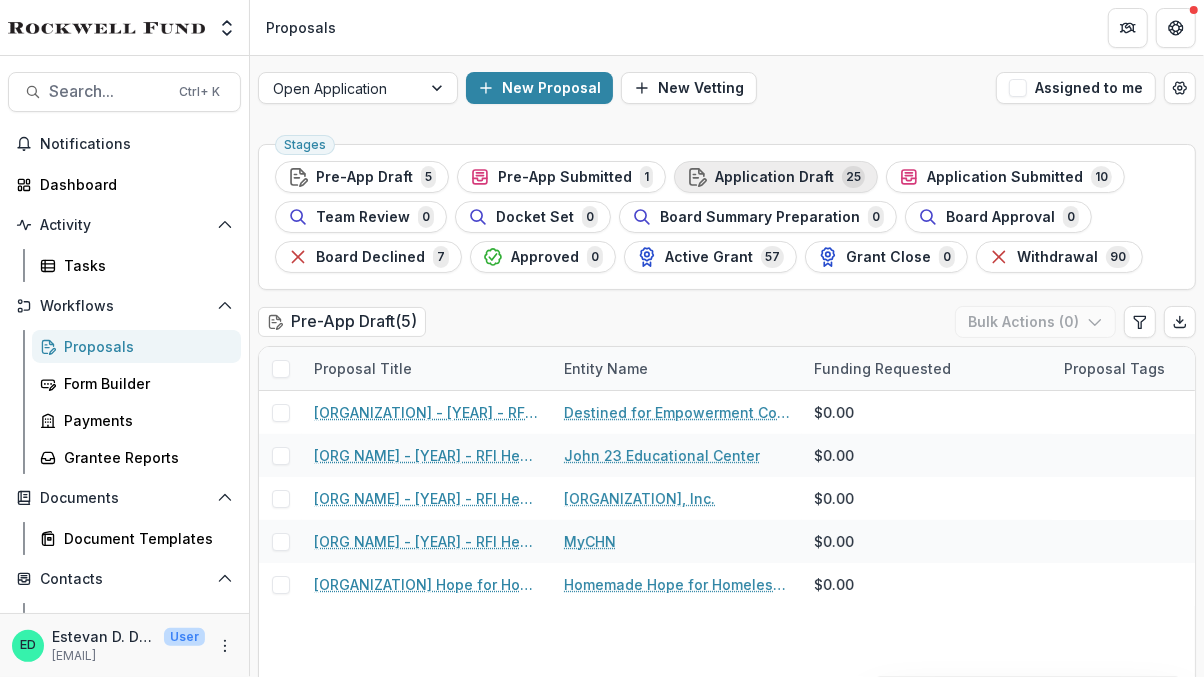 click on "Application Draft" at bounding box center [774, 177] 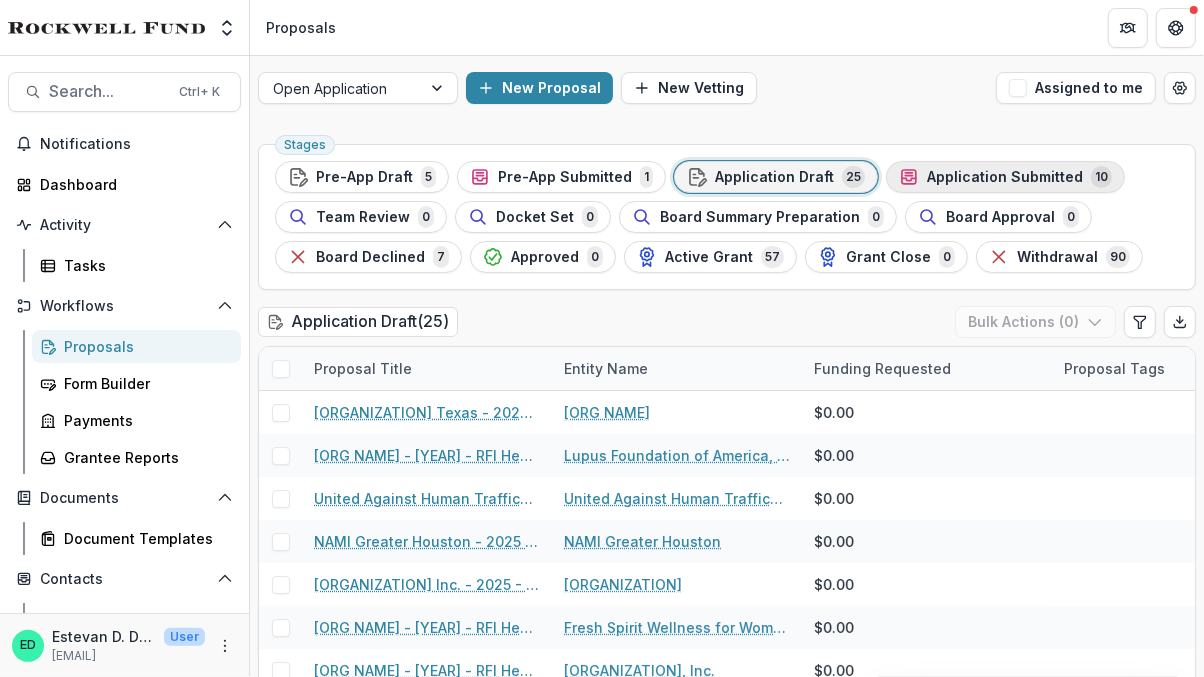 click on "Application Submitted" at bounding box center (1005, 177) 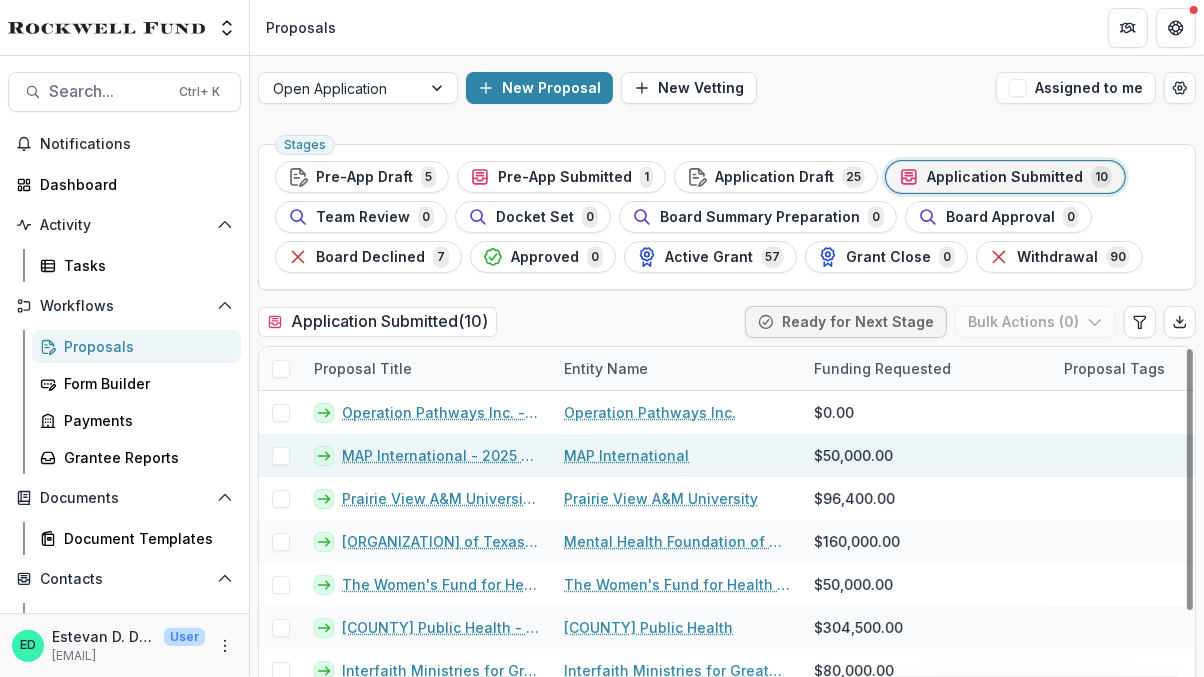 scroll, scrollTop: 114, scrollLeft: 0, axis: vertical 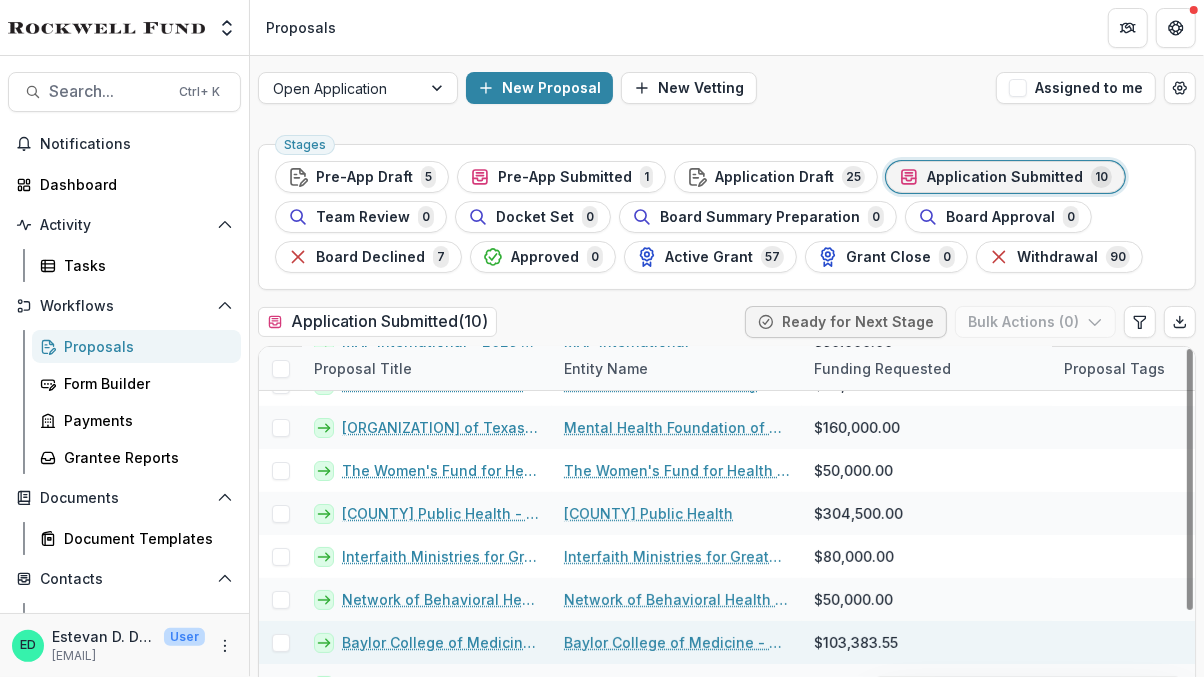 click on "Baylor College of Medicine - Teen Health Clinic - 2025 - RFI Health and Wellness Pre-Application" at bounding box center (441, 642) 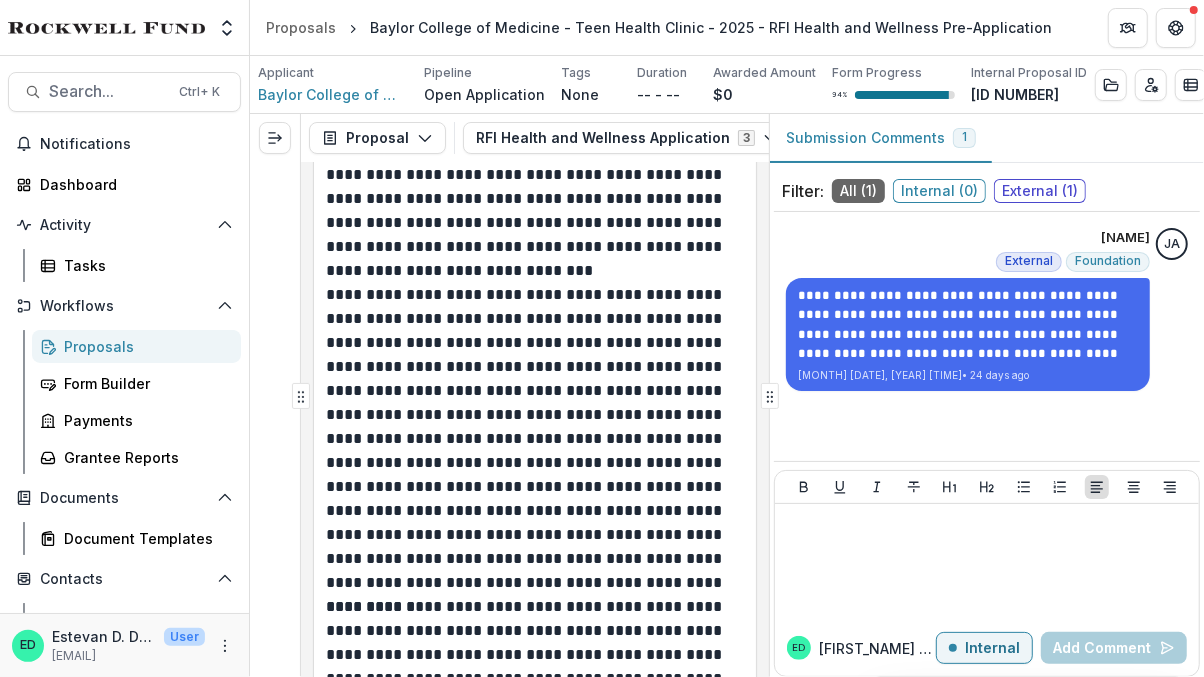 scroll, scrollTop: 5266, scrollLeft: 0, axis: vertical 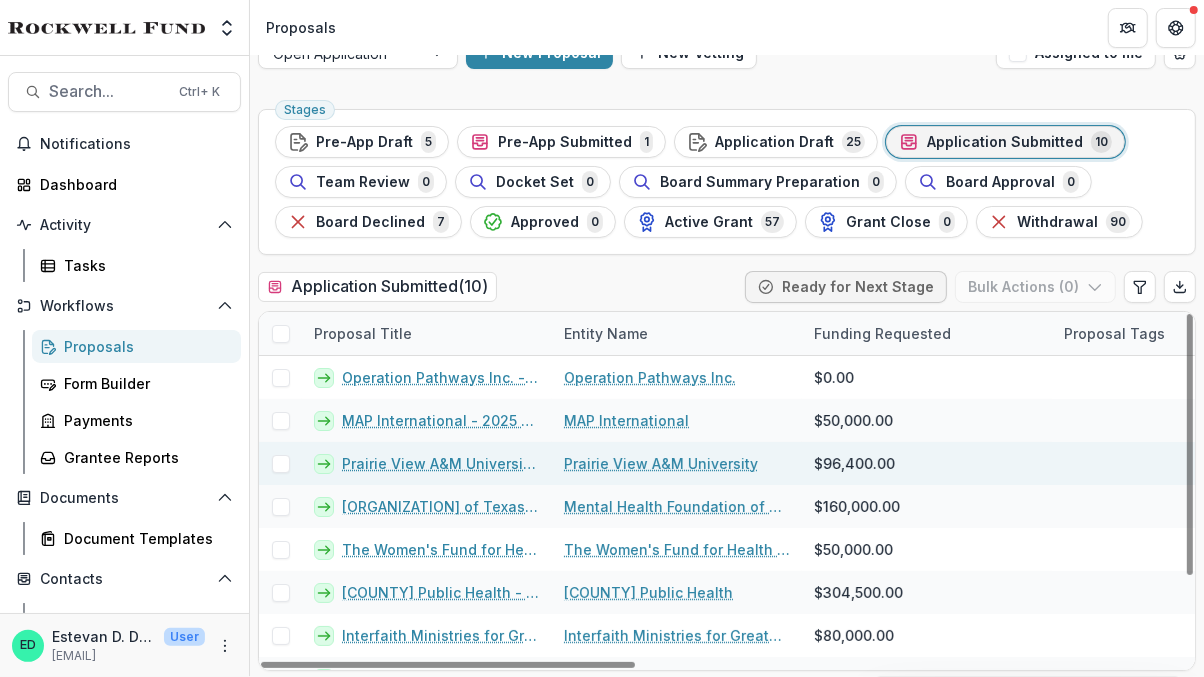 click on "Prairie View A&M University - 2025 - RFI Health and Wellness Pre-Application" at bounding box center [441, 463] 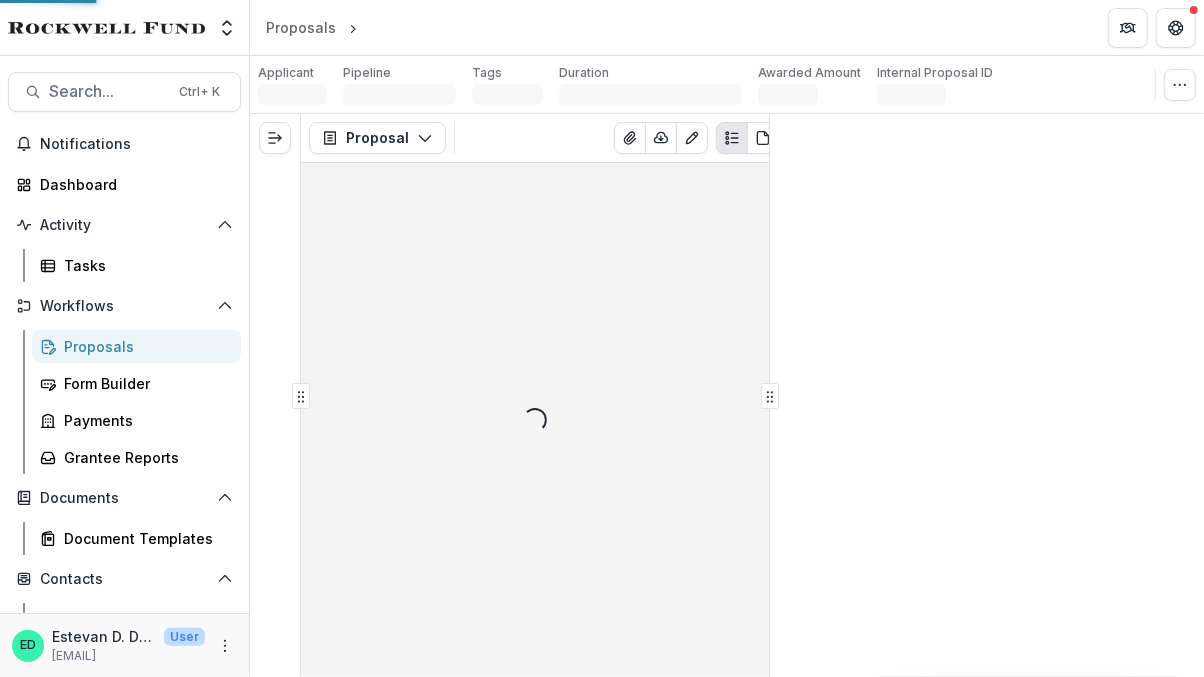 scroll, scrollTop: 0, scrollLeft: 0, axis: both 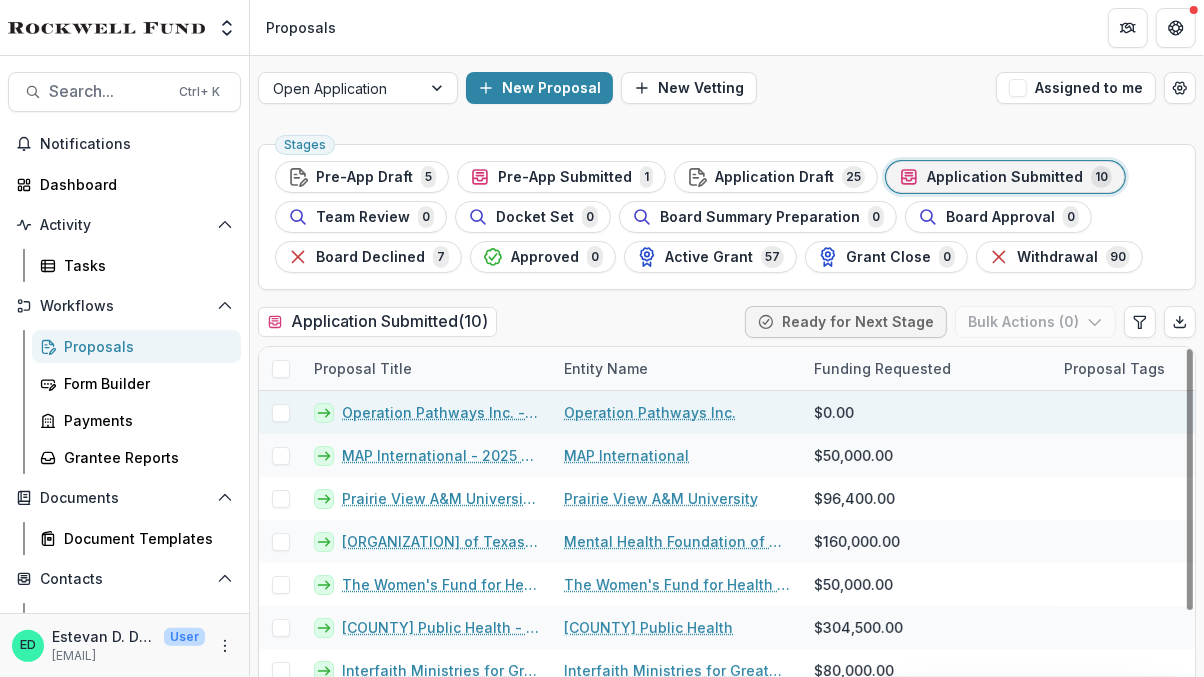 click on "Operation Pathways Inc. - 2025 - RFI Health and Wellness Pre-Application" at bounding box center (441, 412) 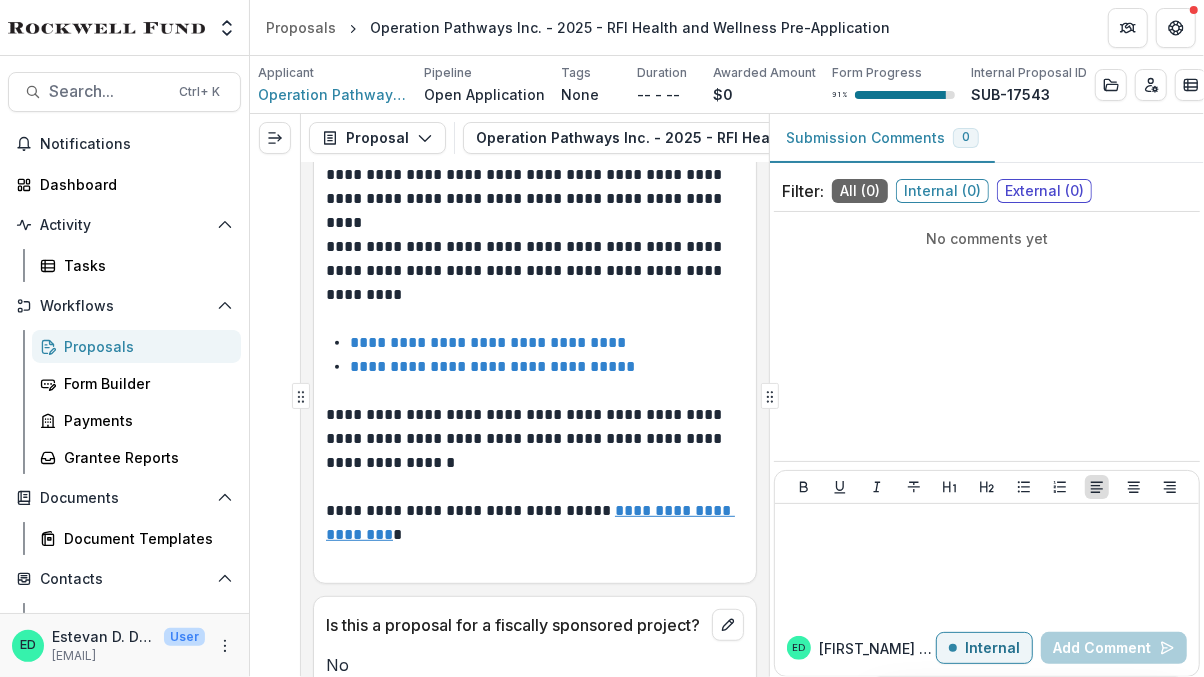 scroll, scrollTop: 0, scrollLeft: 0, axis: both 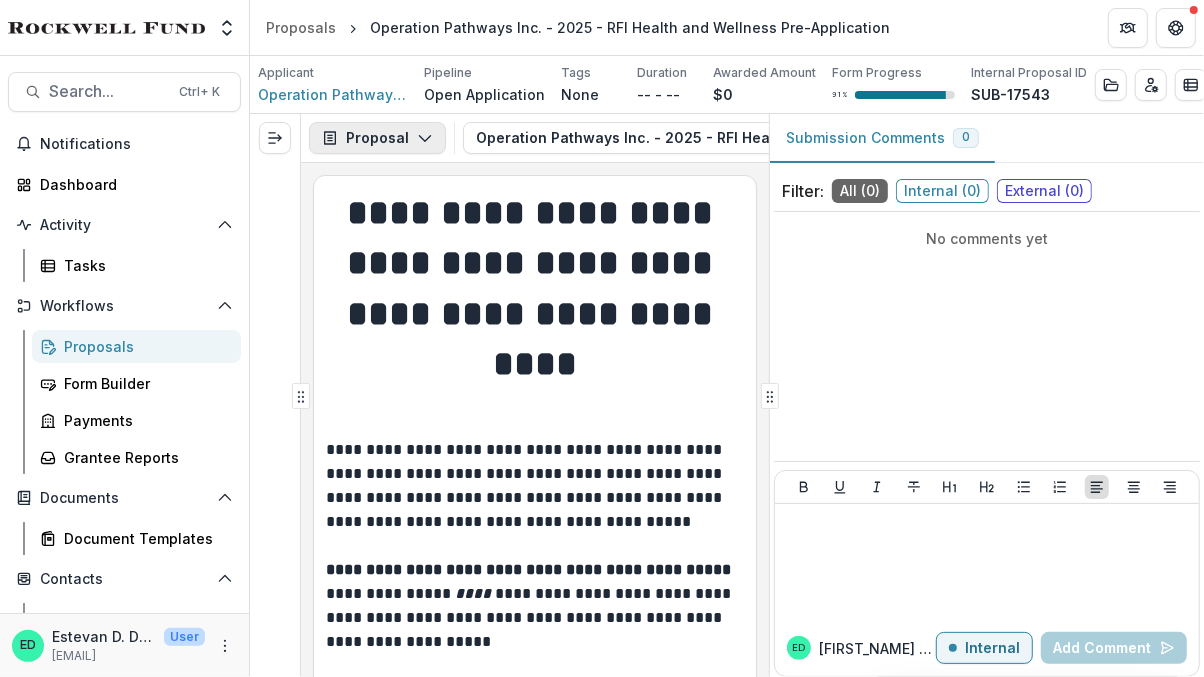 click on "Proposal" at bounding box center (377, 138) 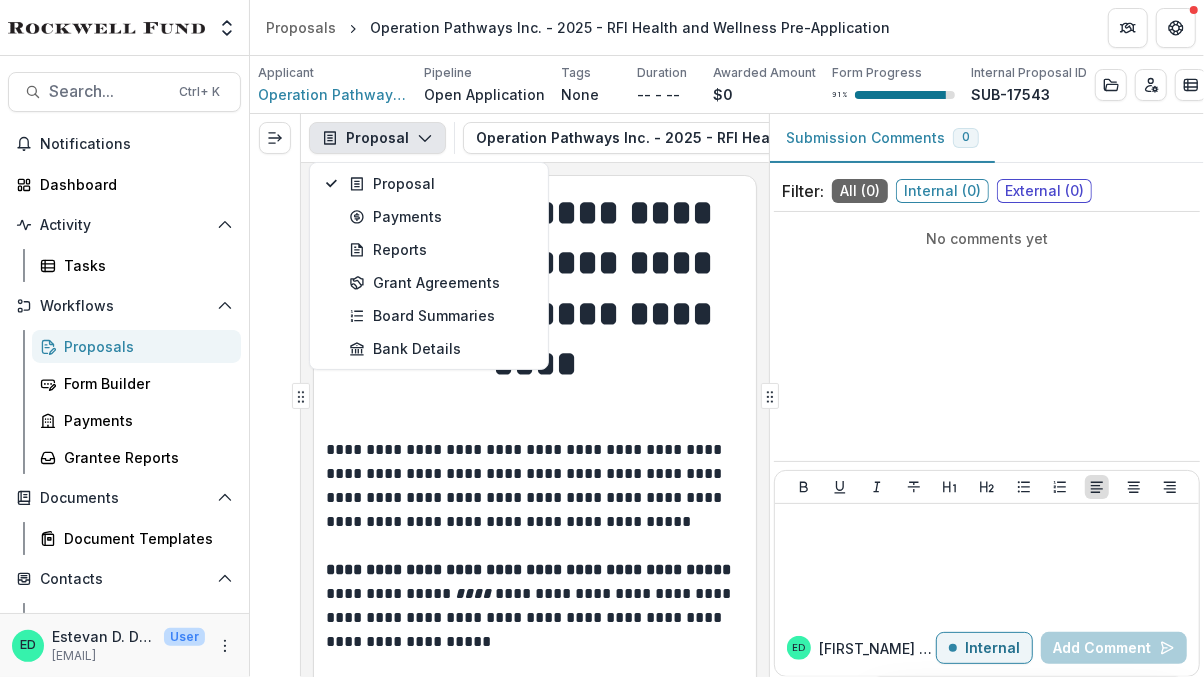 click on "**********" at bounding box center [535, 289] 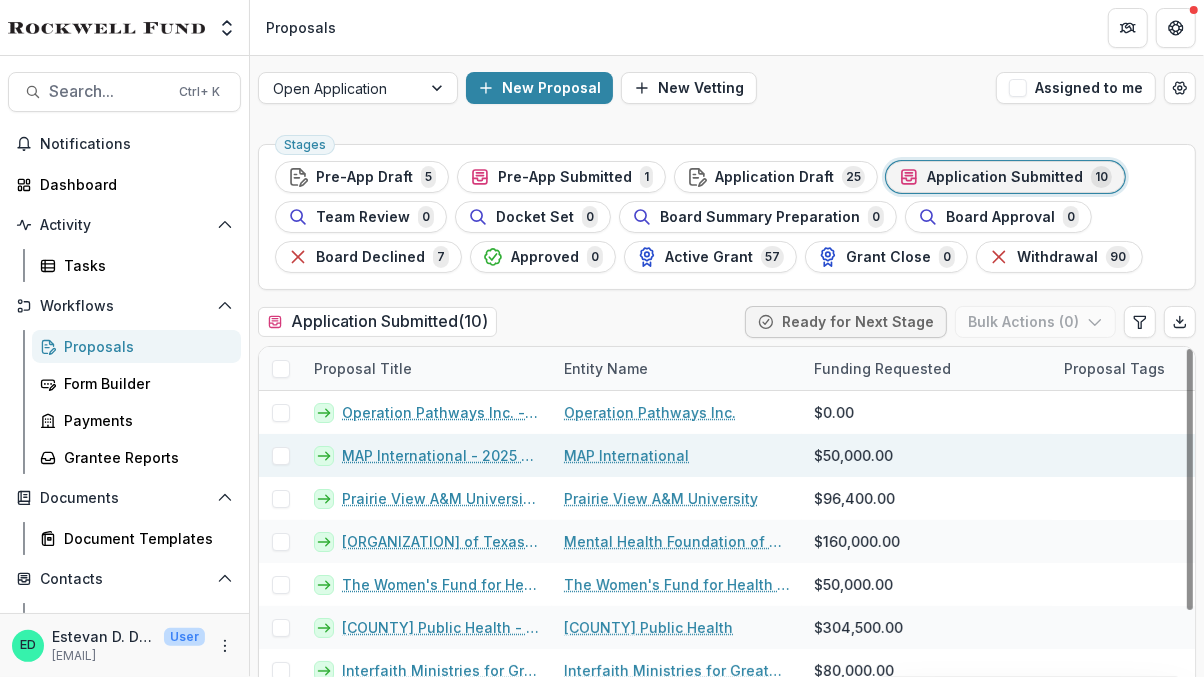 scroll, scrollTop: 1, scrollLeft: 0, axis: vertical 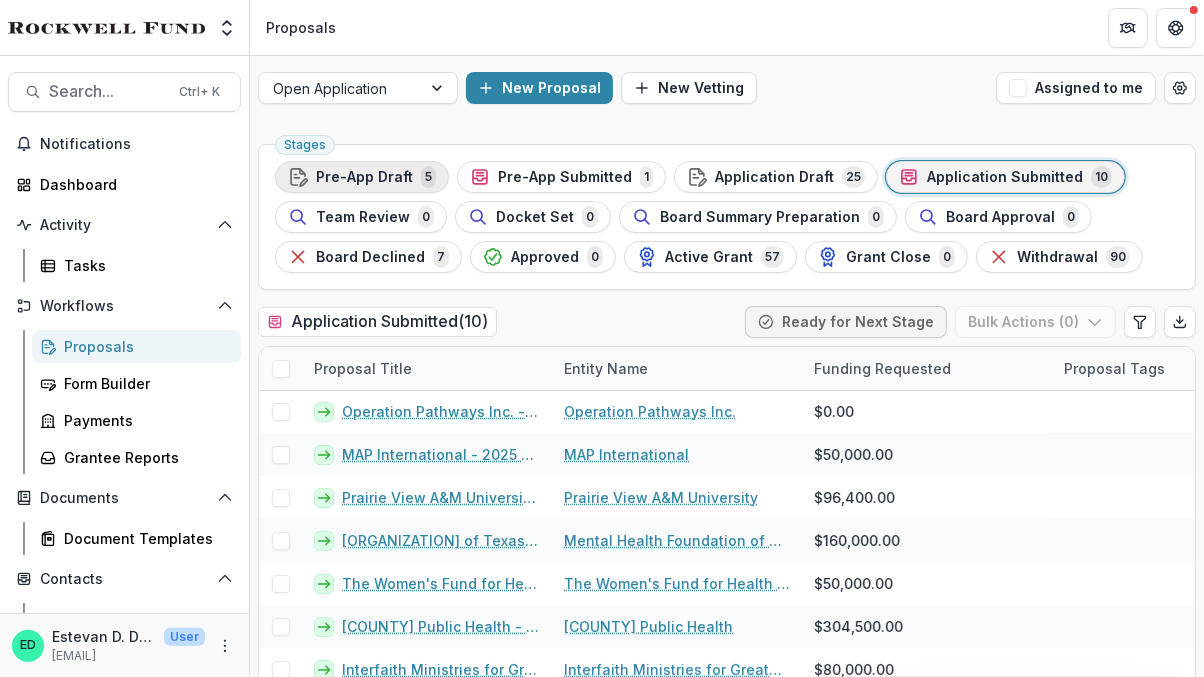 click on "Pre-App Draft" at bounding box center [364, 177] 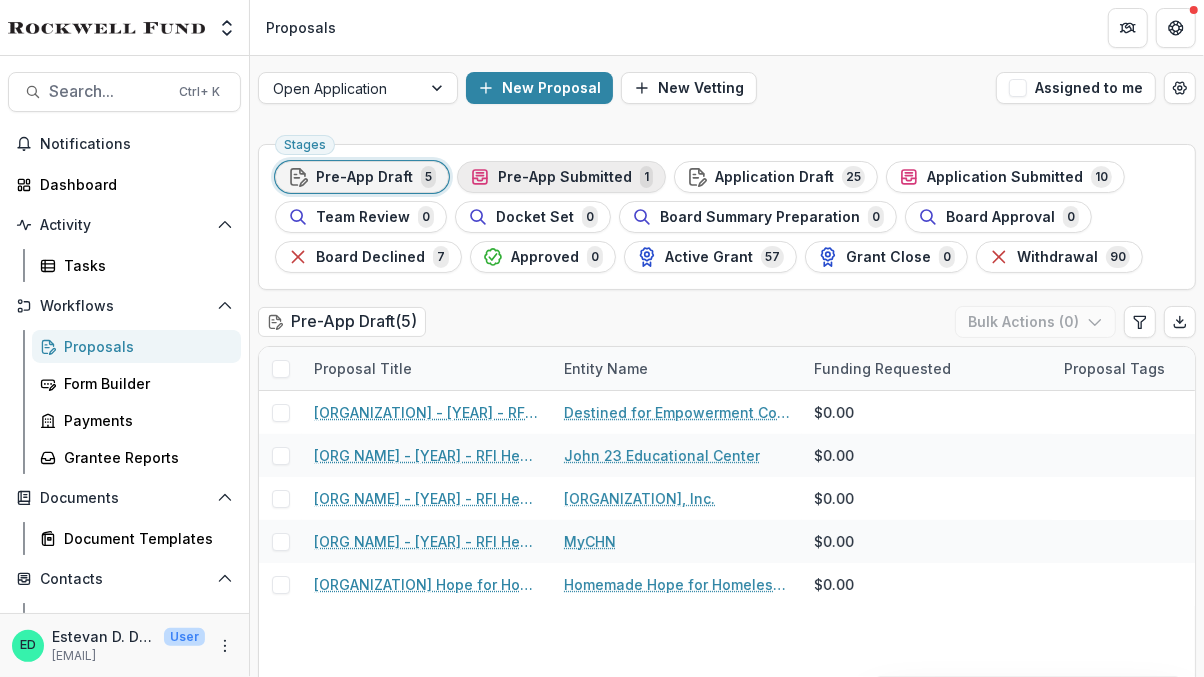 click on "Pre-App Submitted" at bounding box center [565, 177] 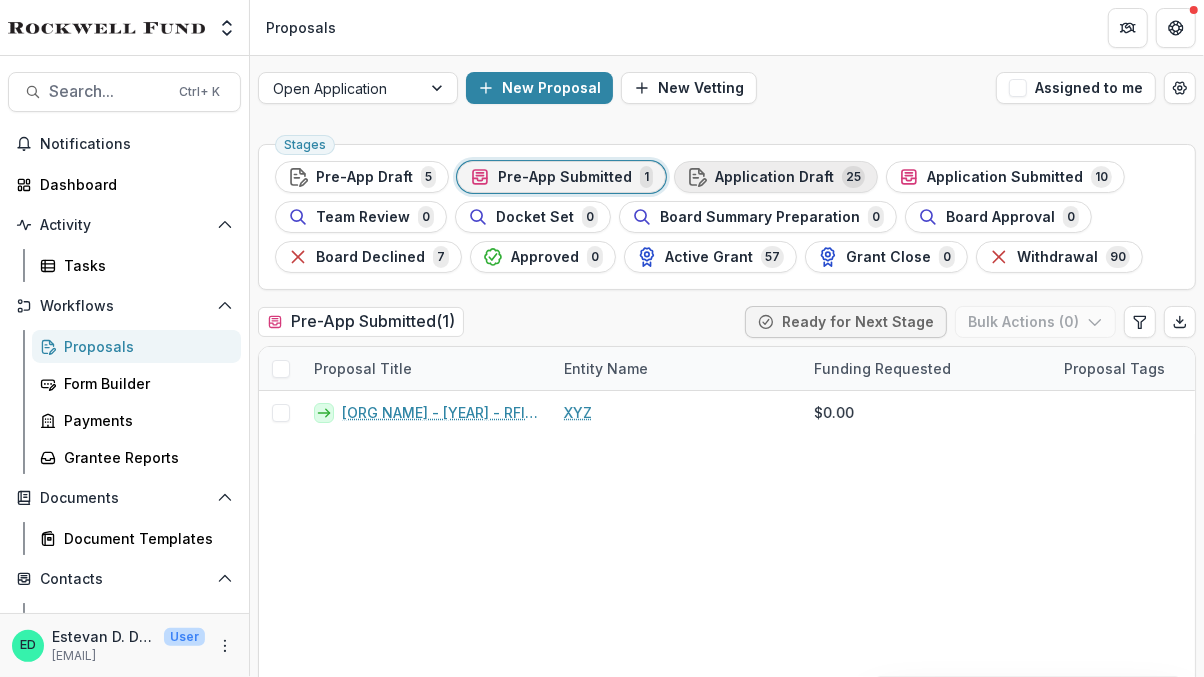 click on "Application Draft 25" at bounding box center (776, 177) 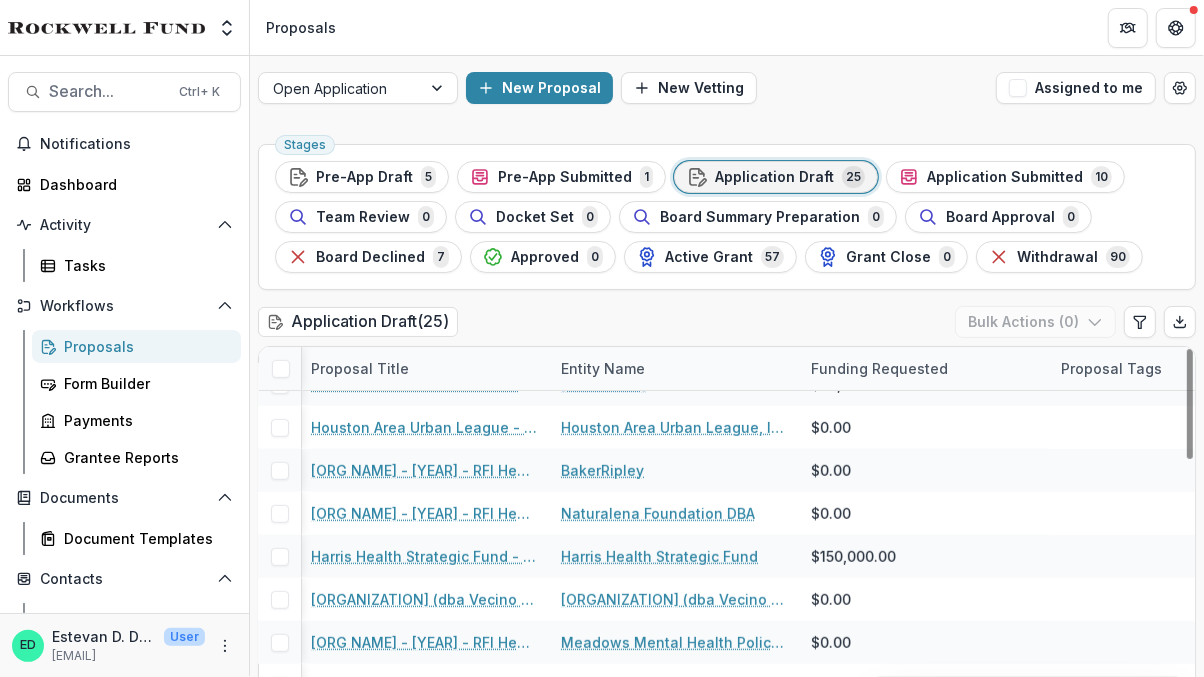scroll, scrollTop: 759, scrollLeft: 2, axis: both 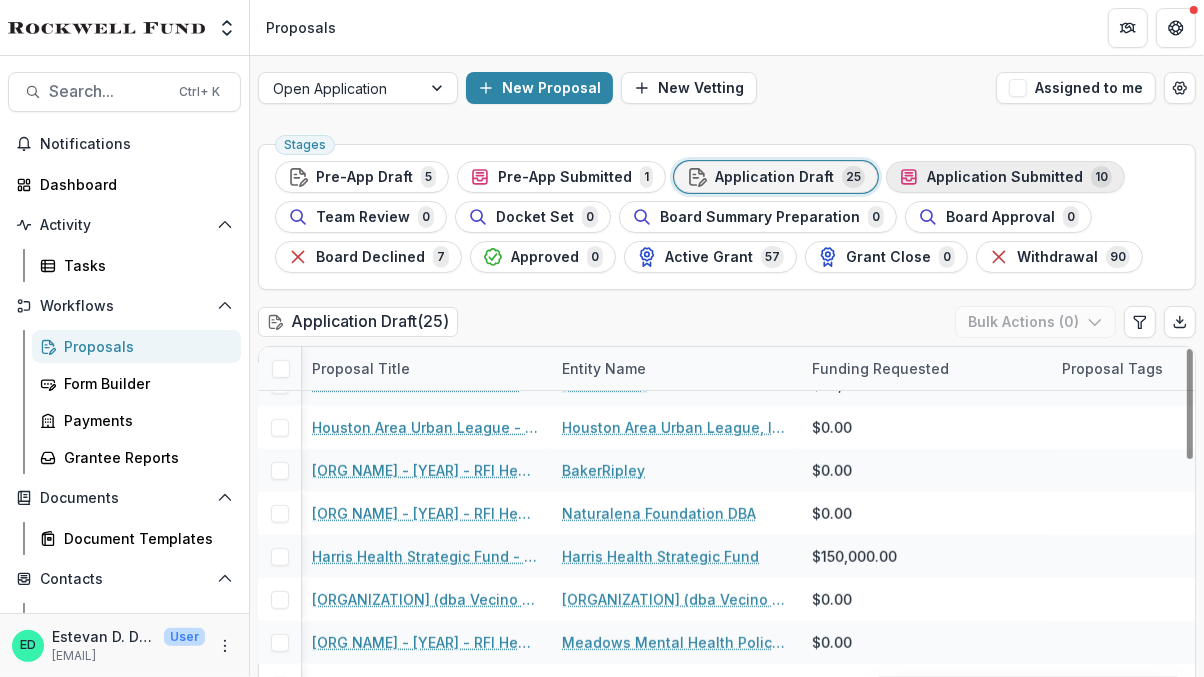 click on "Application Submitted" at bounding box center (1005, 177) 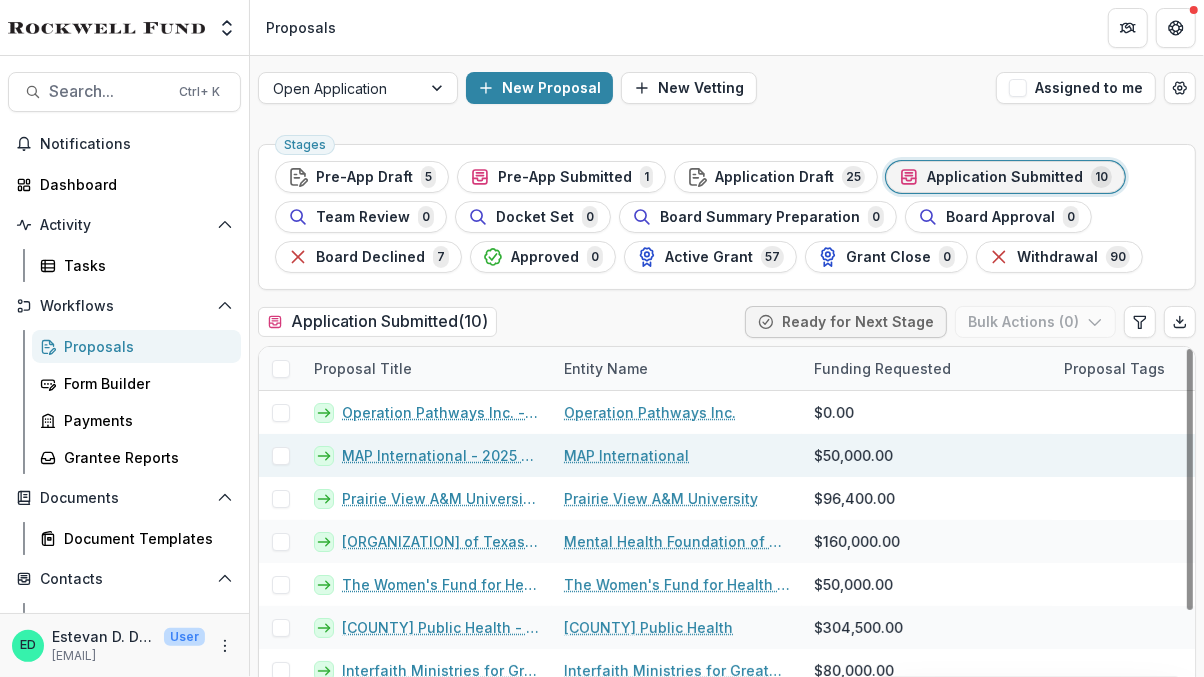 click on "MAP International - 2025 - RFI Health and Wellness Pre-Application" at bounding box center [441, 455] 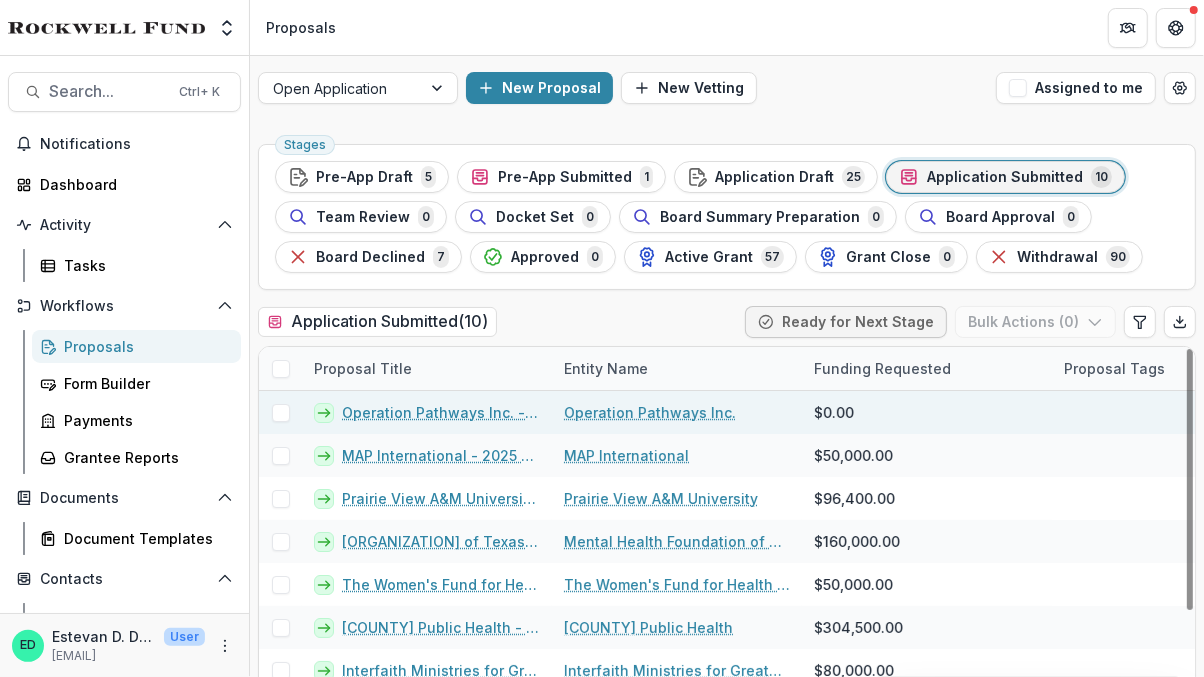 click on "Operation Pathways Inc. - 2025 - RFI Health and Wellness Pre-Application" at bounding box center (441, 412) 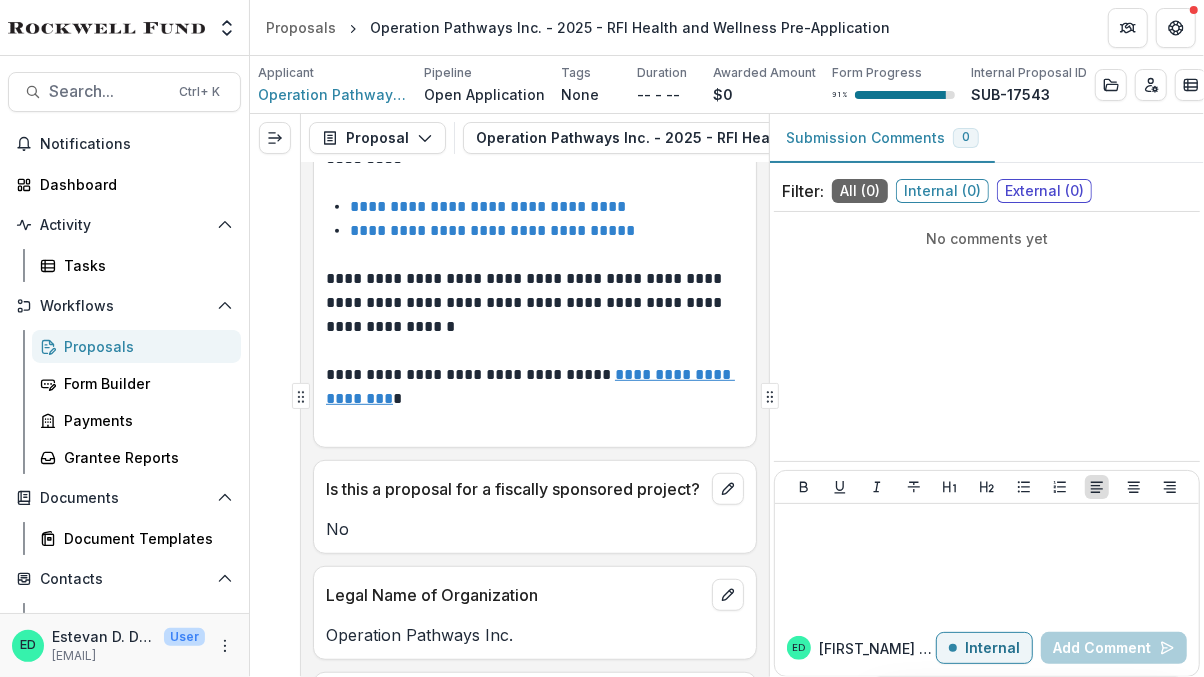 scroll, scrollTop: 664, scrollLeft: 0, axis: vertical 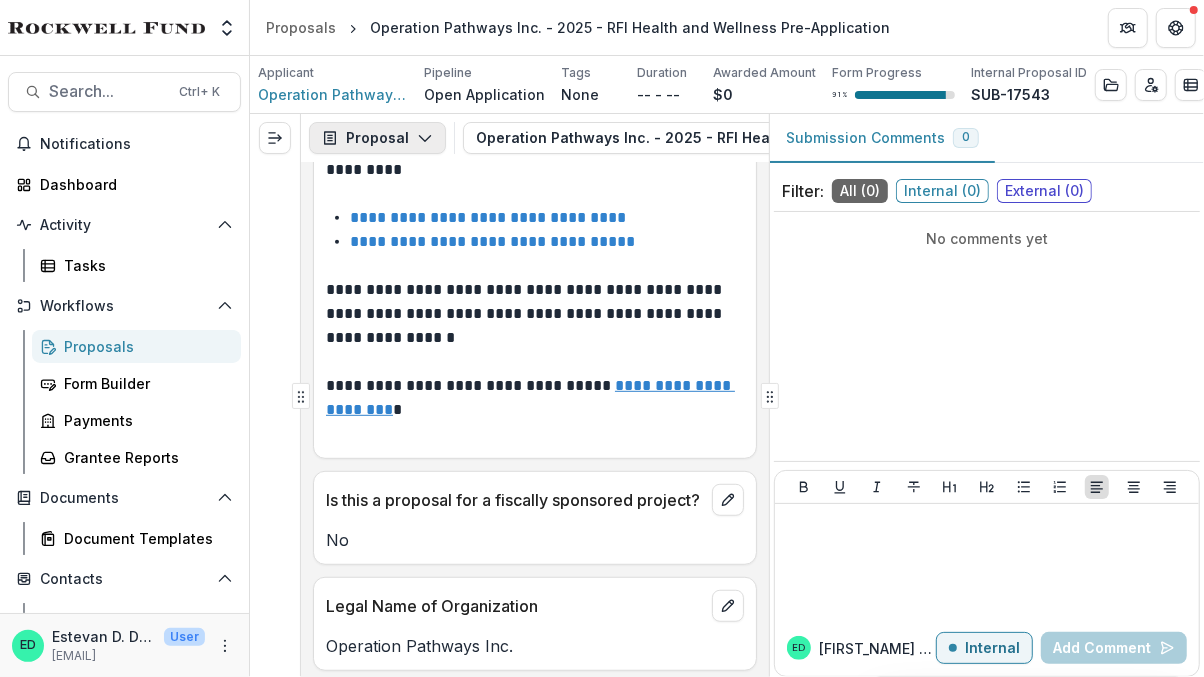 click on "Proposal" at bounding box center [377, 138] 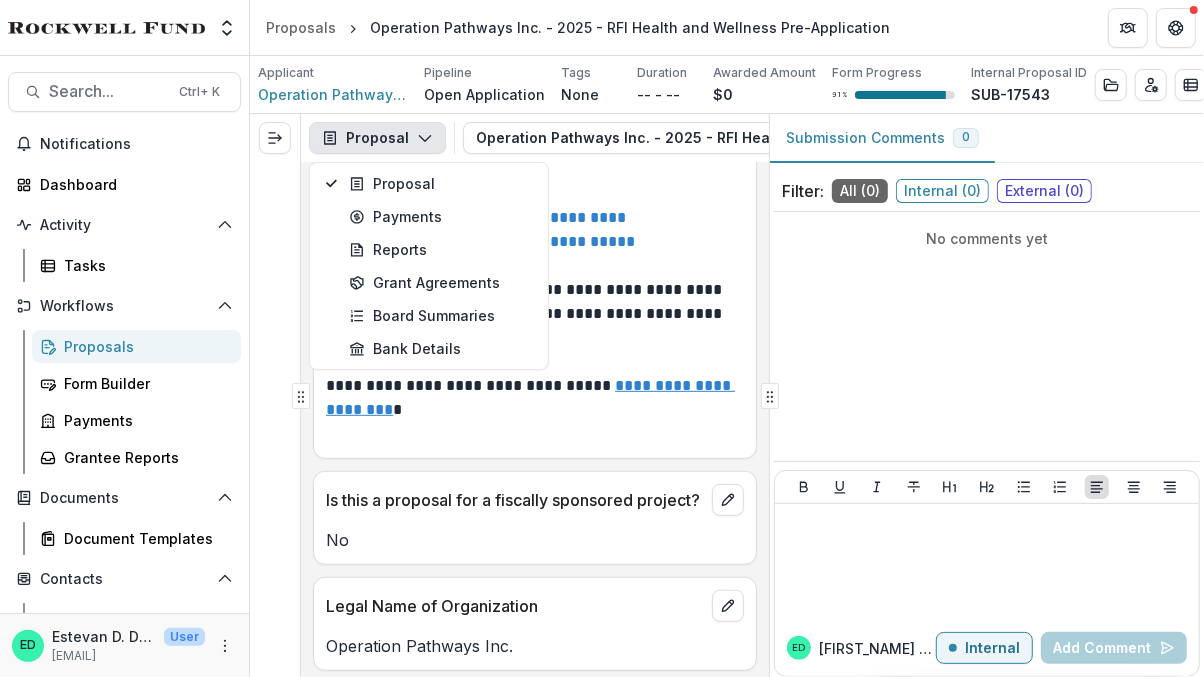 click on "No comments yet" at bounding box center [987, 336] 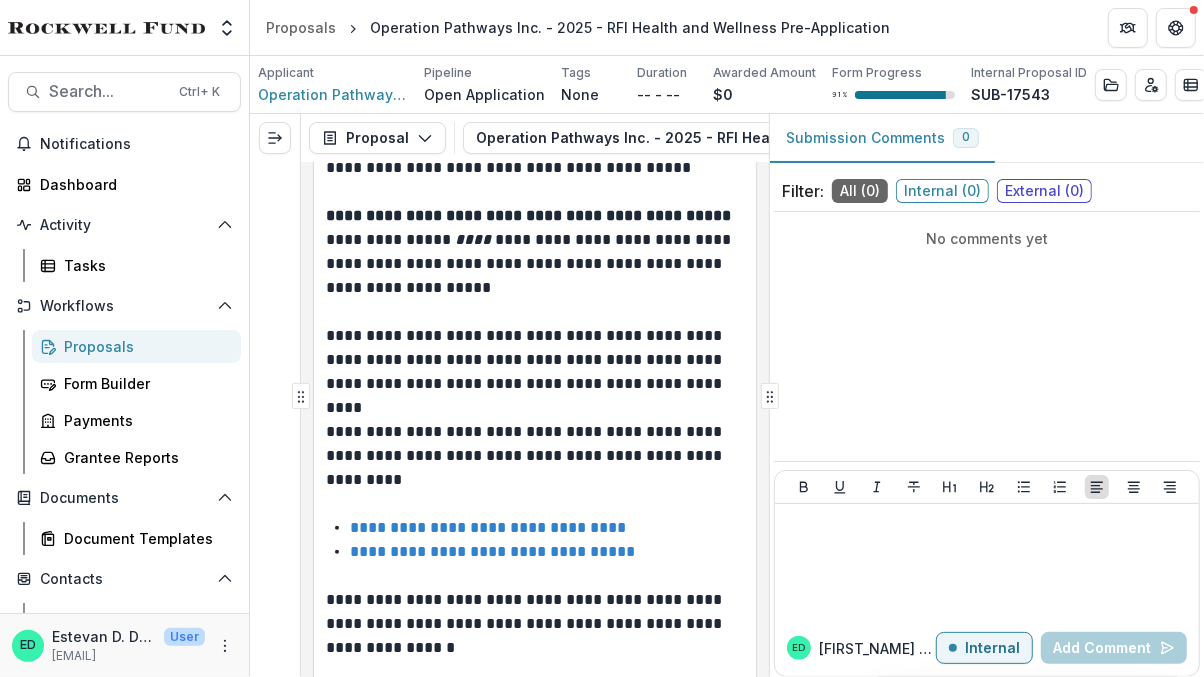 scroll, scrollTop: 0, scrollLeft: 0, axis: both 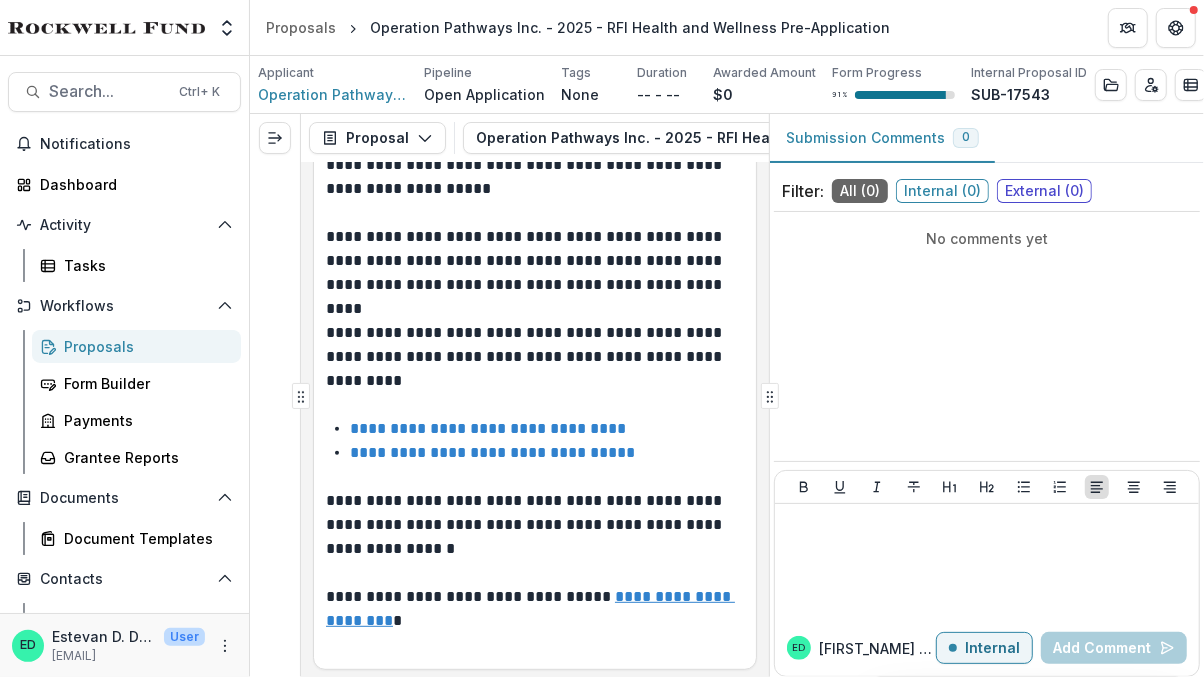 click at bounding box center (535, 405) 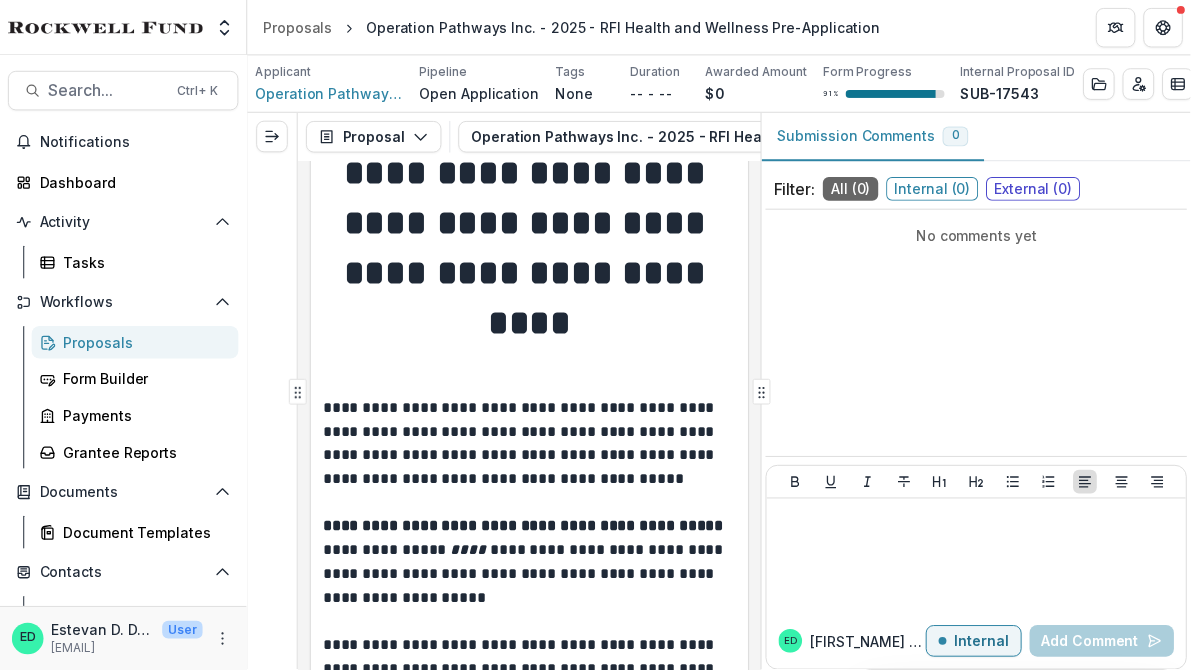 scroll, scrollTop: 0, scrollLeft: 0, axis: both 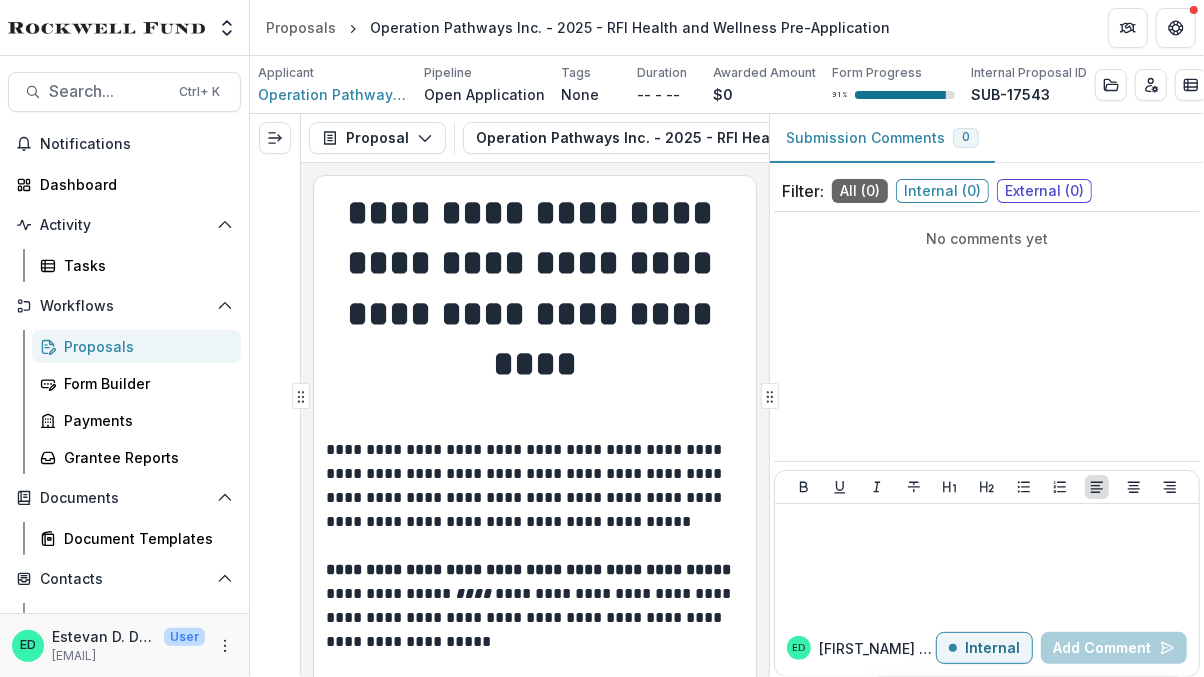 click on "Activity Tasks" at bounding box center [124, 245] 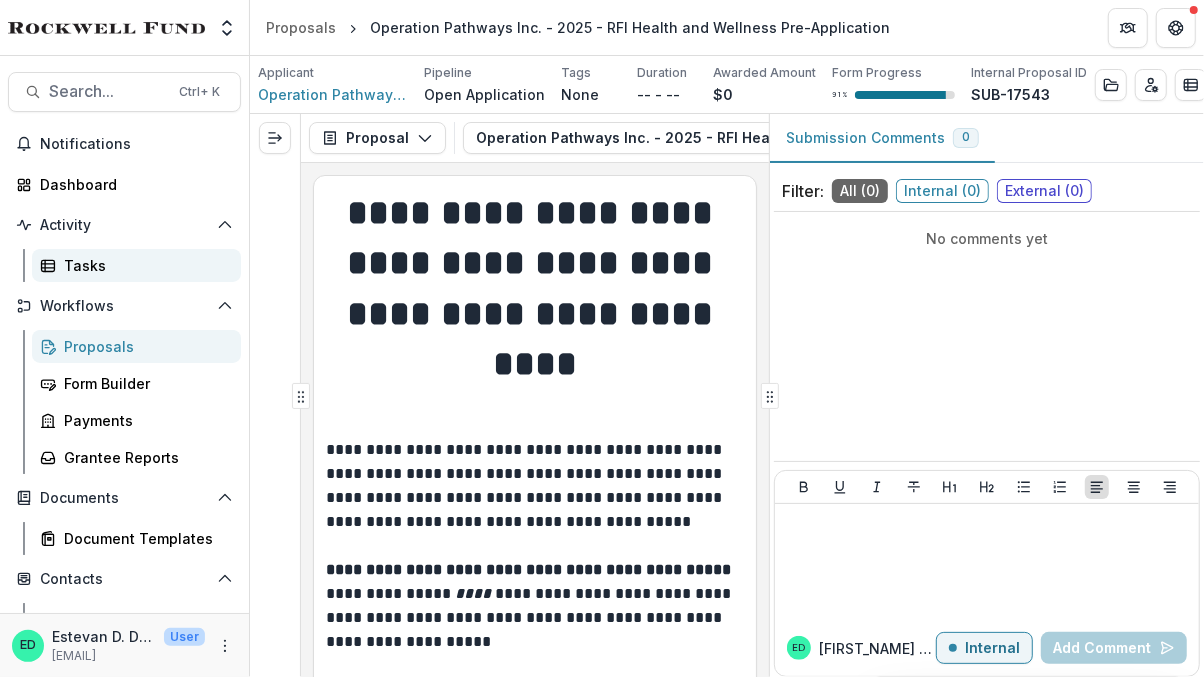 click on "Tasks" at bounding box center (136, 265) 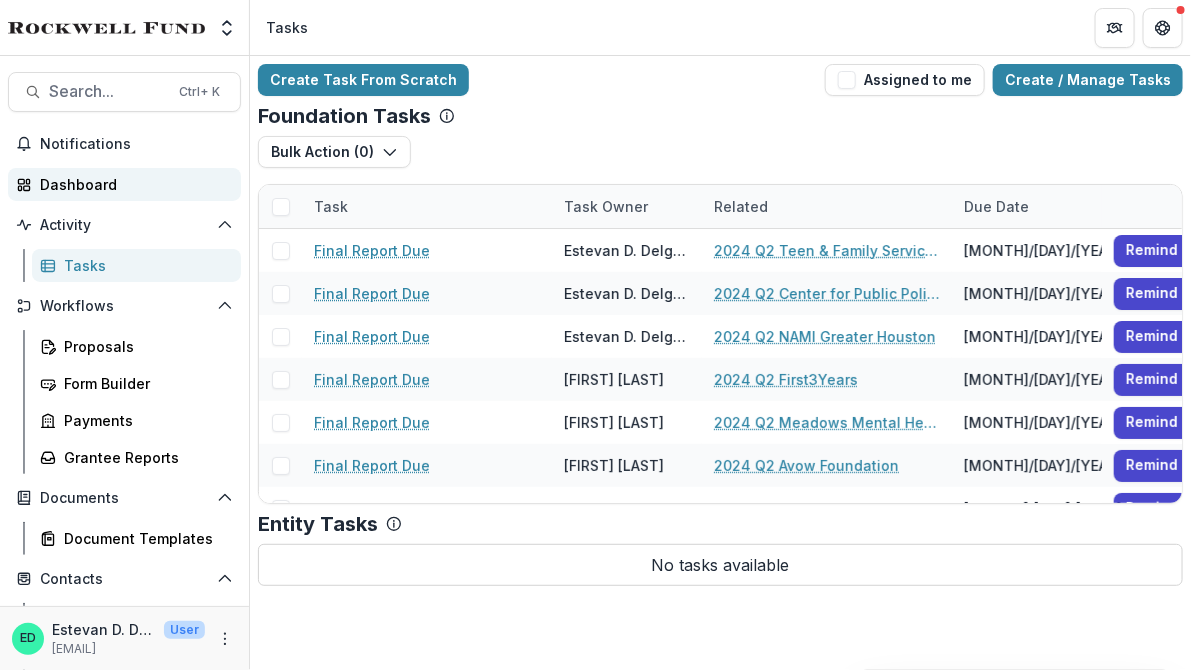 click on "Dashboard" at bounding box center (132, 184) 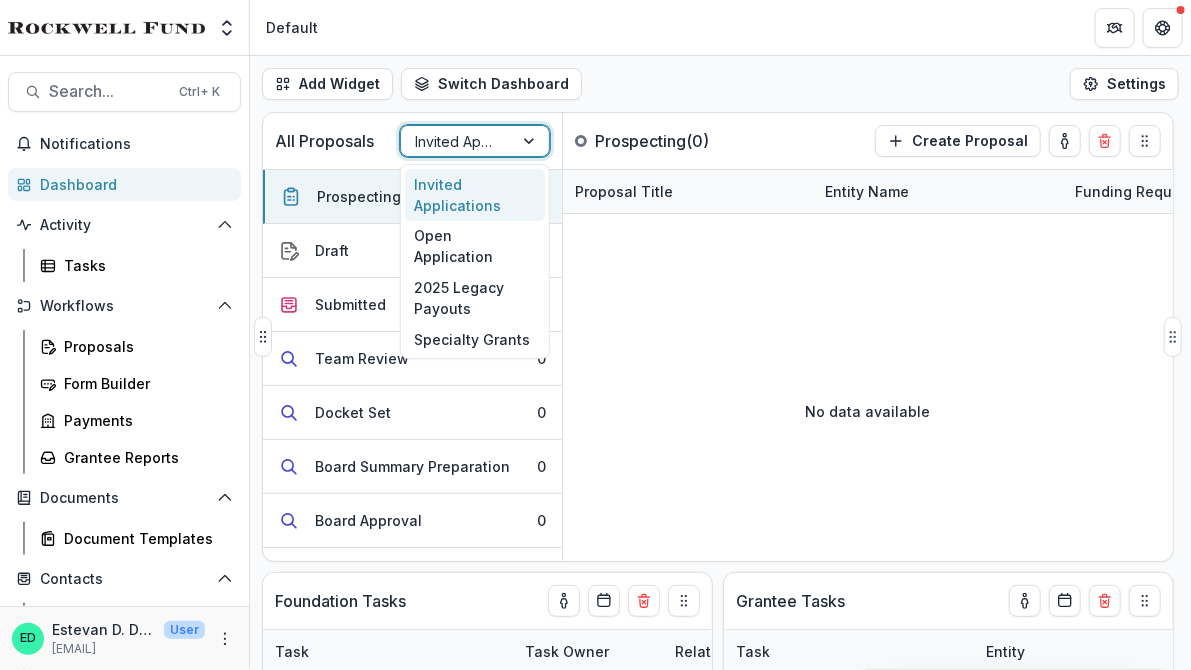 click at bounding box center (457, 141) 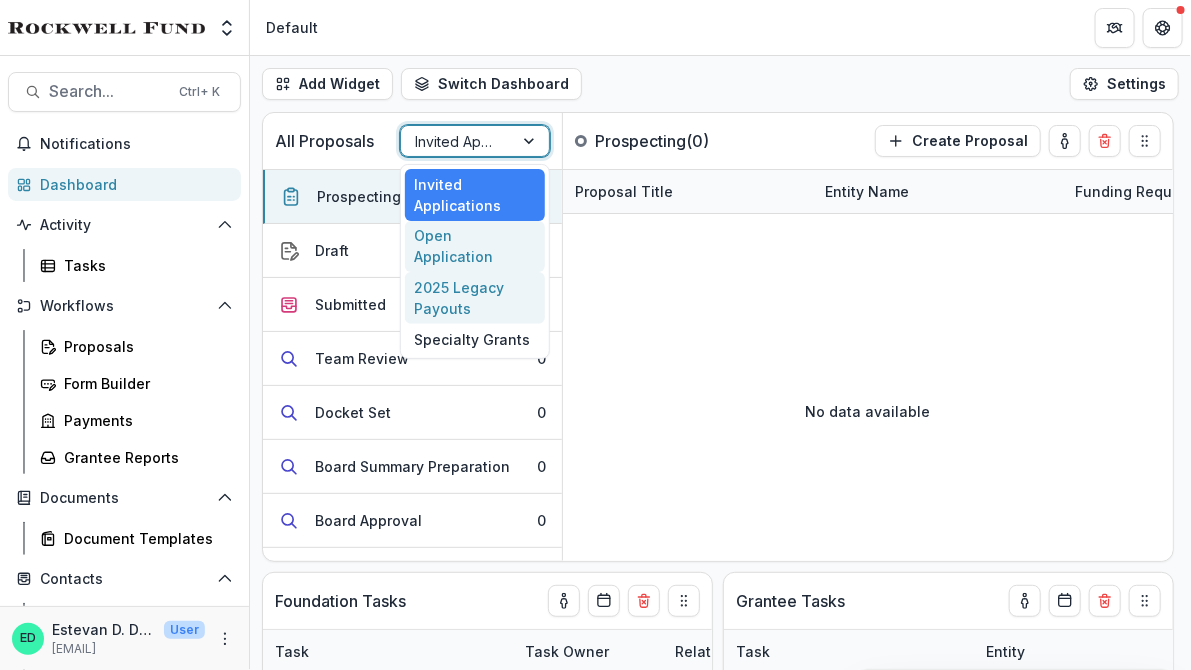 click on "Open Application" at bounding box center [475, 247] 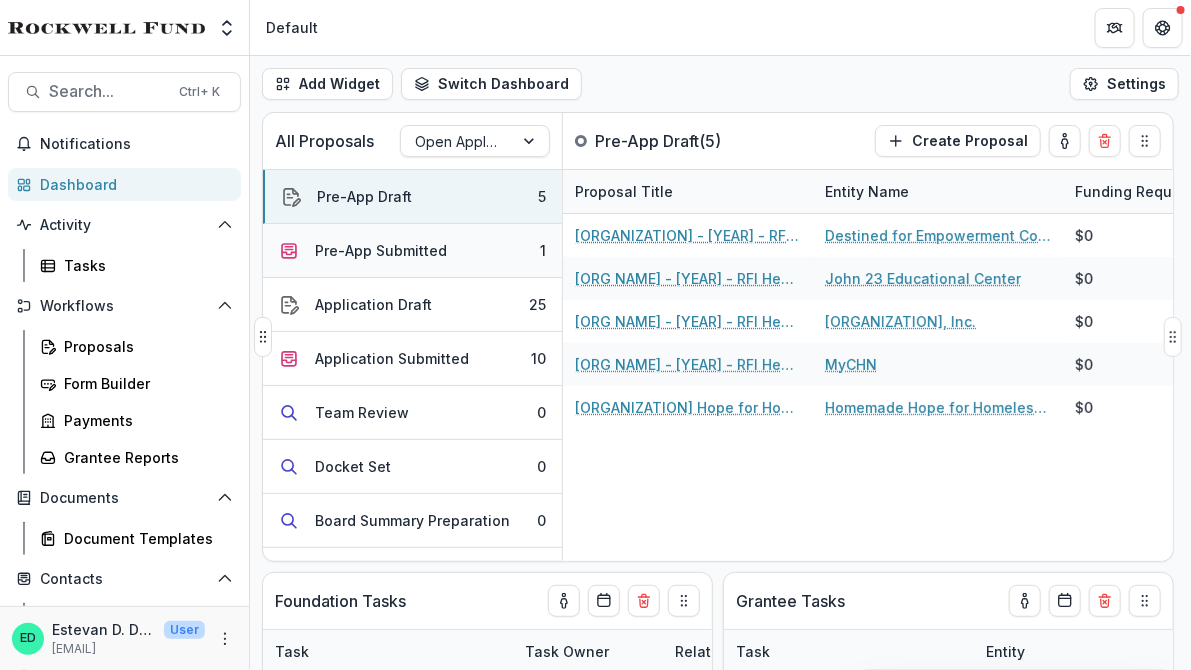 click on "Pre-App Submitted" at bounding box center [381, 250] 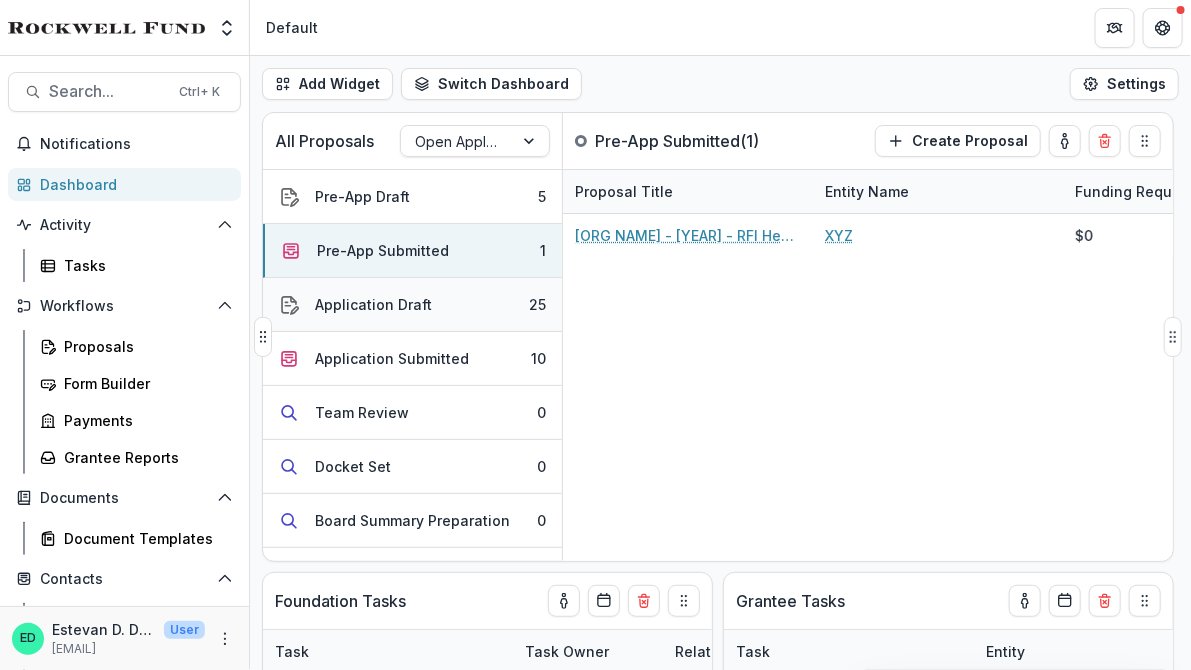 click on "Application Draft" at bounding box center [373, 304] 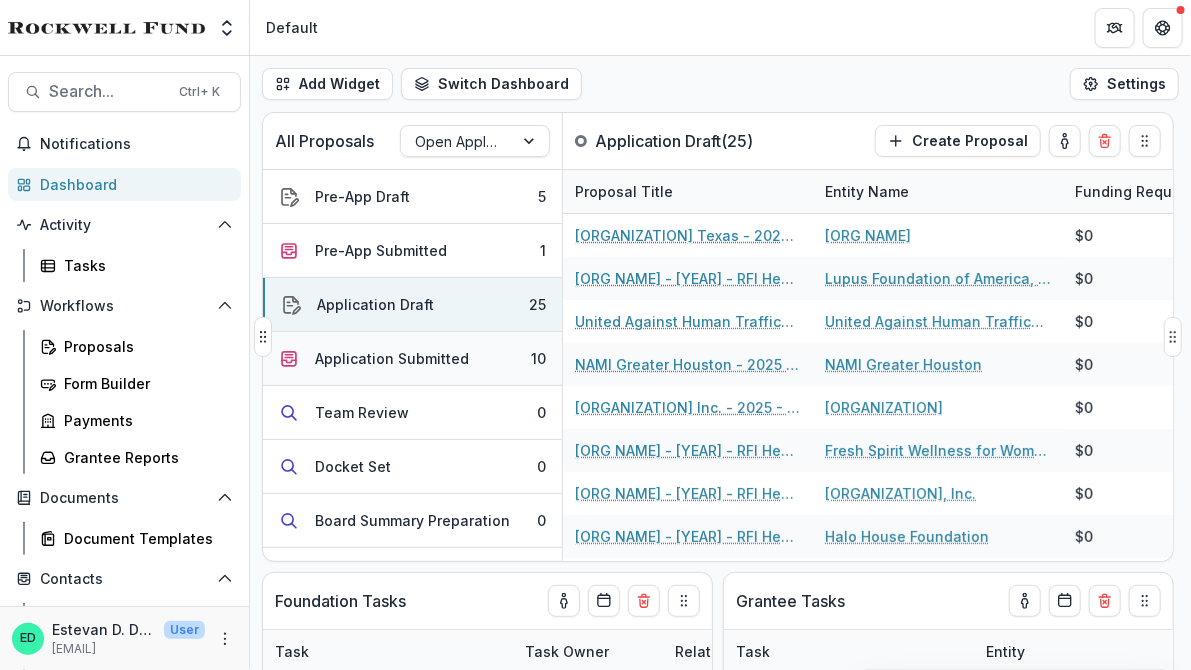 click on "Application Submitted" at bounding box center [392, 358] 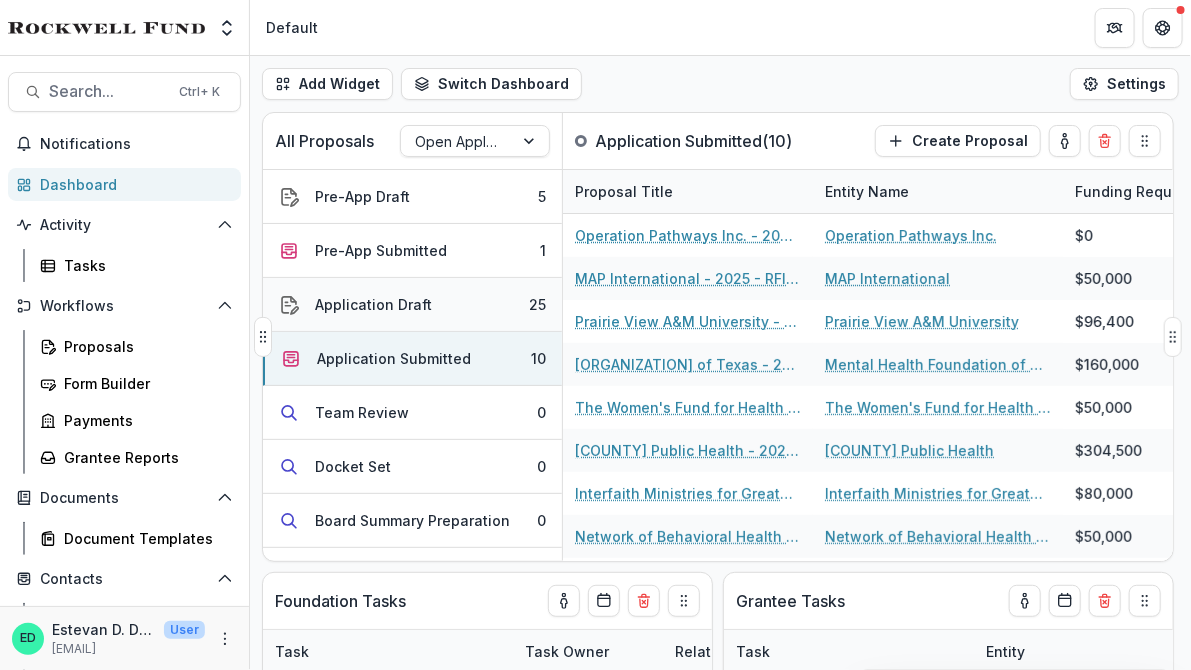 click on "Application Draft 25" at bounding box center (412, 305) 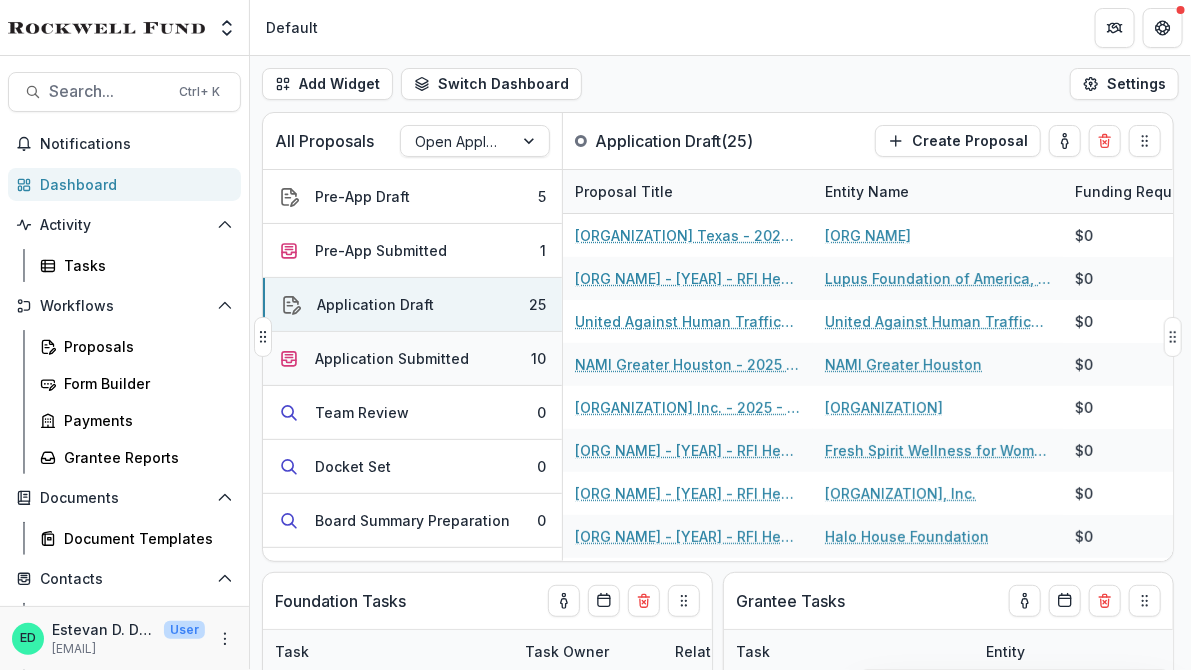 click on "Application Submitted" at bounding box center [392, 358] 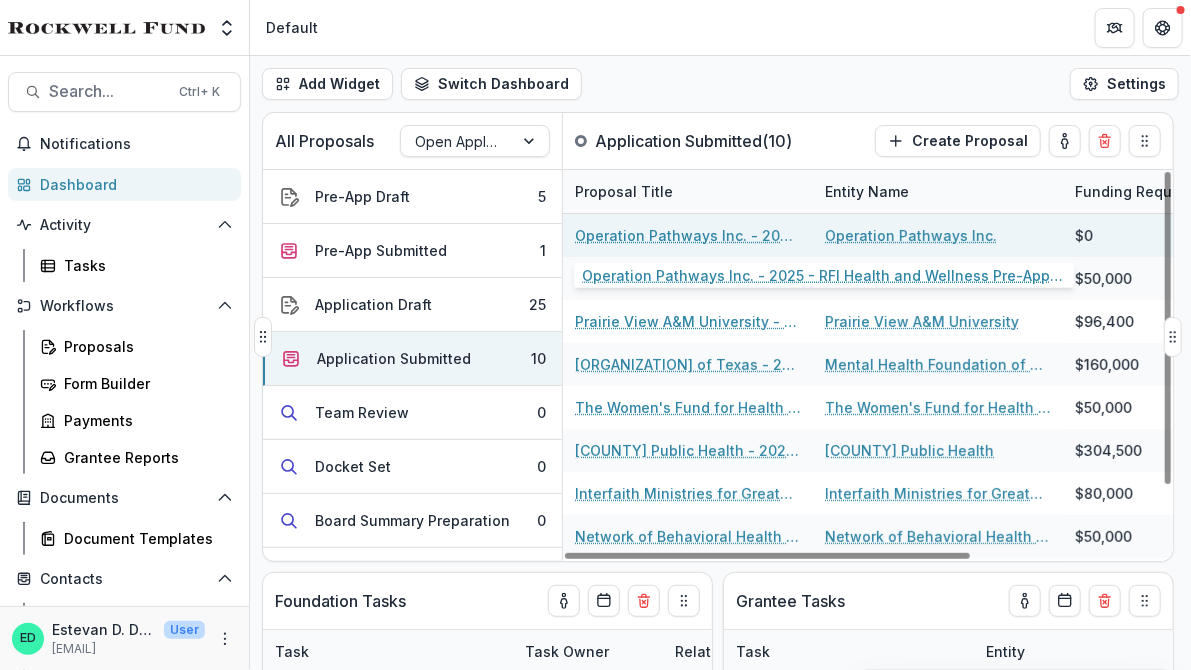 click on "Operation Pathways Inc. - 2025 - RFI Health and Wellness Pre-Application" at bounding box center [688, 235] 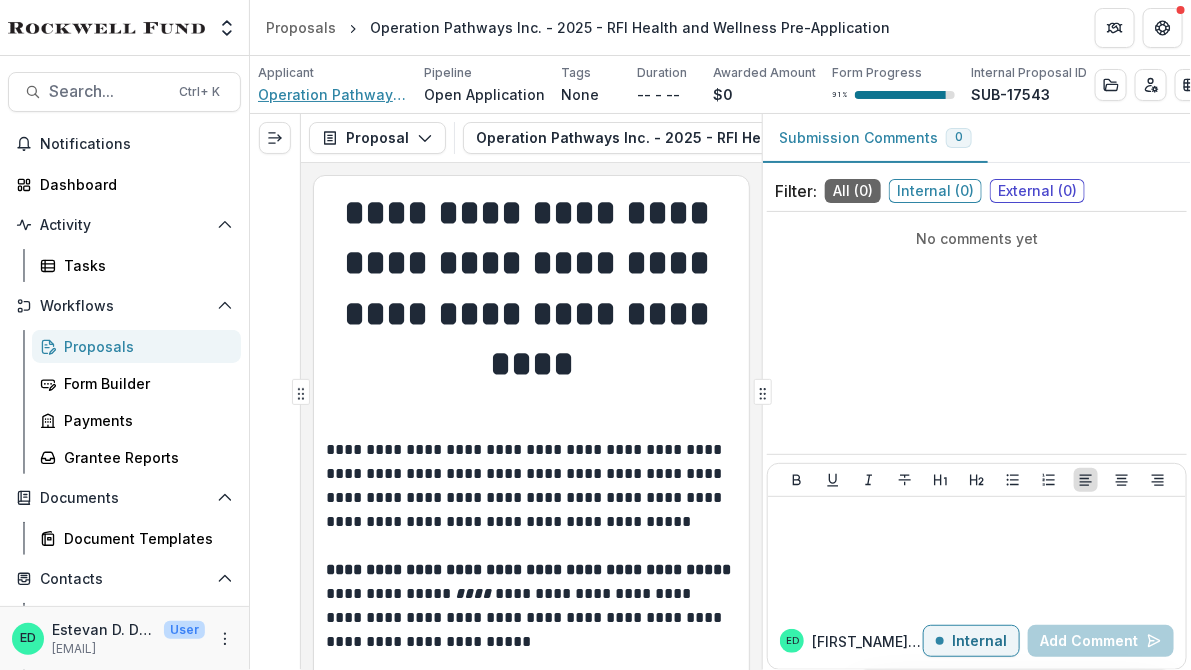 click on "Operation Pathways Inc." at bounding box center [333, 94] 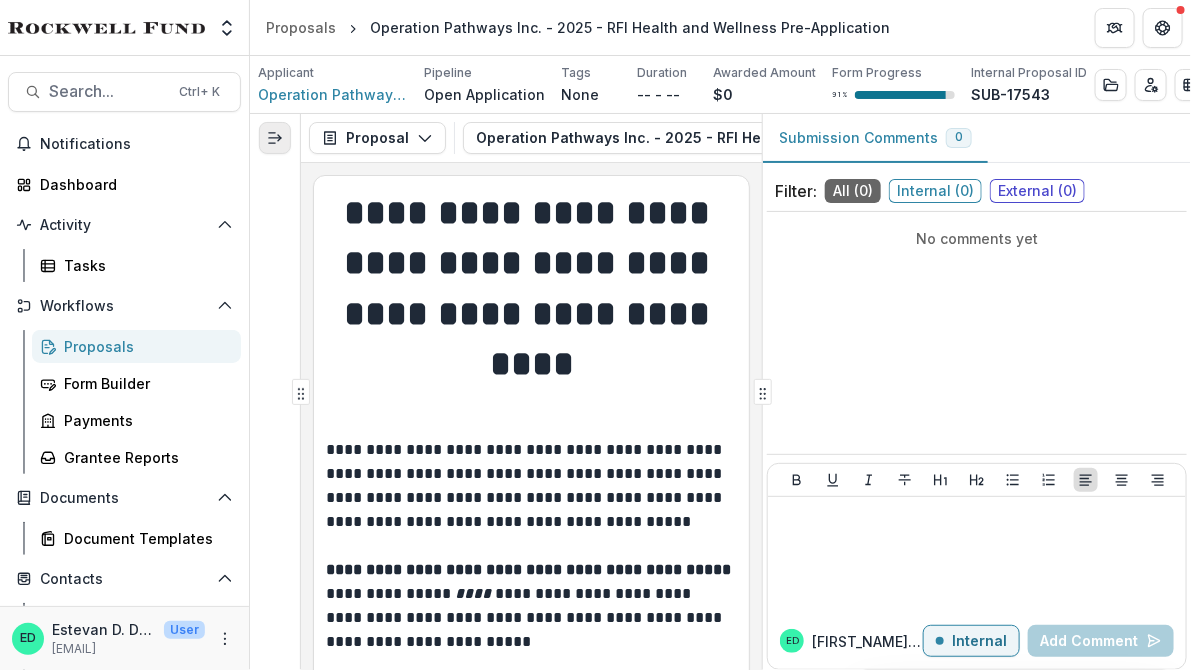click 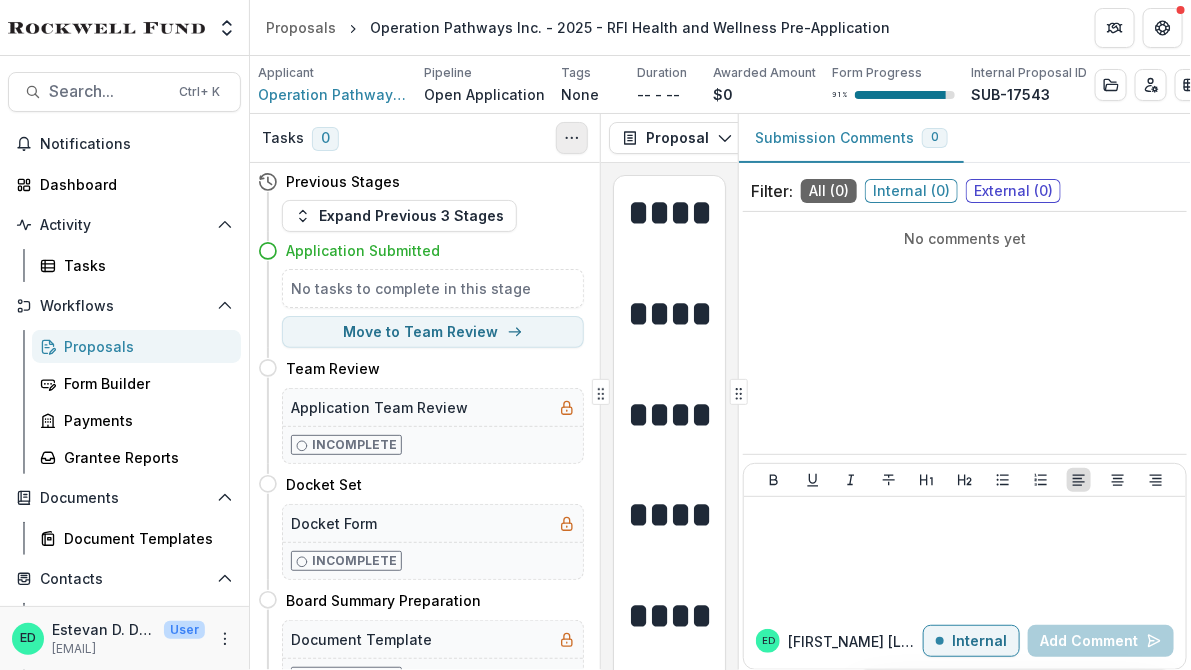 click 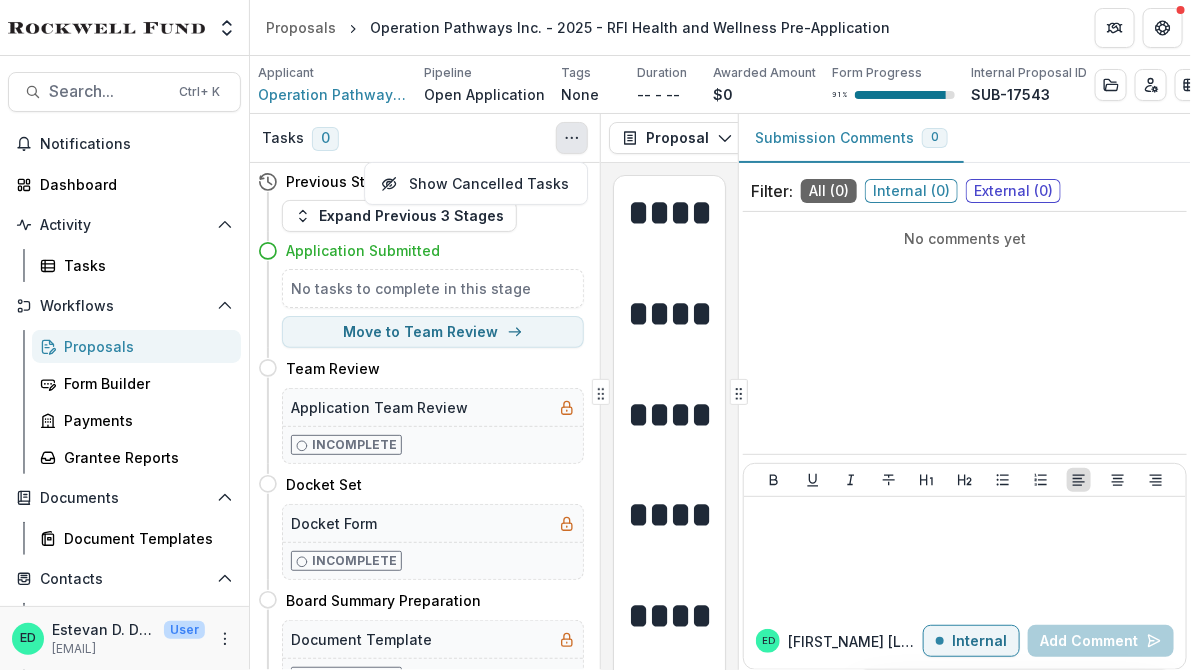 click on "Application Submitted" at bounding box center [435, 250] 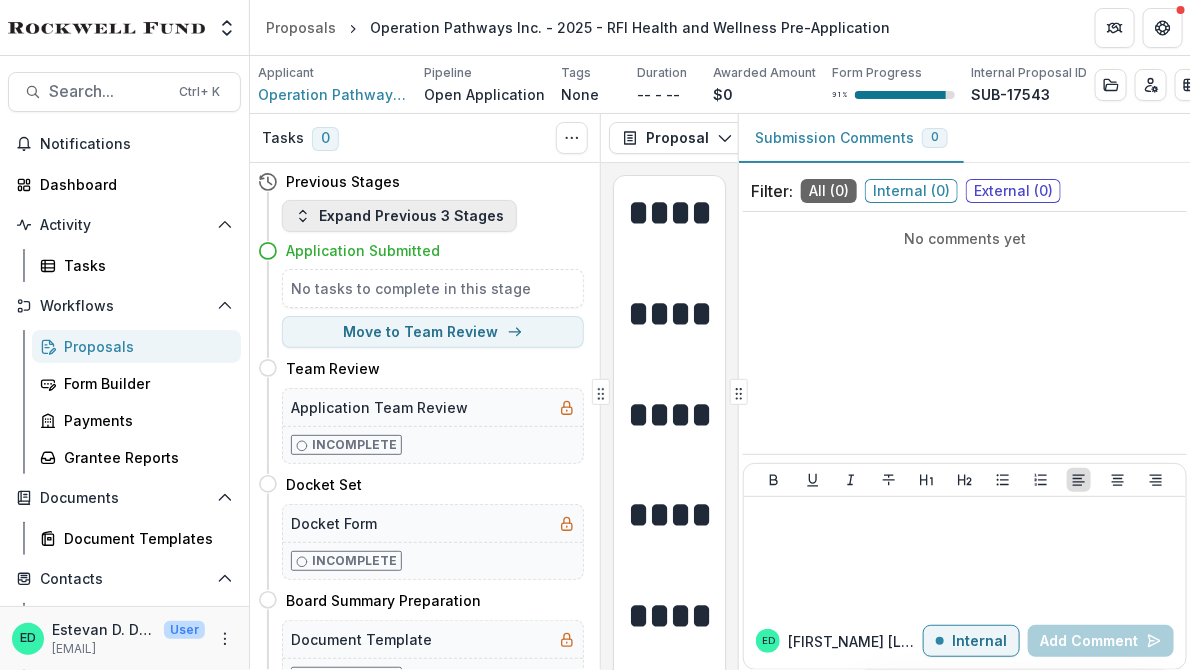 click on "Expand Previous 3 Stages" at bounding box center (399, 216) 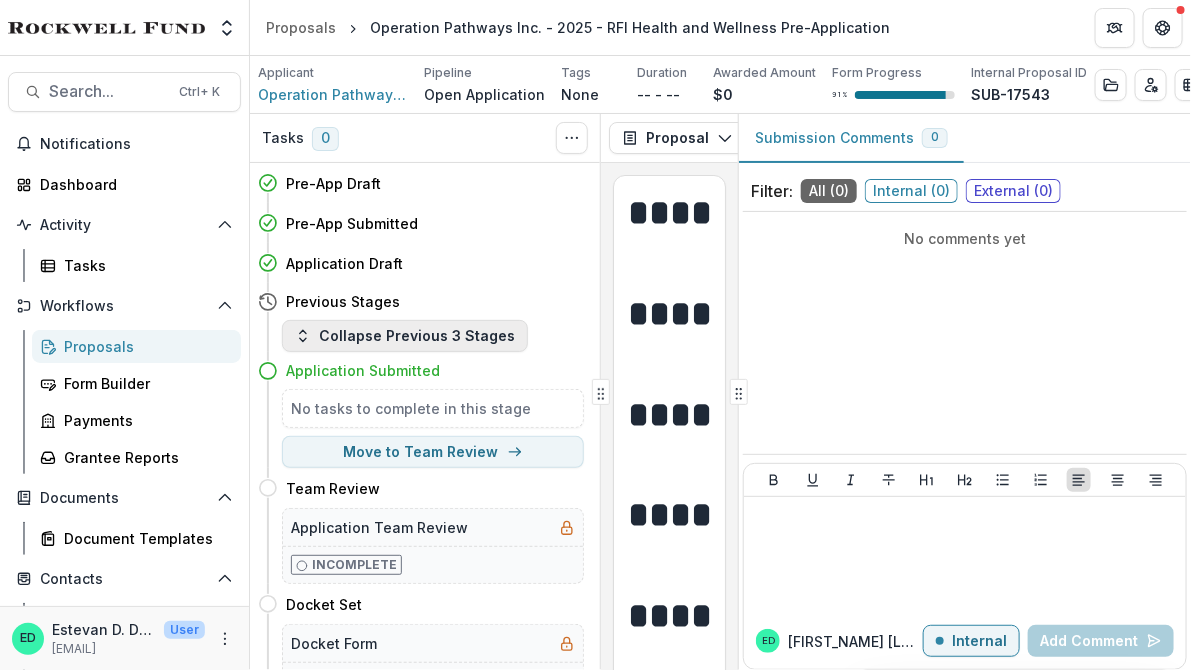 click on "Collapse Previous 3 Stages" at bounding box center (405, 336) 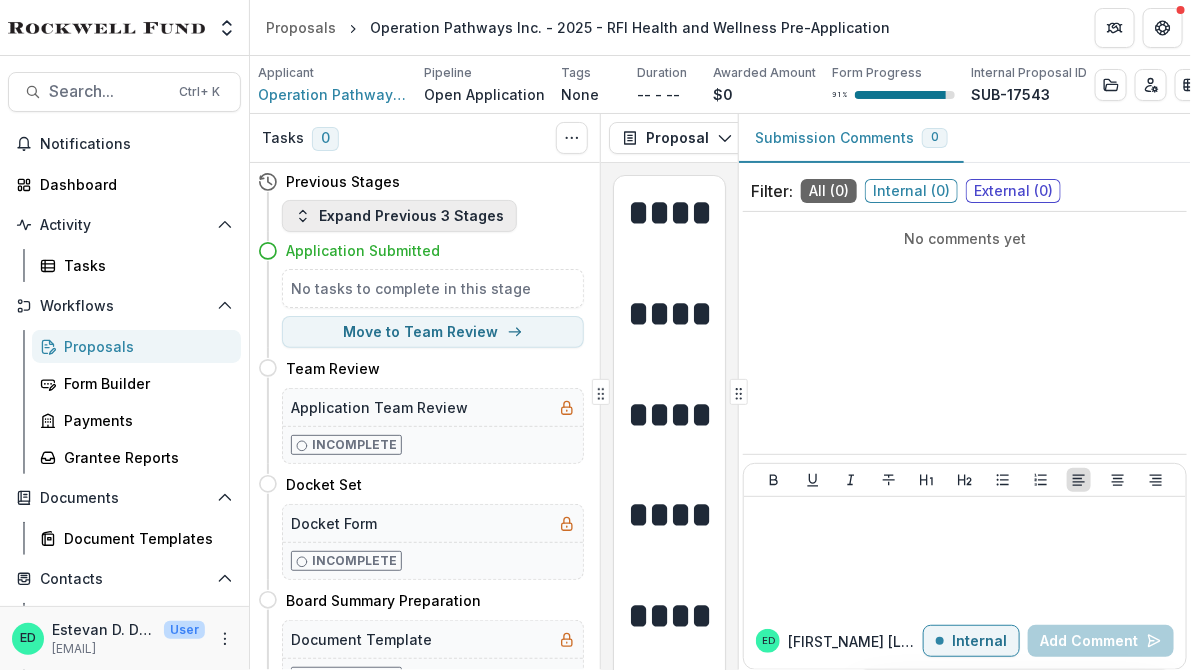 click on "Expand Previous 3 Stages" at bounding box center (399, 216) 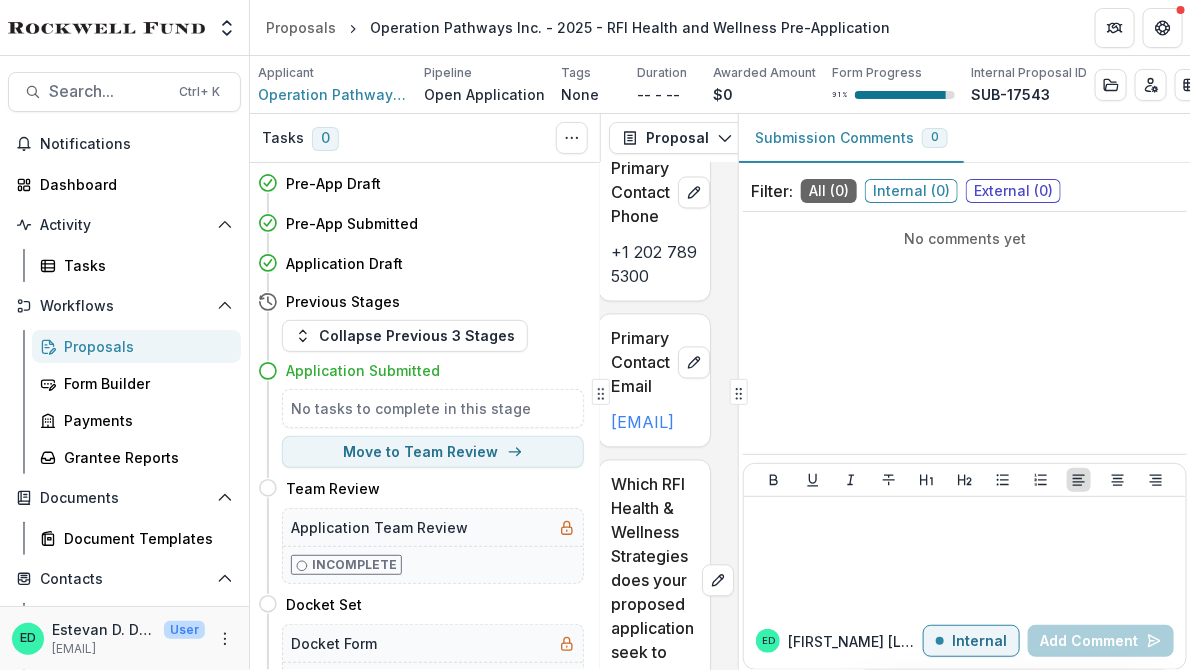 scroll, scrollTop: 6969, scrollLeft: 15, axis: both 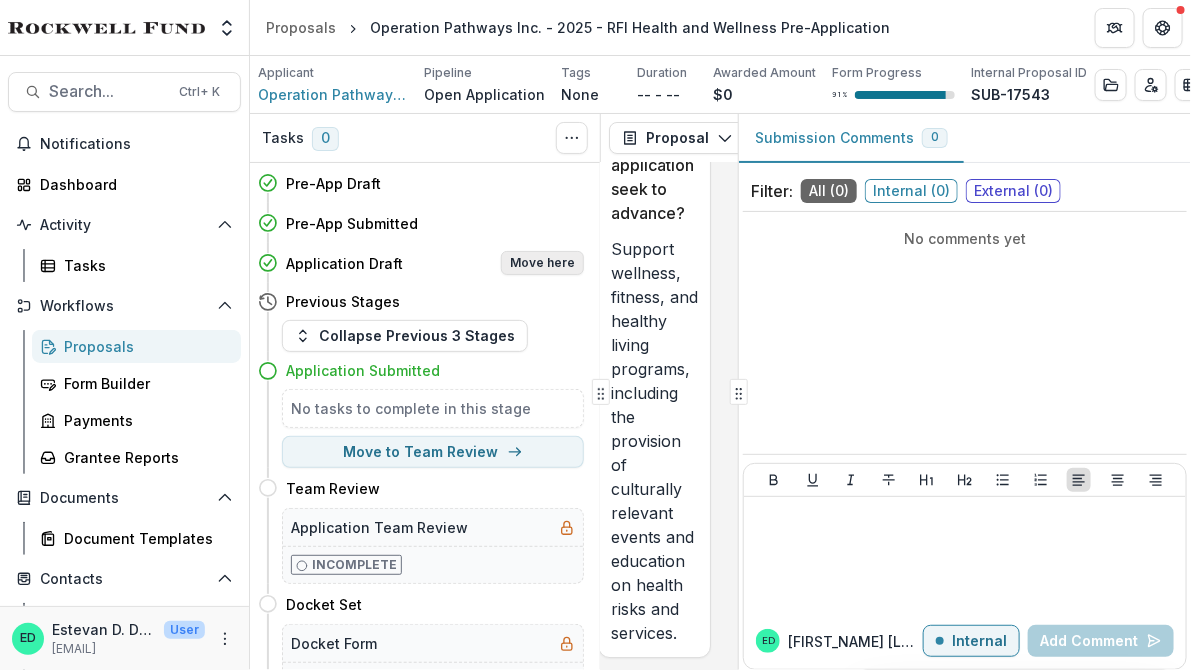 click on "Move here" at bounding box center [542, 263] 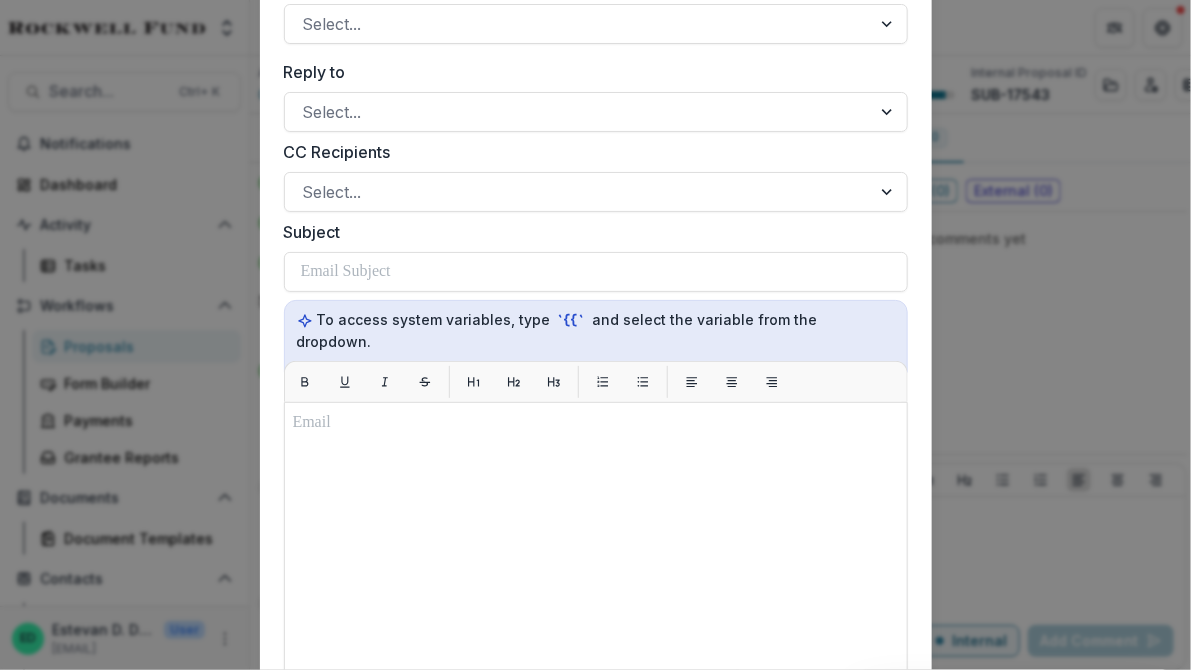 scroll, scrollTop: 0, scrollLeft: 0, axis: both 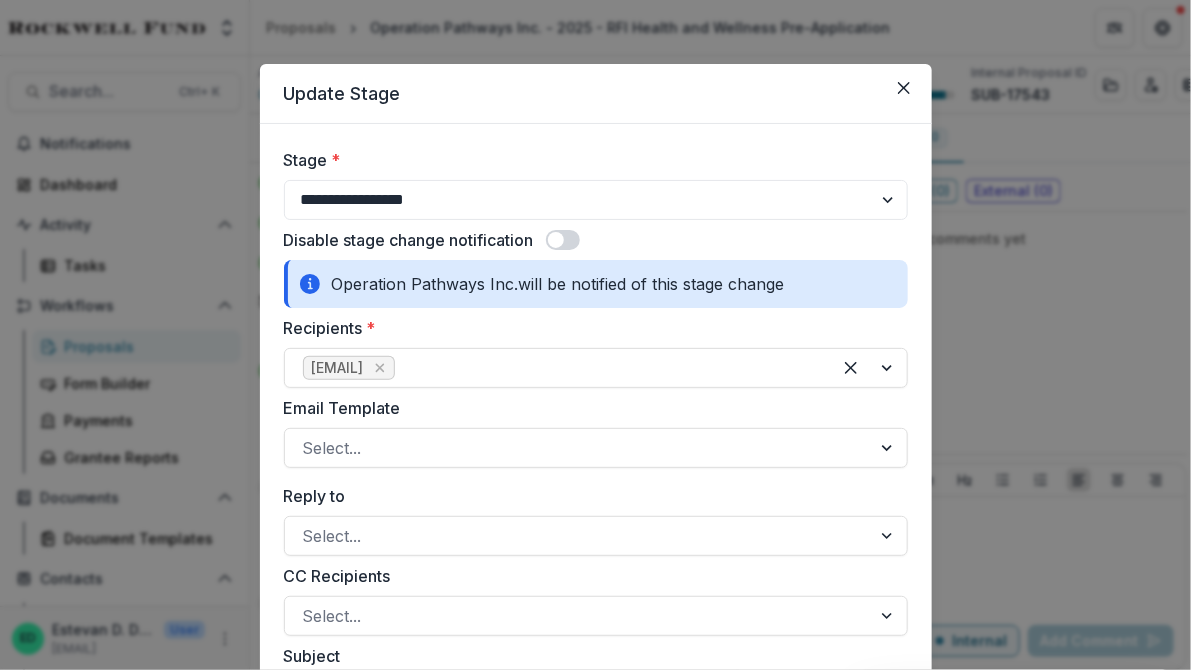 click on "**********" at bounding box center (596, 834) 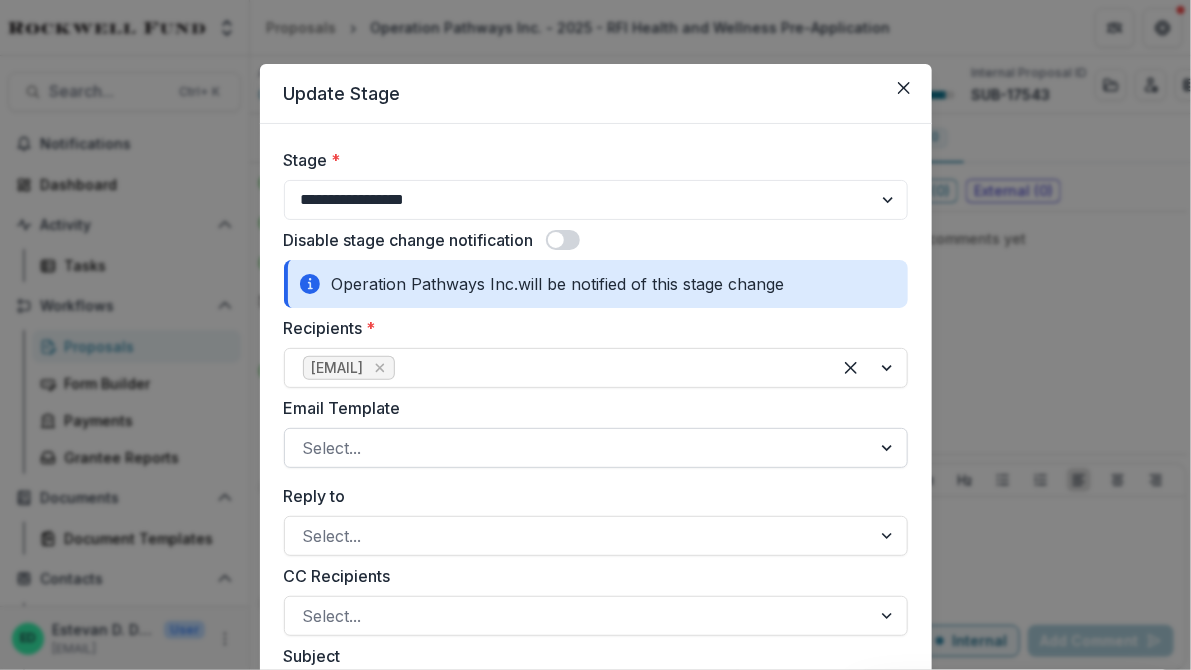 click at bounding box center [578, 448] 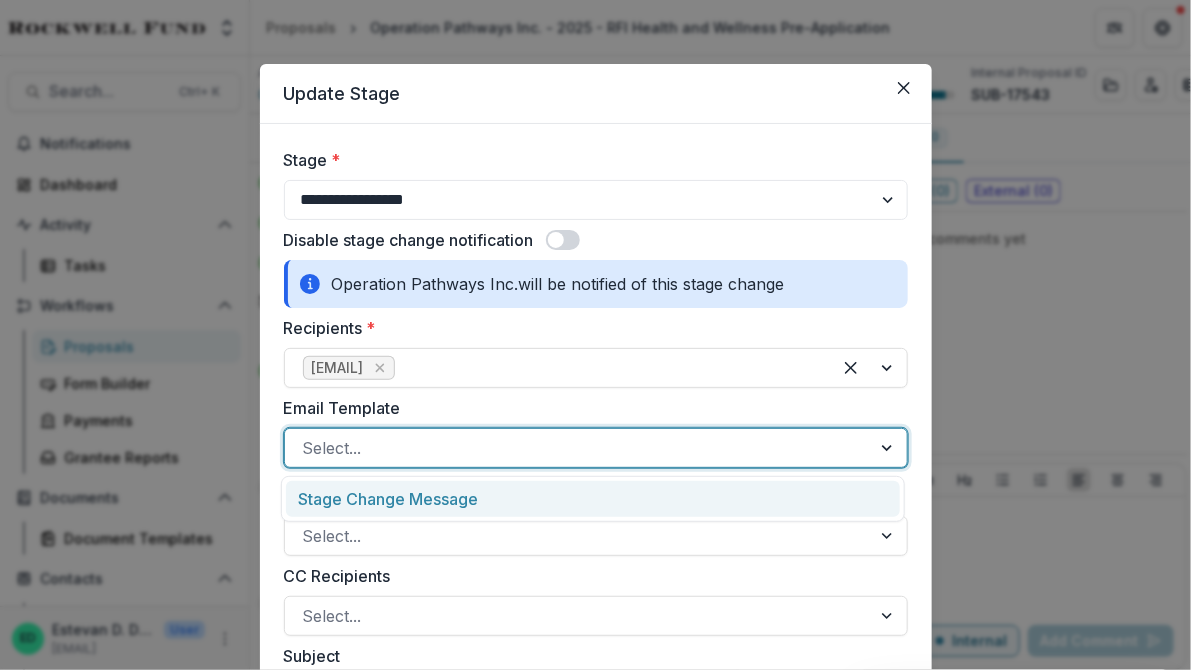 click on "Stage Change Message" at bounding box center [593, 499] 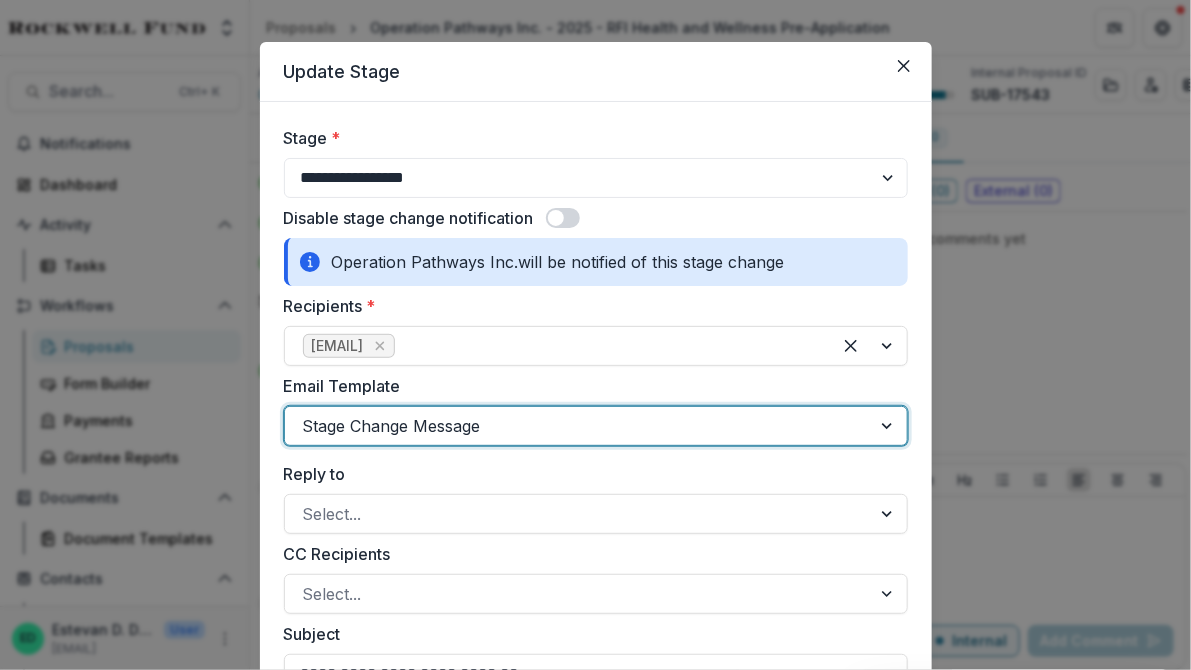 scroll, scrollTop: 196, scrollLeft: 0, axis: vertical 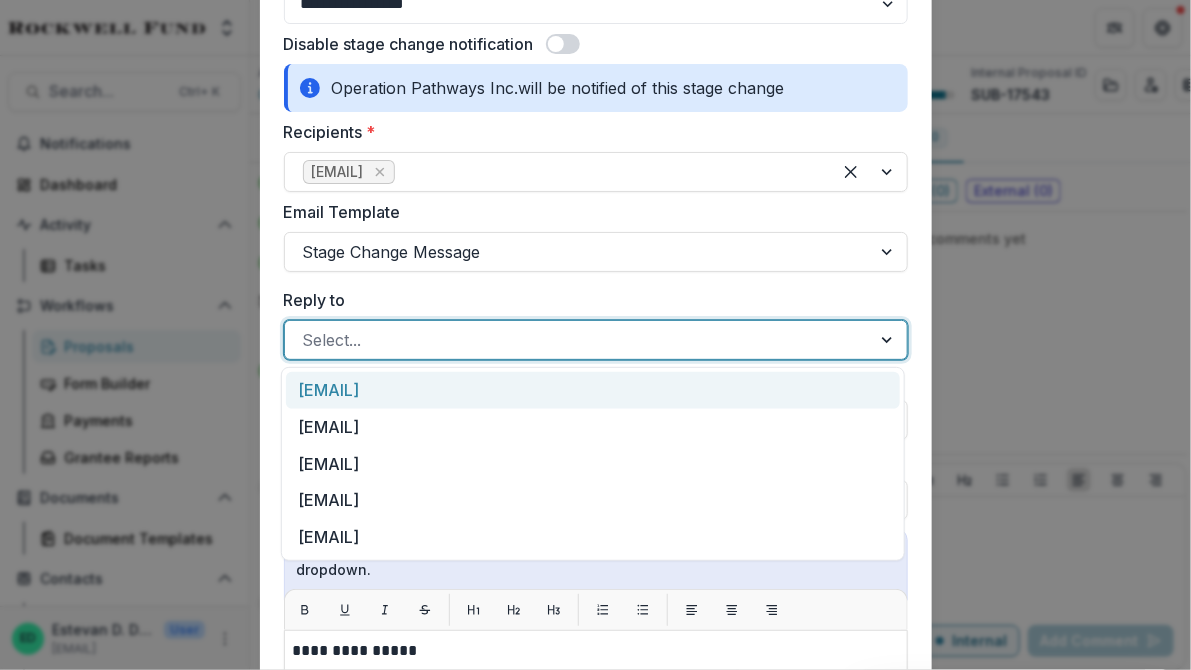 click at bounding box center (578, 340) 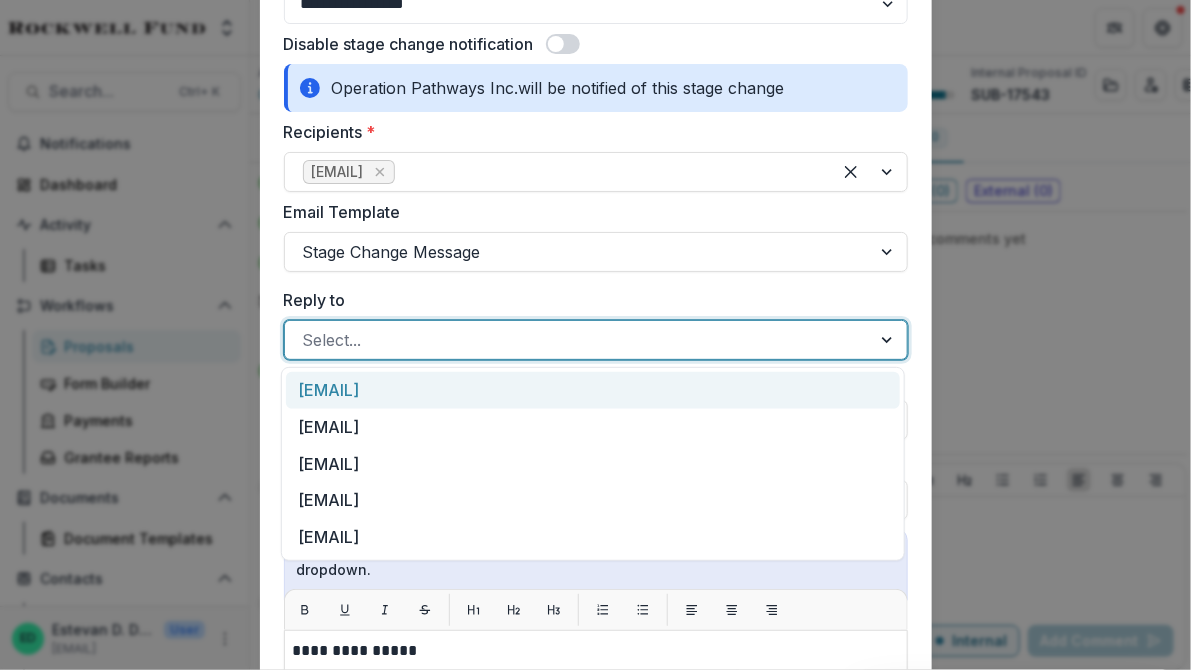 click on "[EMAIL]" at bounding box center (593, 390) 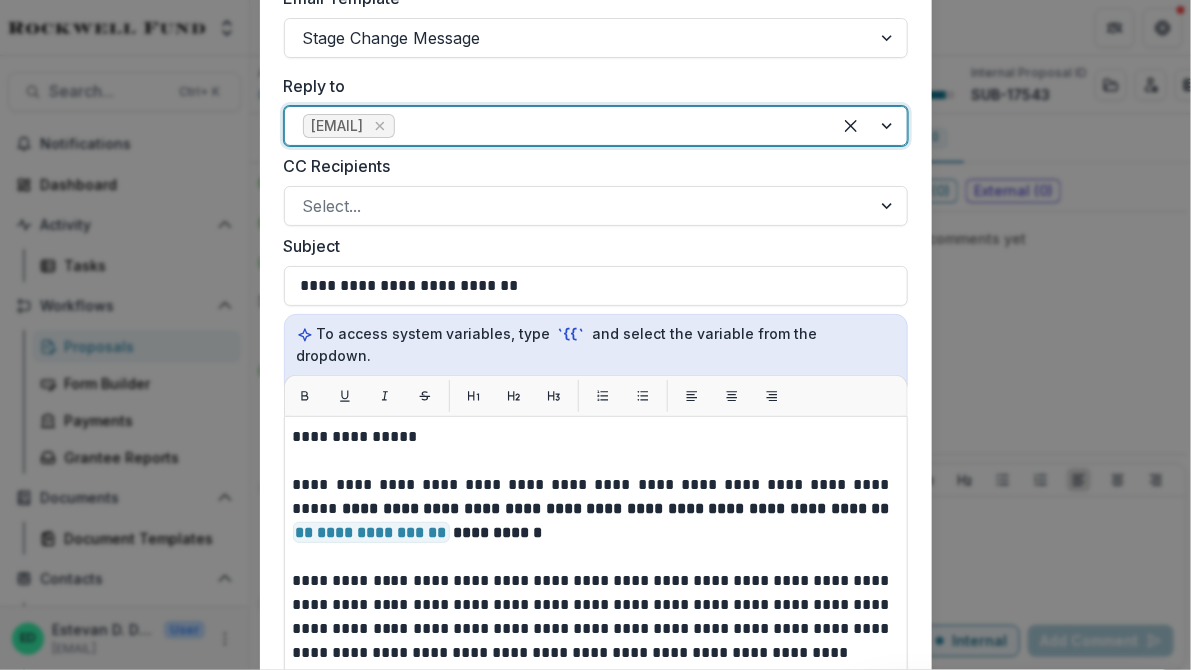 scroll, scrollTop: 780, scrollLeft: 0, axis: vertical 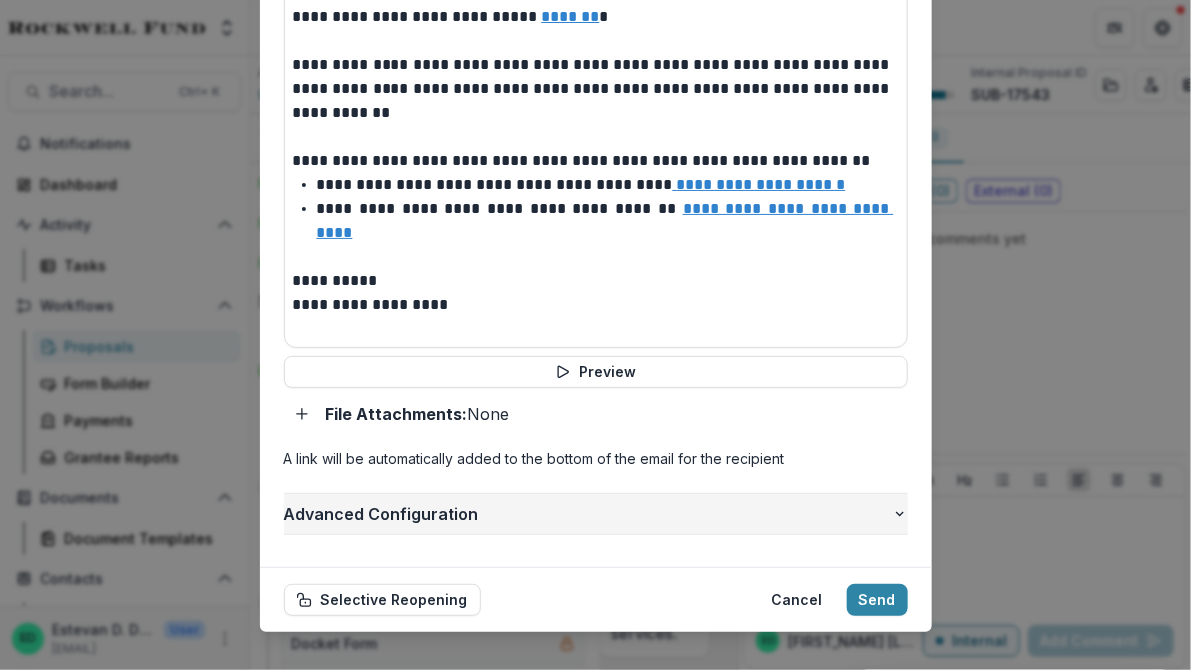 click on "Advanced Configuration" at bounding box center (588, 514) 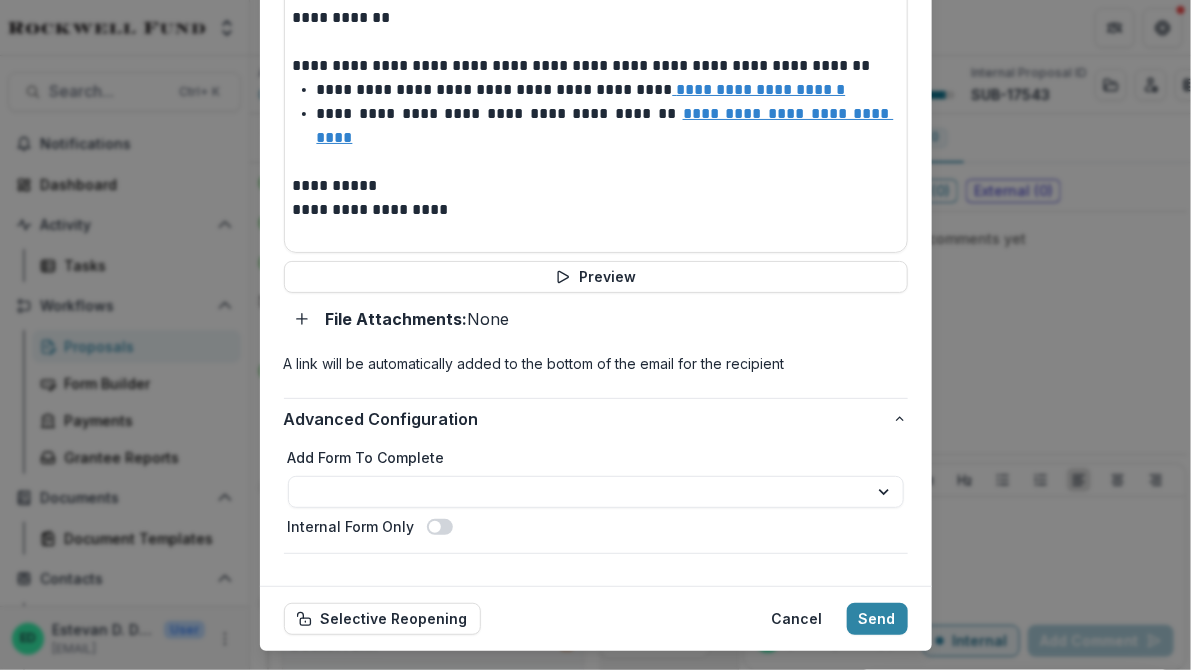 scroll, scrollTop: 1074, scrollLeft: 0, axis: vertical 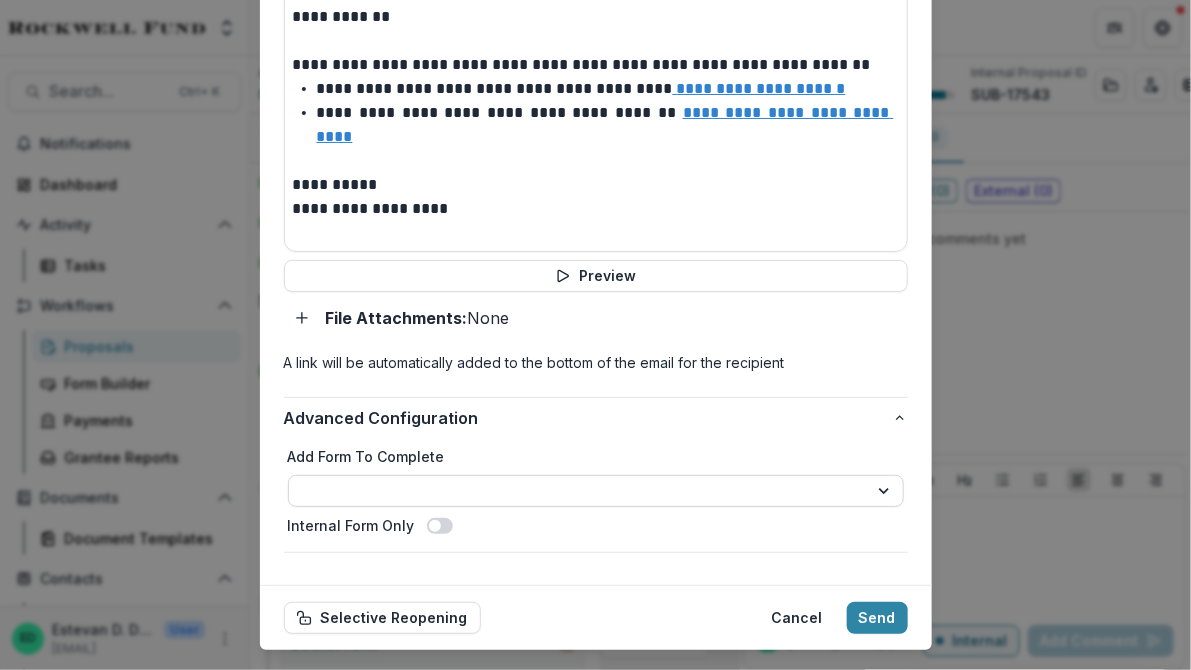 click on "**********" at bounding box center (596, 491) 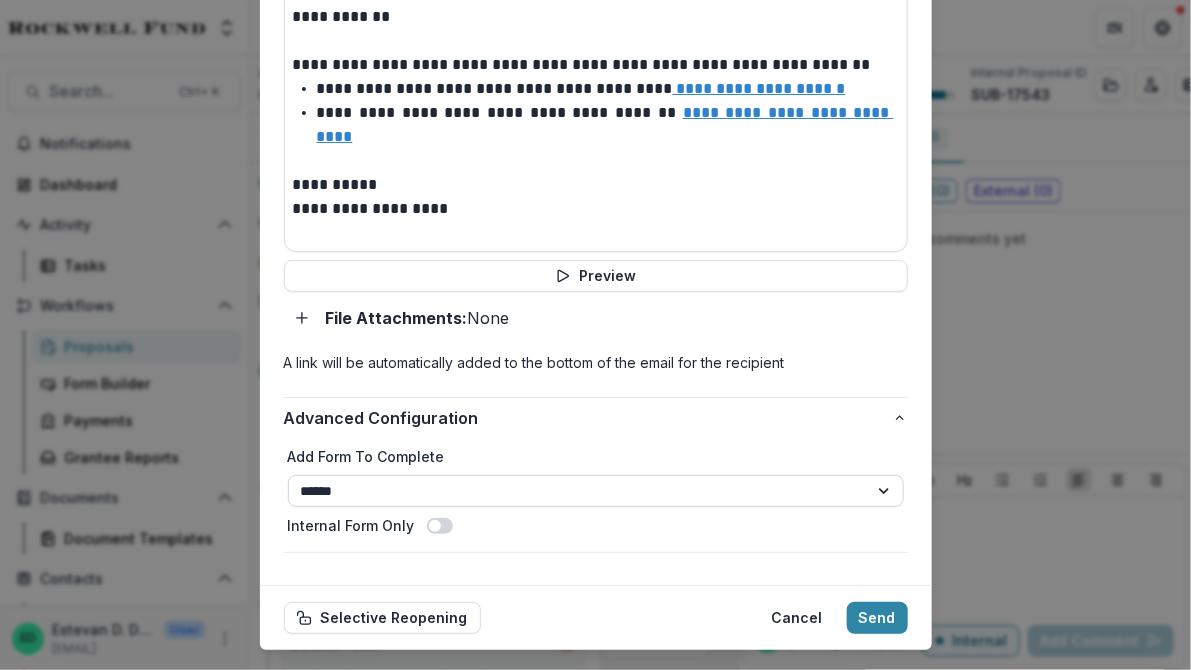 select on "**********" 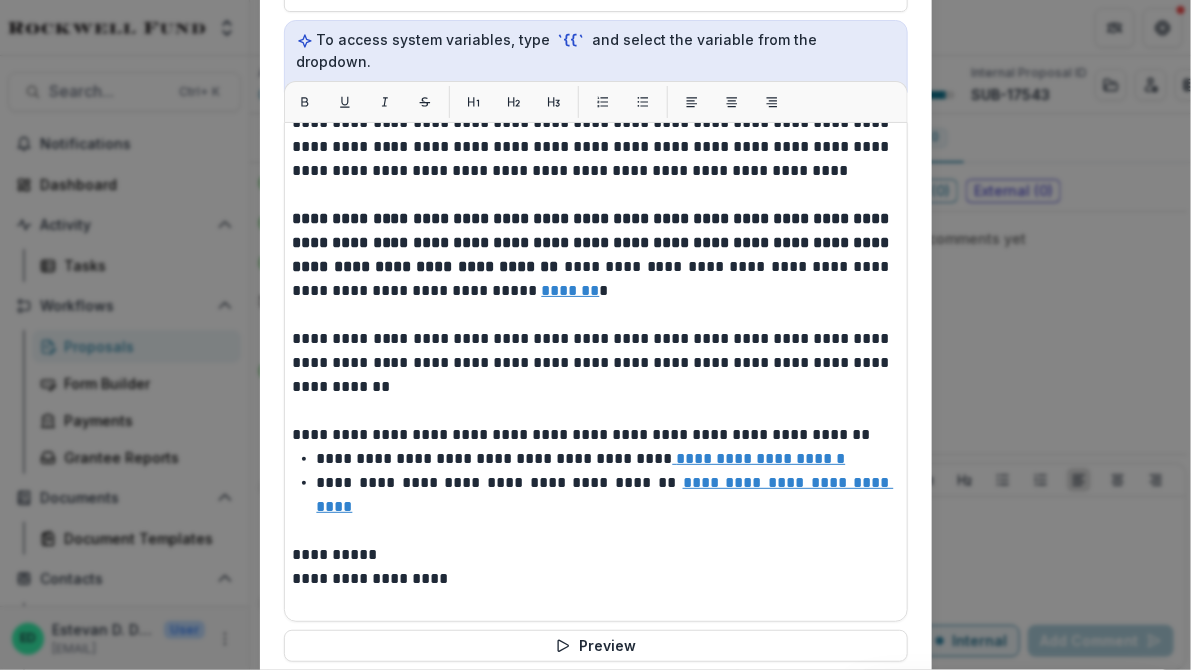 scroll, scrollTop: 702, scrollLeft: 0, axis: vertical 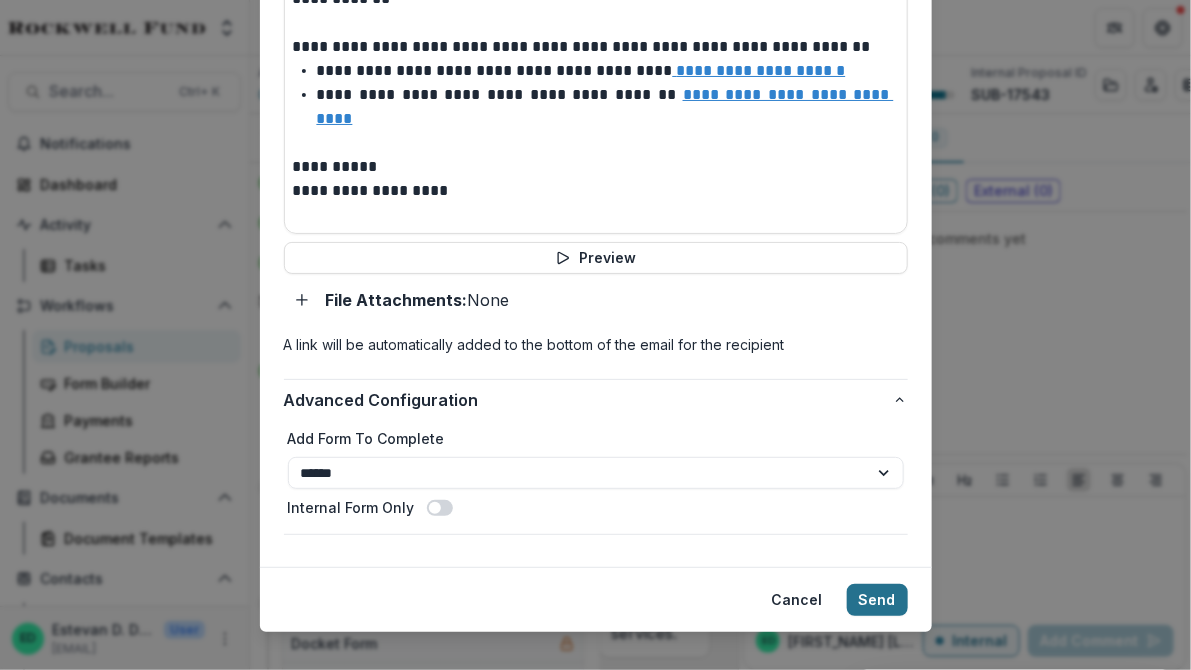 click on "Send" at bounding box center [877, 600] 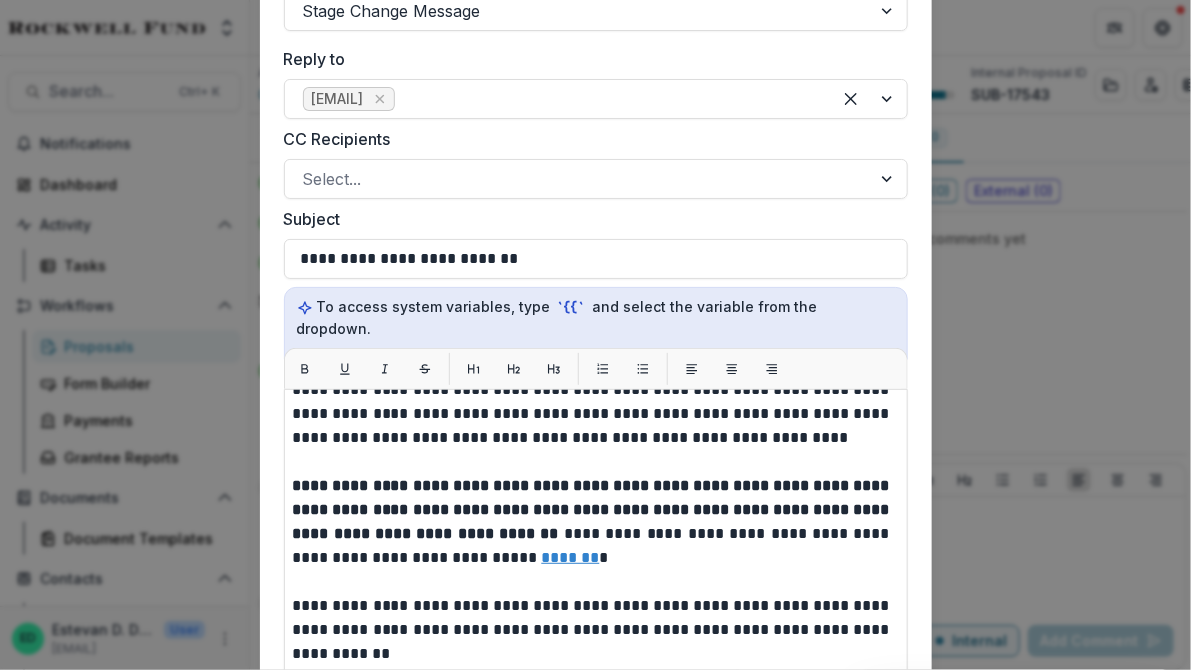 scroll, scrollTop: 360, scrollLeft: 0, axis: vertical 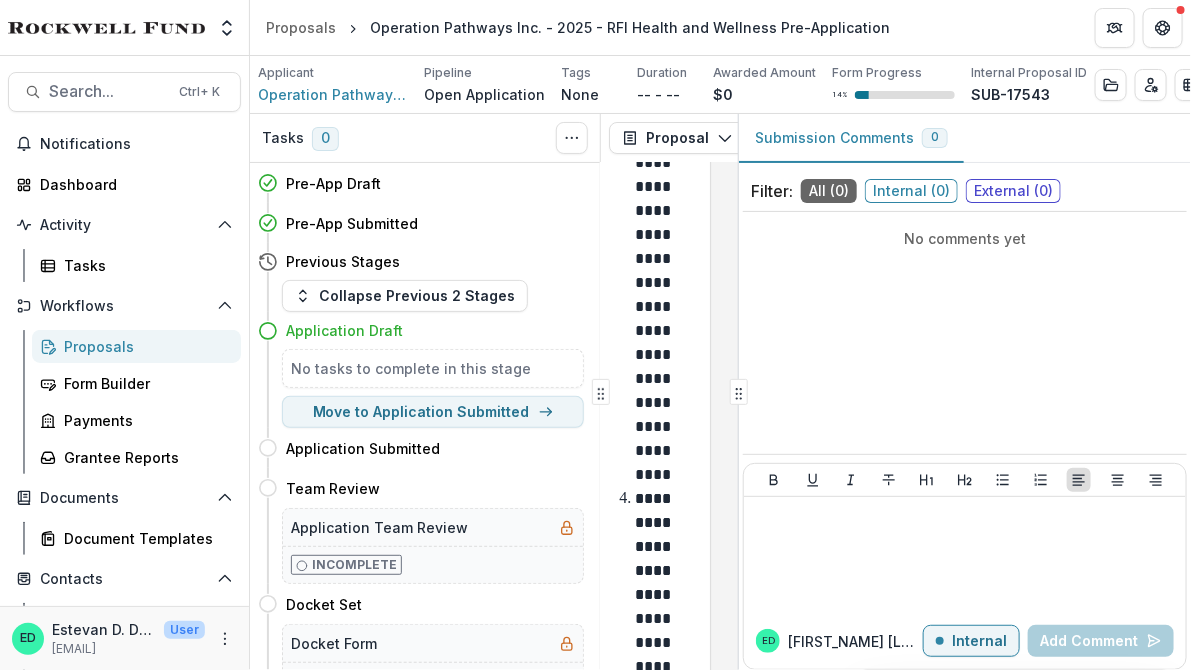 click on "Tasks 0 Show Cancelled Tasks Pre-App Draft Move here Pre-App Submitted Move here Previous Stages Collapse Previous 2 Stages Application Draft No tasks to complete in this stage Move to Application Submitted Application Submitted Move here Team Review Move here Application Team Review Incomplete Docket Set Move here Docket Form Incomplete Board Summary Preparation Move here Document Template Incomplete Board Approval Move here Board Approval Incomplete Board Declined Move here Approved Move here Dynamic Reporting Schedule Incomplete Dynamic Payment Schedule Incomplete Payment Preference Incomplete Grant Agreement Template Incomplete Active Grant Move here RFI Site Visit Report Incomplete Grant Close Move here Withdrawal Move here Proposal Proposal Payments Reports Grant Agreements Board Summaries Bank Details RFI Health and Wellness Application 2 Forms (2) Operation Pathways Inc. - 2025 - RFI Health and Wellness Pre-Application RFI Health and Wellness Application Configure forms Word Download Zip Download ** *" at bounding box center [720, 392] 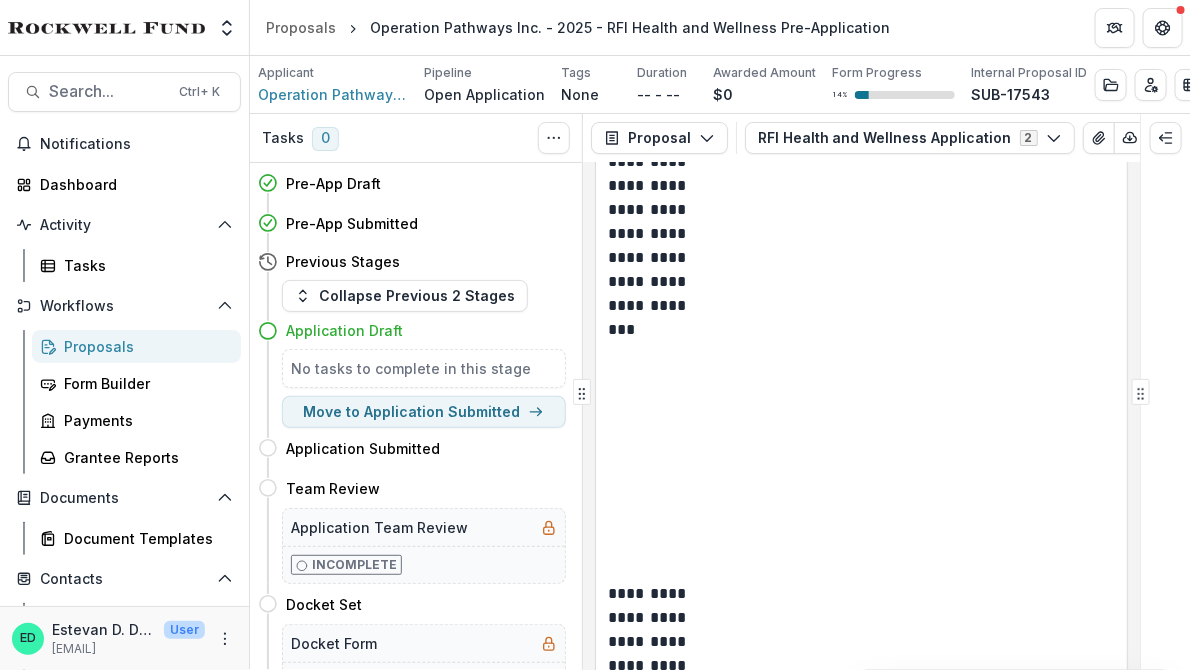 click on "Popular Name of Organization (only if different from legal name)" at bounding box center (841, 6973) 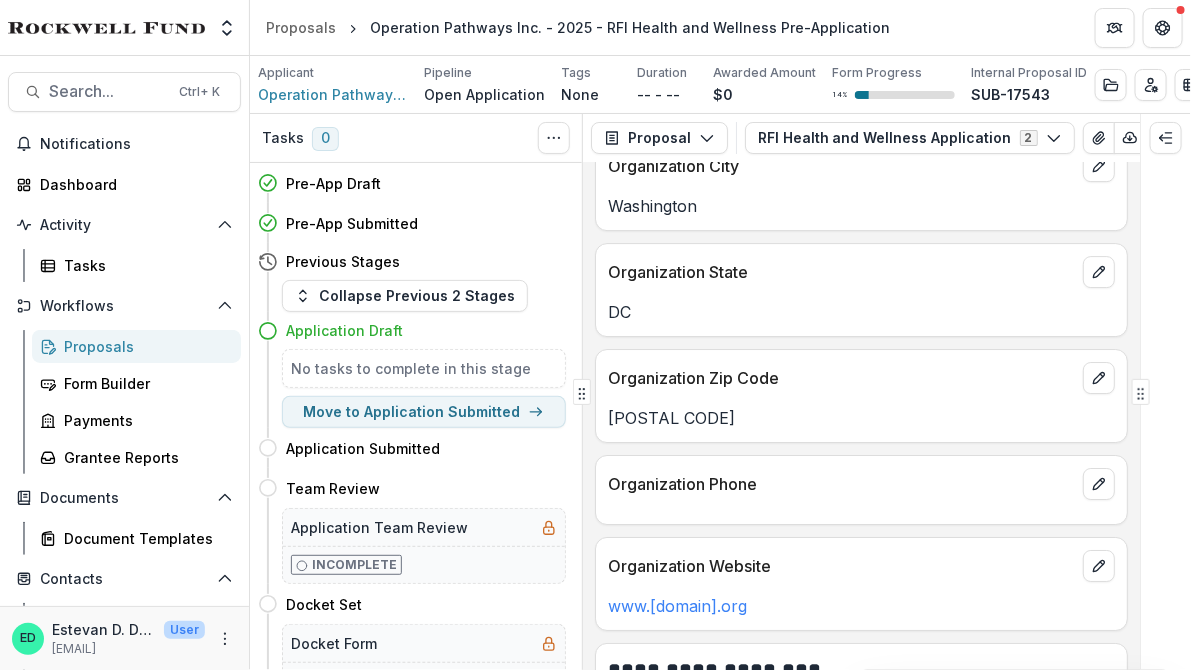 scroll, scrollTop: 2141, scrollLeft: 0, axis: vertical 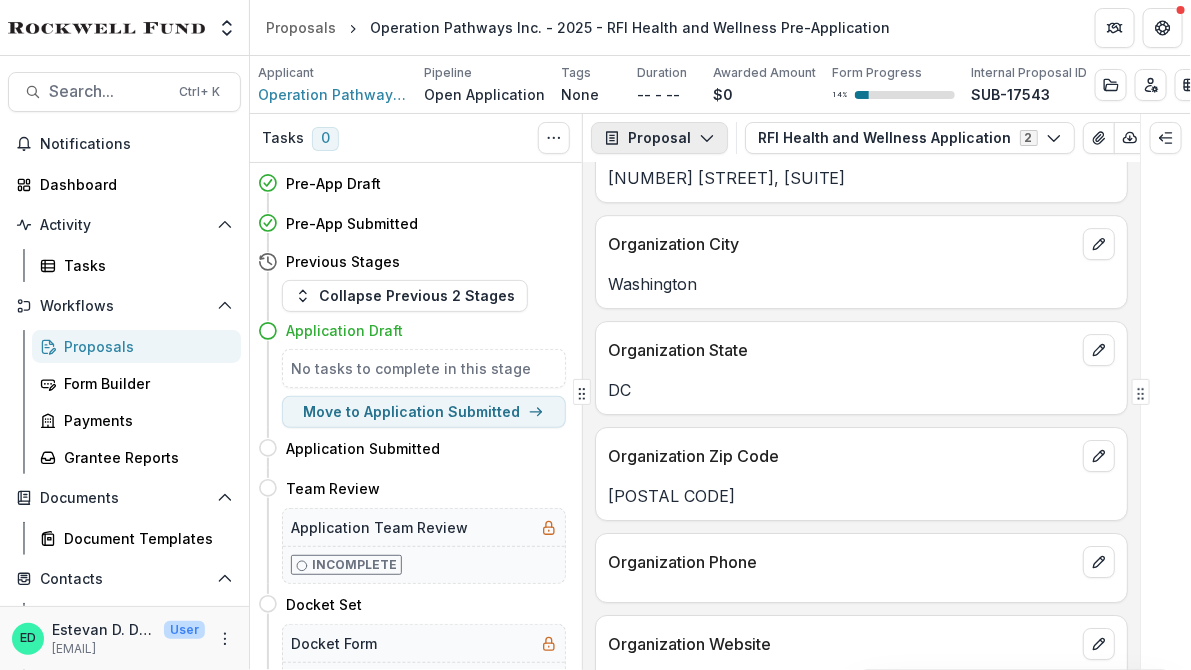 click on "Proposal" at bounding box center [659, 138] 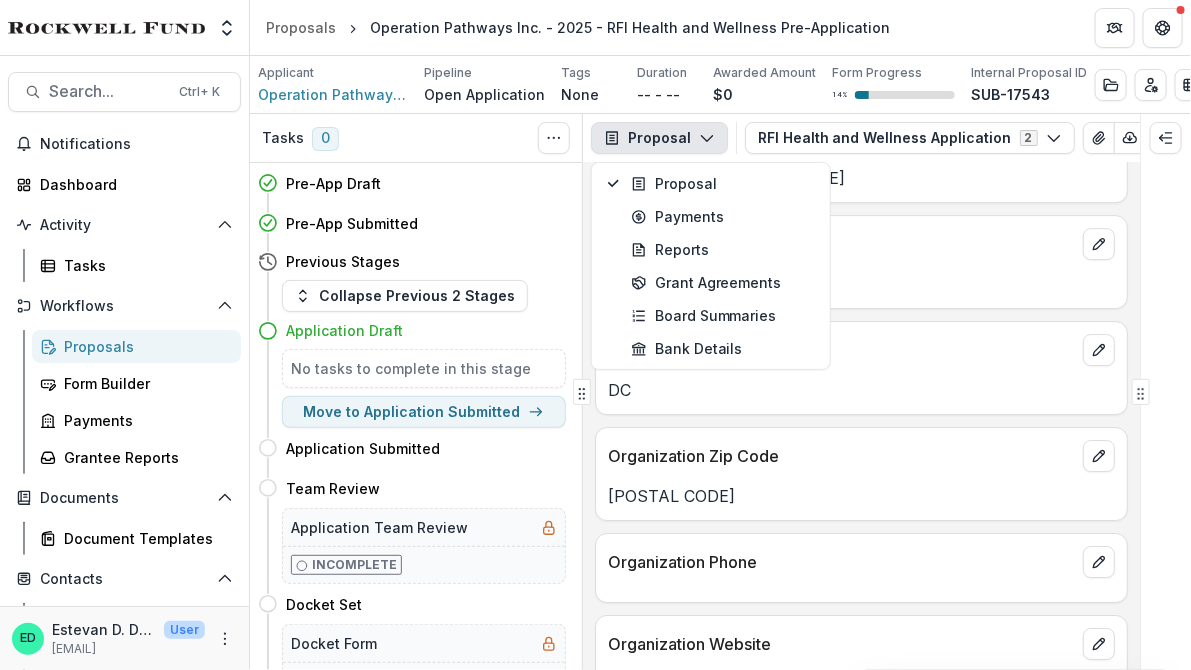 click on "Proposal Proposal Payments Reports Grant Agreements Board Summaries Bank Details RFI Health and Wellness Application 2 Forms (2) Operation Pathways Inc. - 2025 - RFI Health and Wellness Pre-Application RFI Health and Wellness Application Configure forms Word Download Word Download (with field descriptions) Zip Download Preview Merged PDF Preview Merged PDF (Inline Images & PDFs) Preview Merged PDF (with field descriptions) Custom Download" at bounding box center (861, 138) 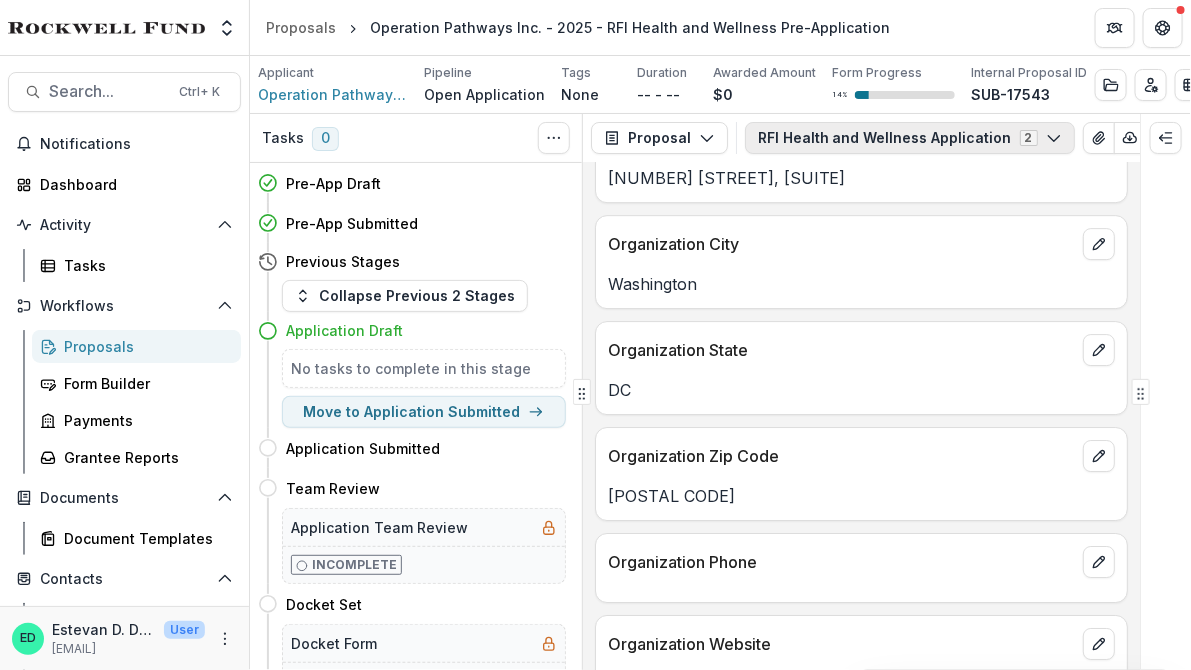 click on "RFI Health and Wellness Application 2" at bounding box center [910, 138] 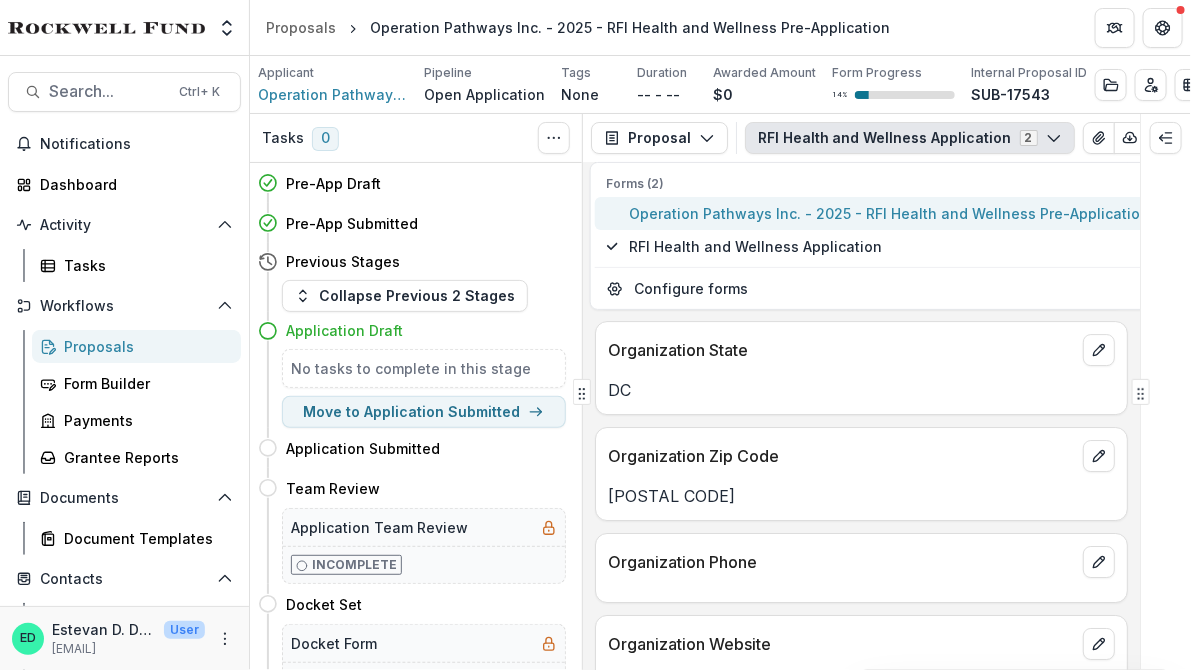 click on "Operation Pathways Inc. - 2025 - RFI Health and Wellness Pre-Application" at bounding box center (890, 213) 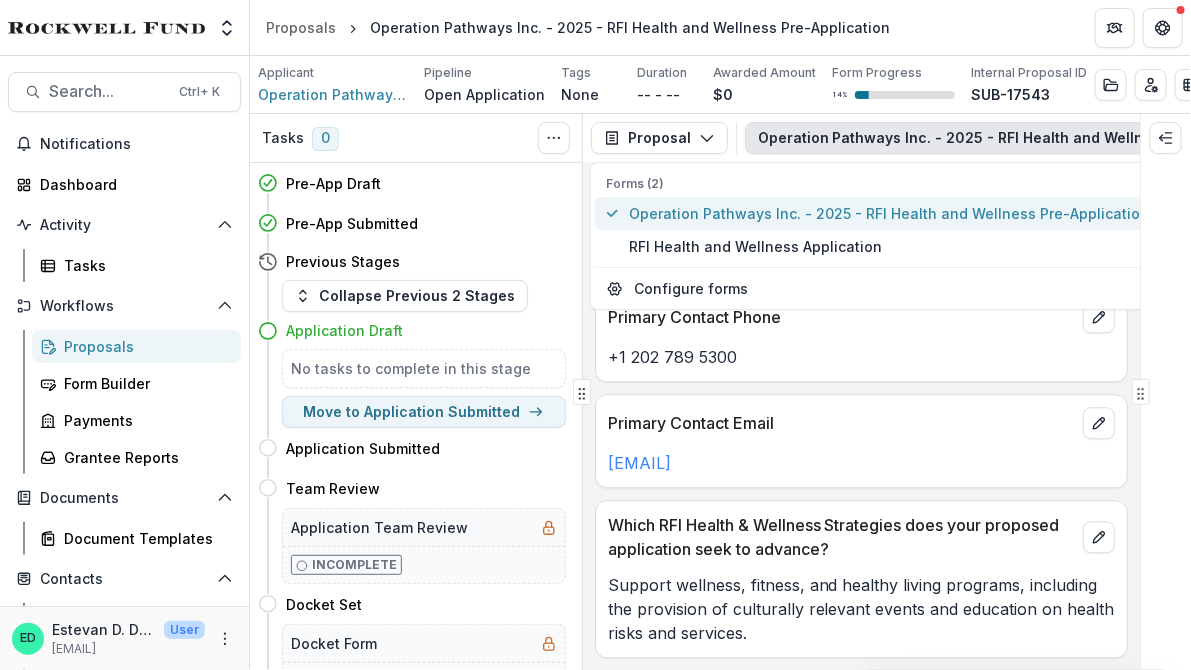 scroll, scrollTop: 1644, scrollLeft: 0, axis: vertical 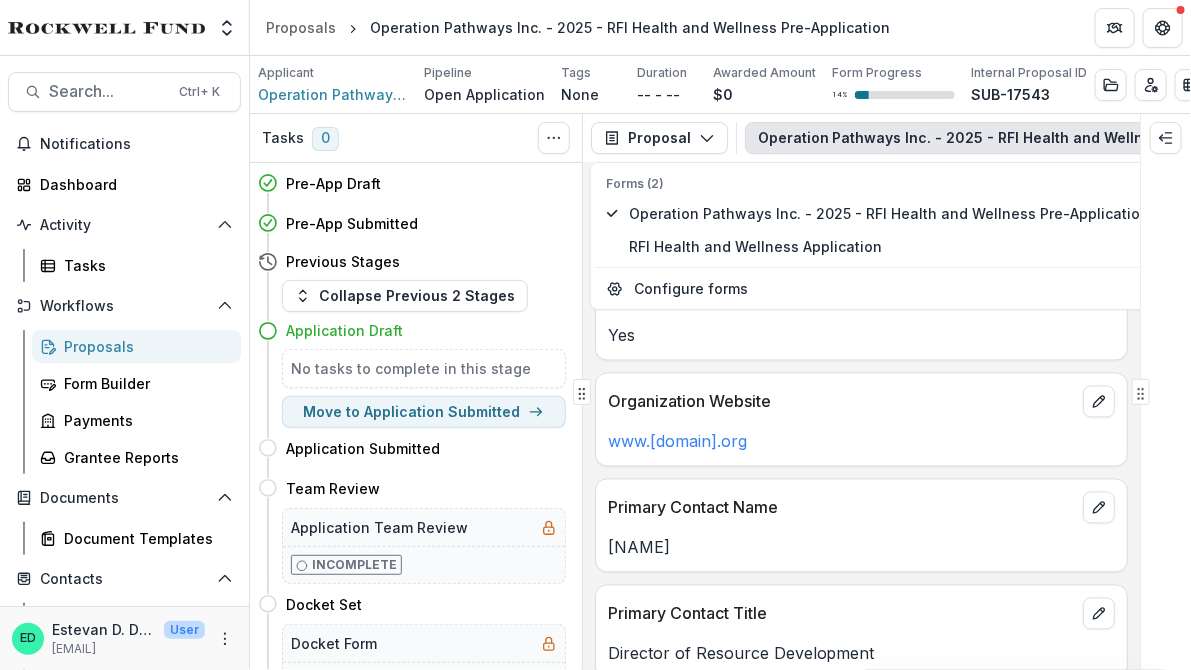 click on "**********" at bounding box center (861, 416) 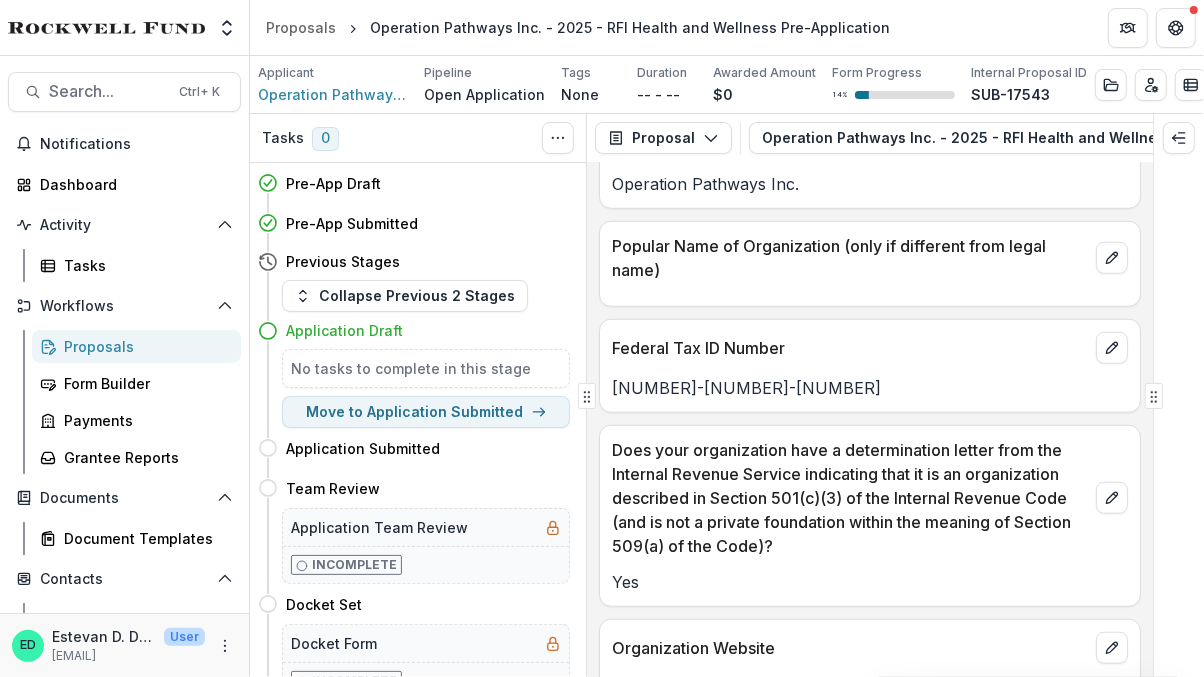 scroll, scrollTop: 1637, scrollLeft: 0, axis: vertical 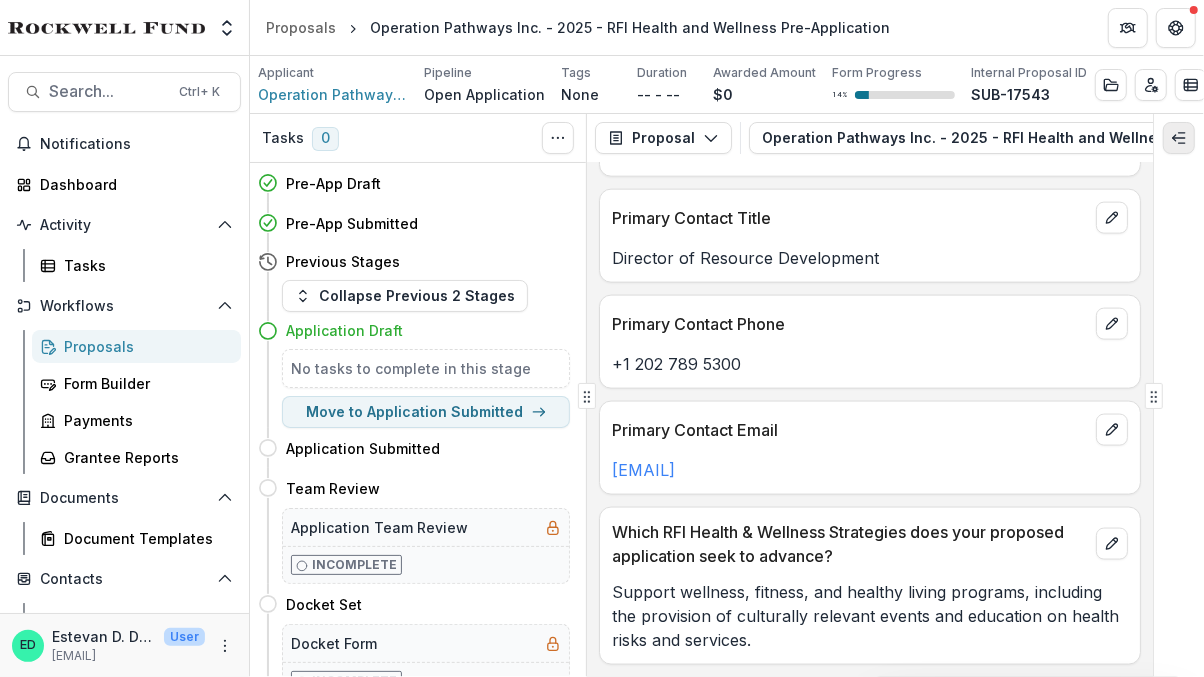click at bounding box center [1179, 138] 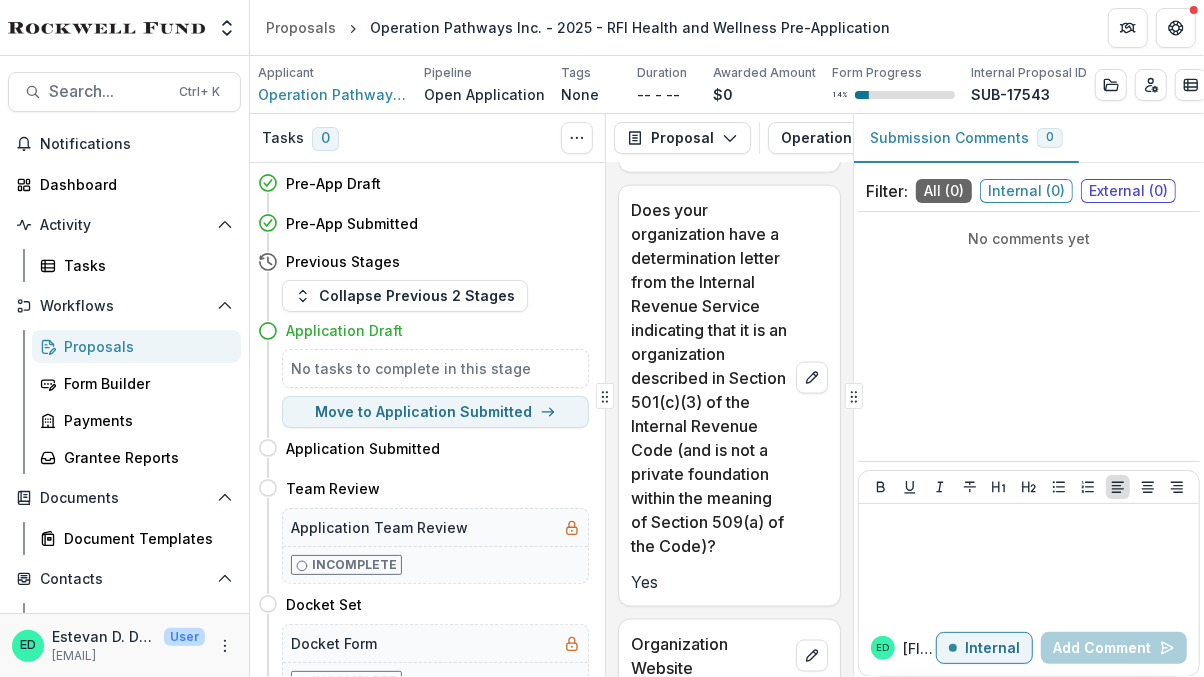 scroll, scrollTop: 3126, scrollLeft: 0, axis: vertical 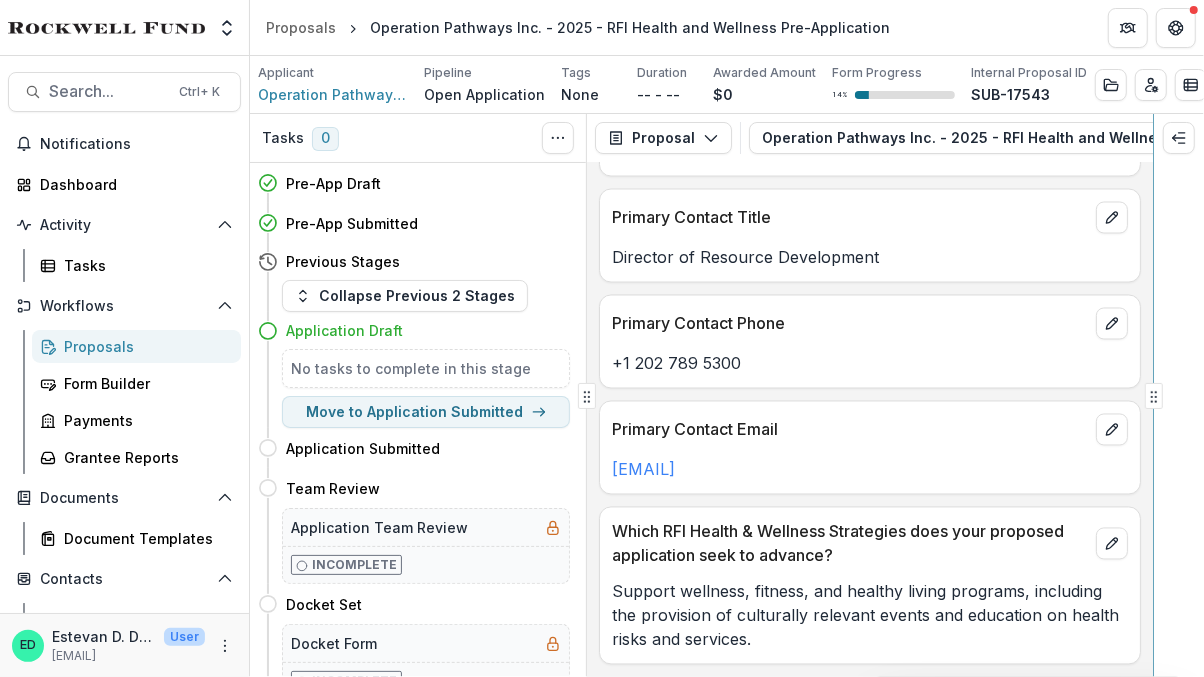 click on "Tasks 0 Show Cancelled Tasks Pre-App Draft Move here Pre-App Submitted Move here Previous Stages Collapse Previous 2 Stages Application Draft No tasks to complete in this stage Move to Application Submitted Application Submitted Move here Team Review Move here Application Team Review Incomplete Docket Set Move here Docket Form Incomplete Board Summary Preparation Move here Document Template Incomplete Board Approval Move here Board Approval Incomplete Board Declined Move here Approved Move here Dynamic Reporting Schedule Incomplete Dynamic Payment Schedule Incomplete Payment Preference Incomplete Grant Agreement Template Incomplete Active Grant Move here RFI Site Visit Report Incomplete Grant Close Move here Withdrawal Move here Proposal Proposal Payments Reports Grant Agreements Board Summaries Bank Details Operation Pathways Inc. - 2025 - RFI Health and Wellness Pre-Application 2 Forms (2) Operation Pathways Inc. - 2025 - RFI Health and Wellness Pre-Application RFI Health and Wellness Application Text Block" at bounding box center (727, 395) 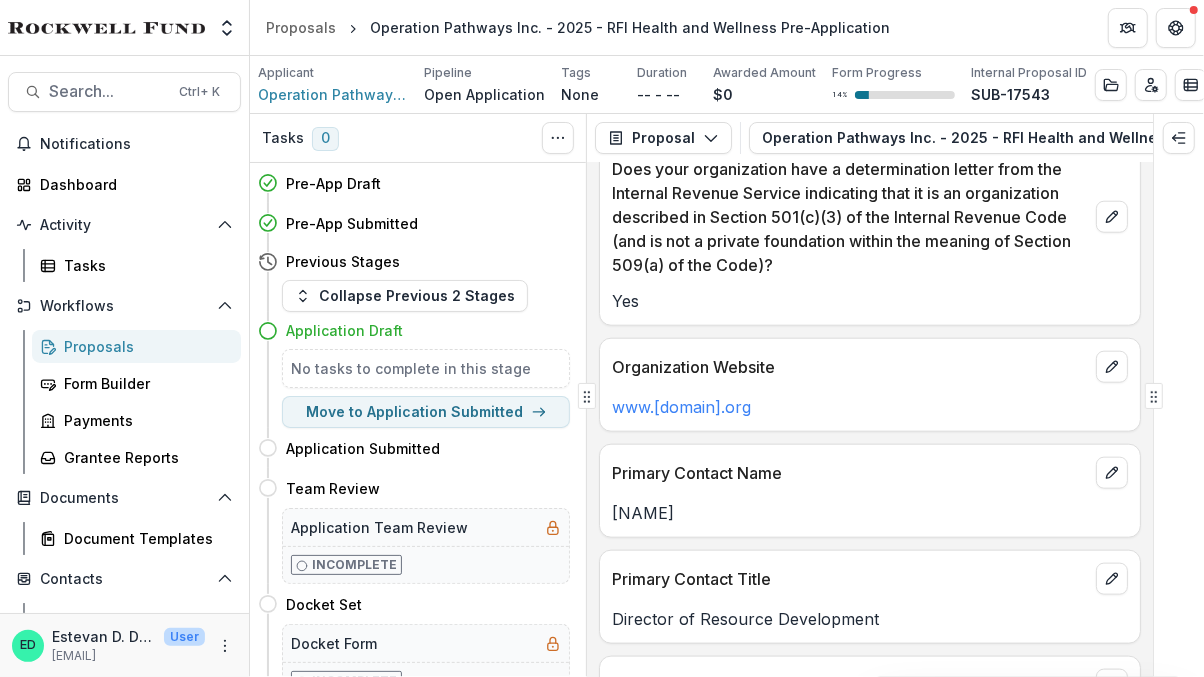 scroll, scrollTop: 1637, scrollLeft: 0, axis: vertical 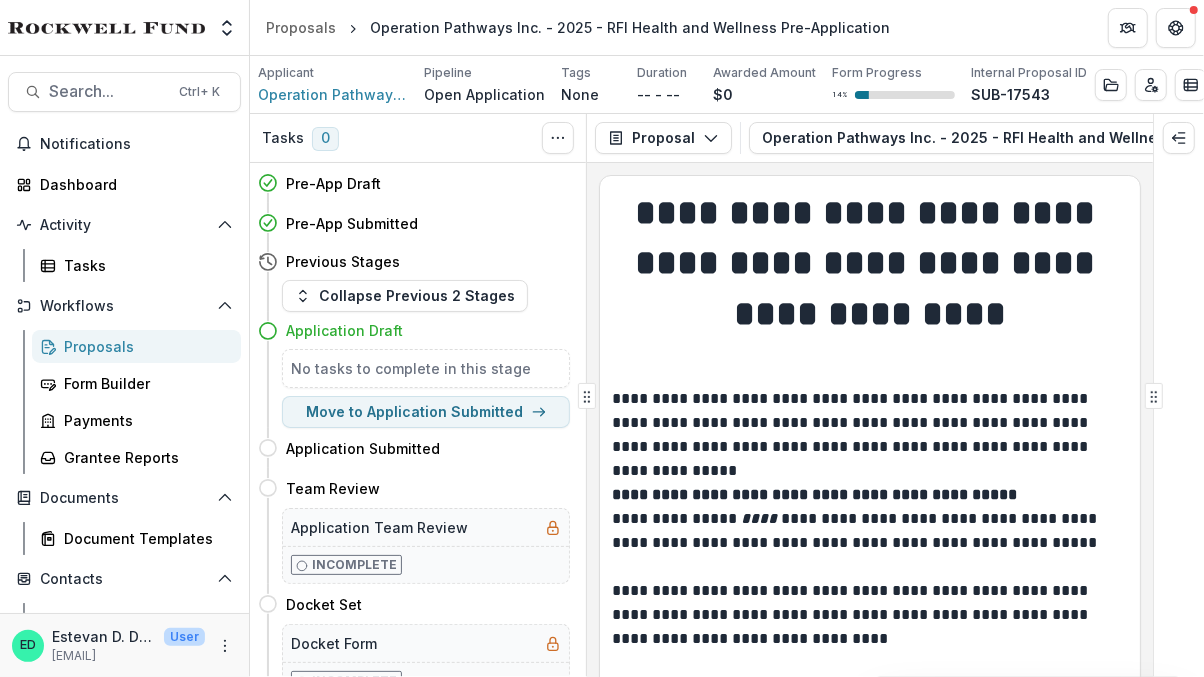 click on "Proposals" at bounding box center [144, 346] 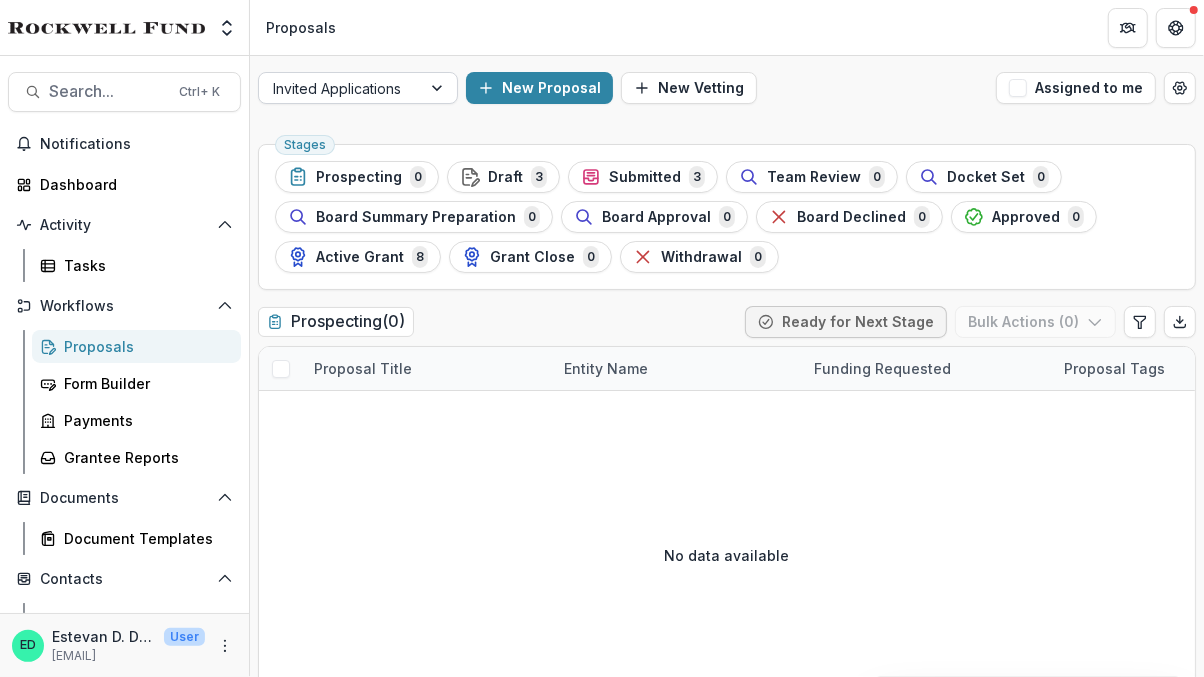 click at bounding box center [439, 88] 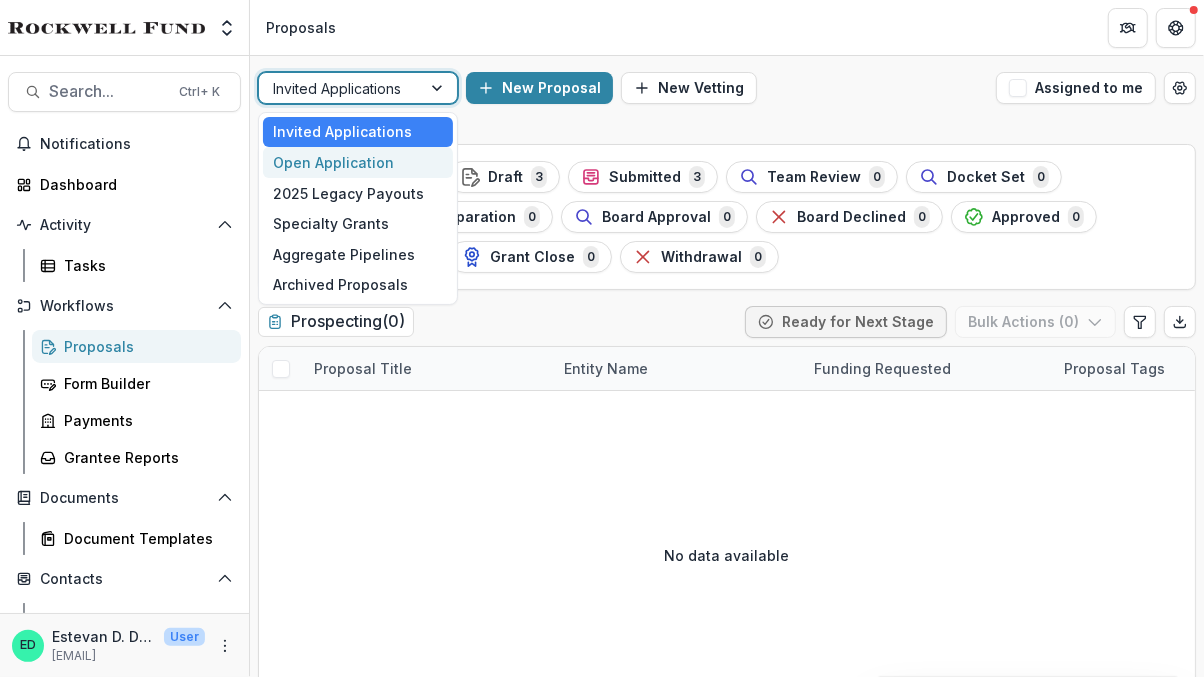 click on "Open Application" at bounding box center [358, 162] 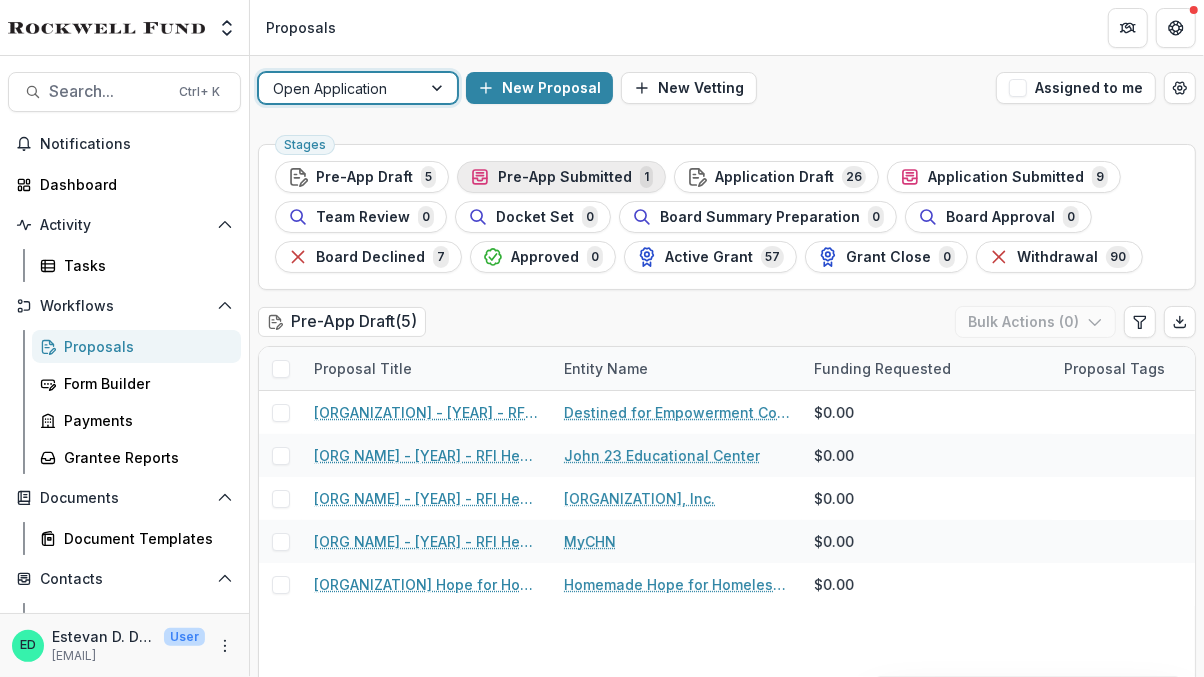 click on "Pre-App Submitted" at bounding box center [565, 177] 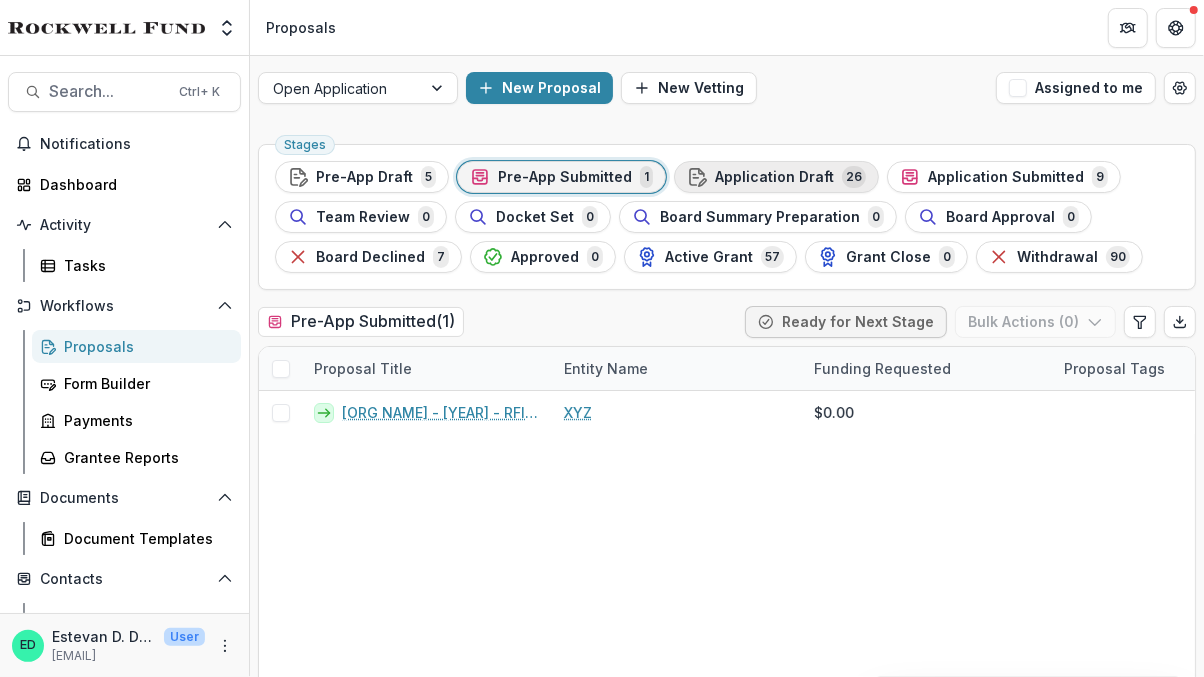 click on "Application Draft" at bounding box center (774, 177) 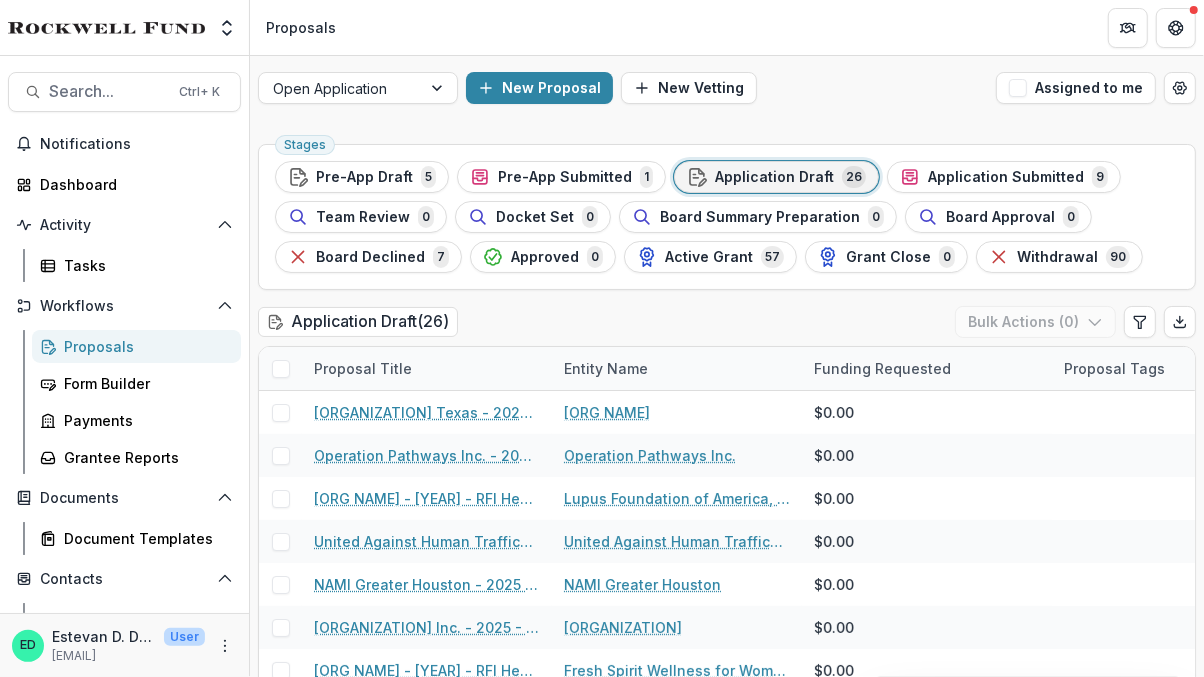 click on "Application Draft" at bounding box center (774, 177) 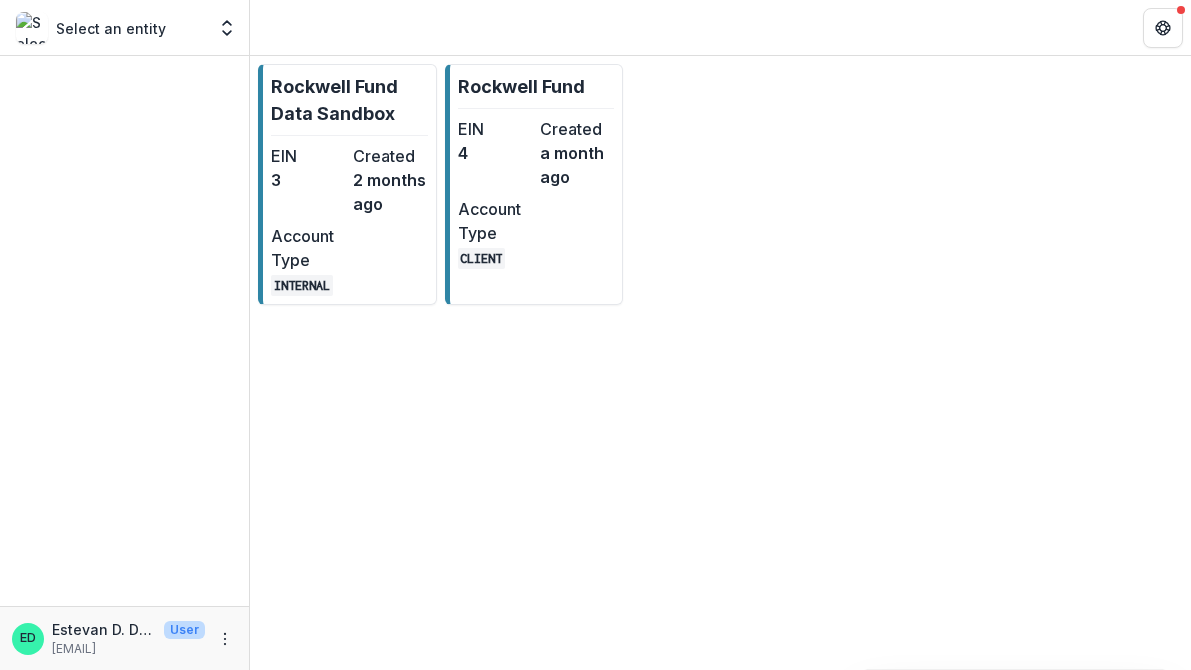 scroll, scrollTop: 0, scrollLeft: 0, axis: both 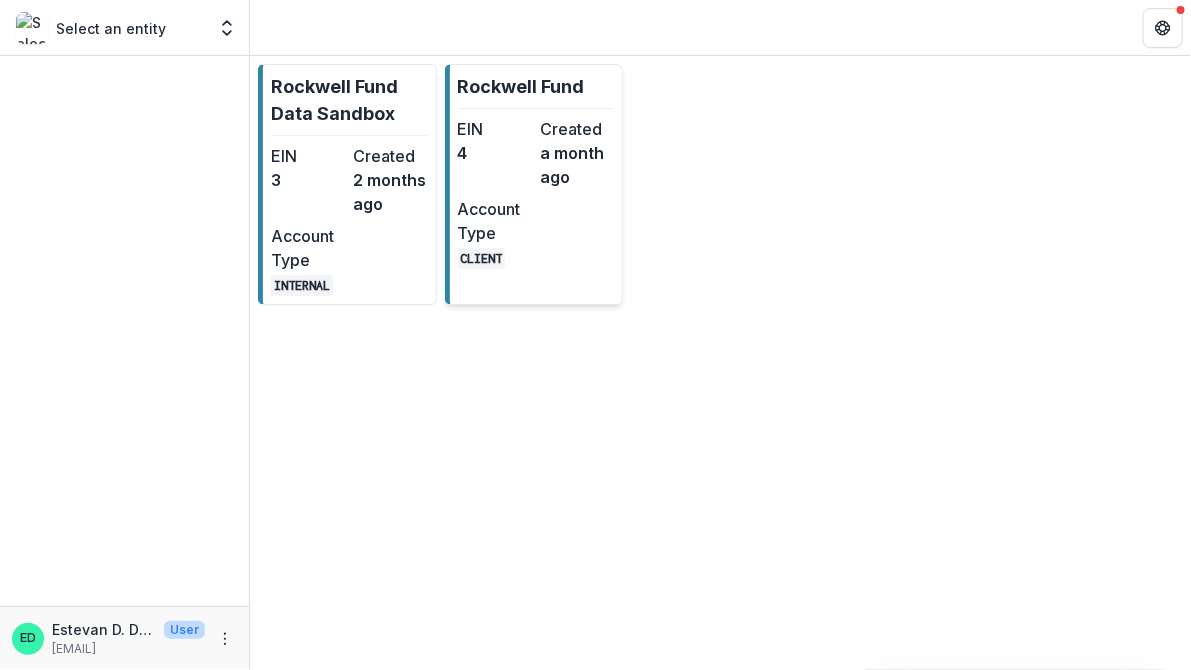 click on "EIN 4" at bounding box center (495, 153) 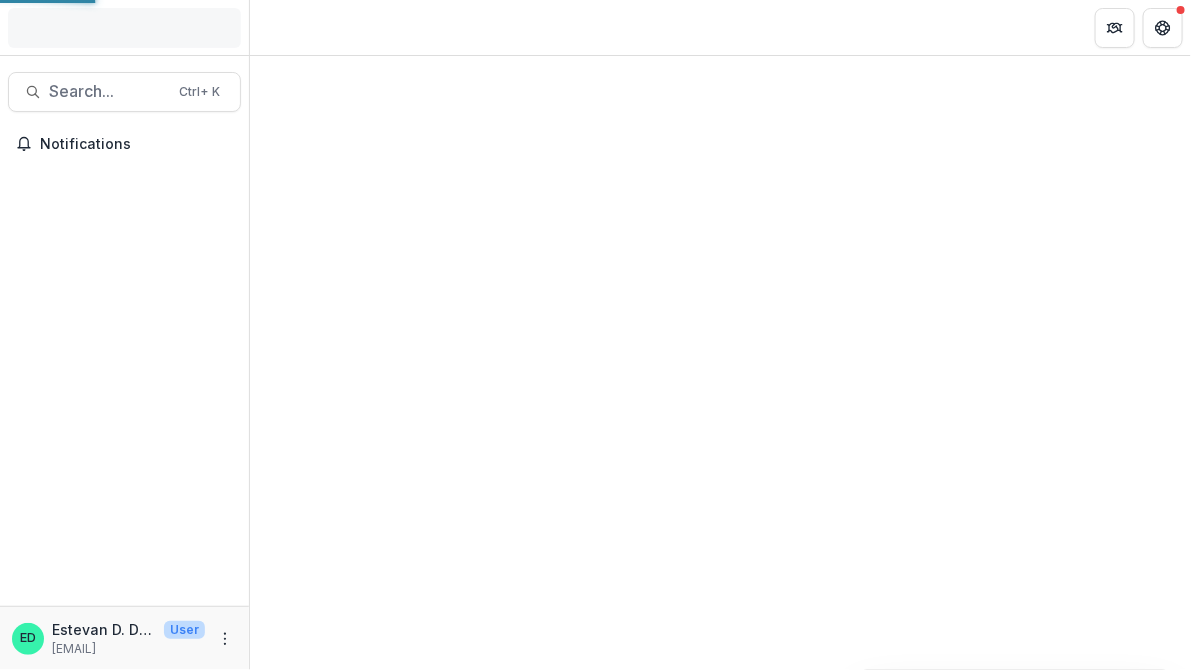 click at bounding box center (720, 363) 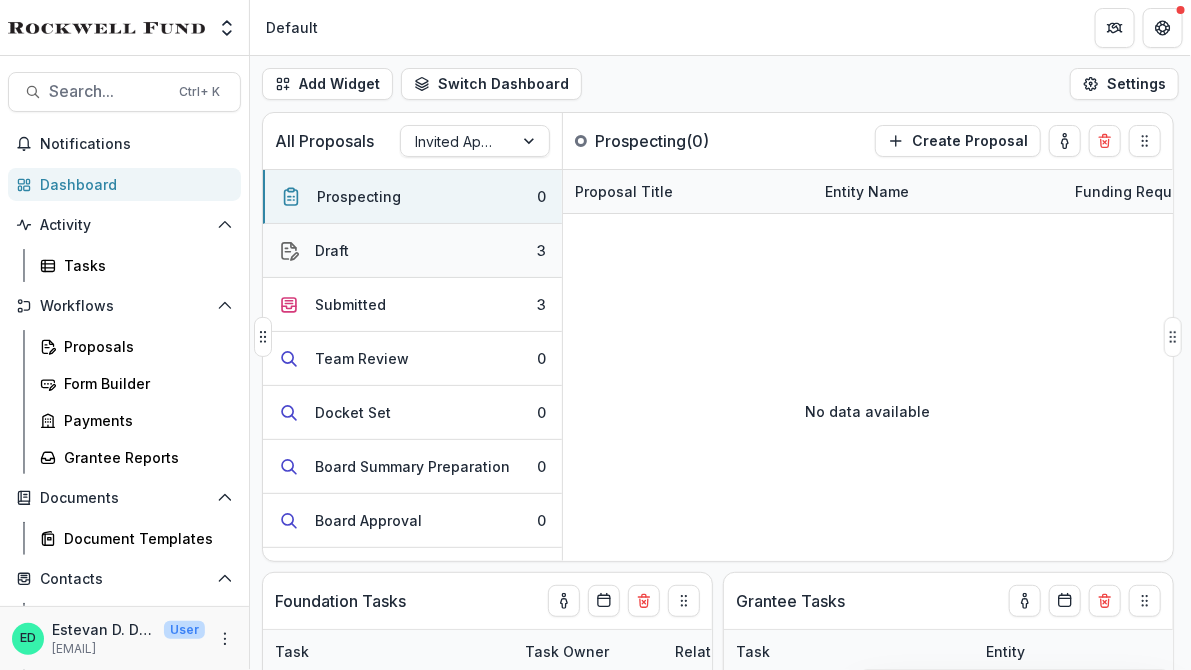 click on "Draft 3" at bounding box center (412, 251) 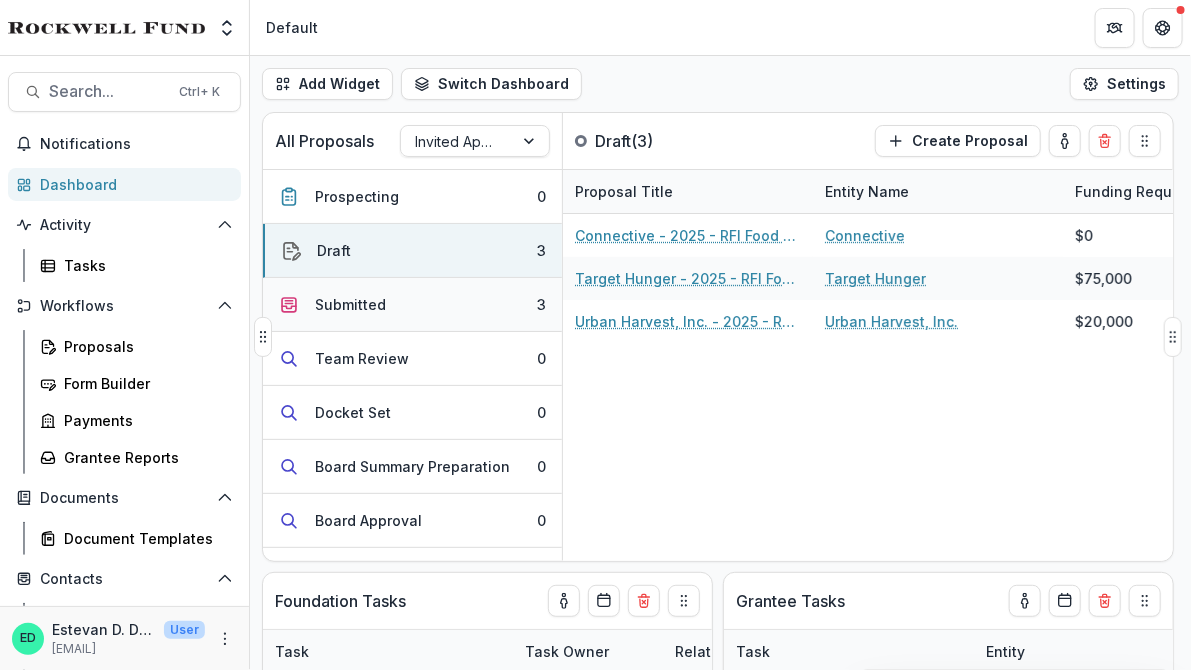 click on "Submitted 3" at bounding box center [412, 305] 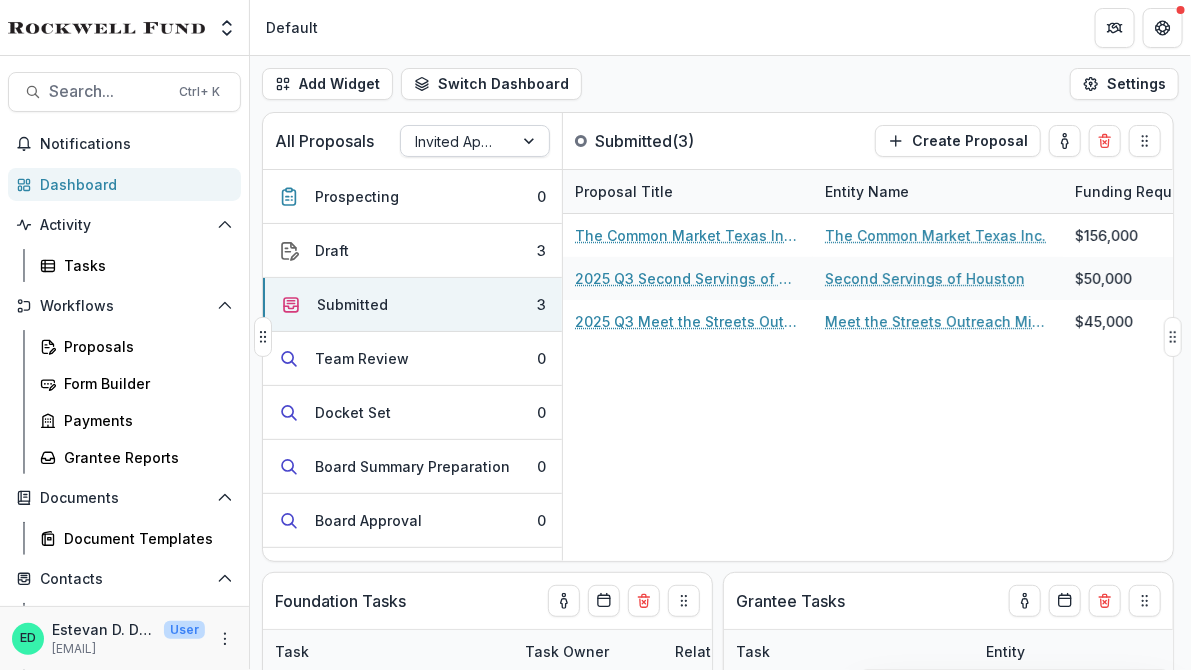 click at bounding box center [457, 141] 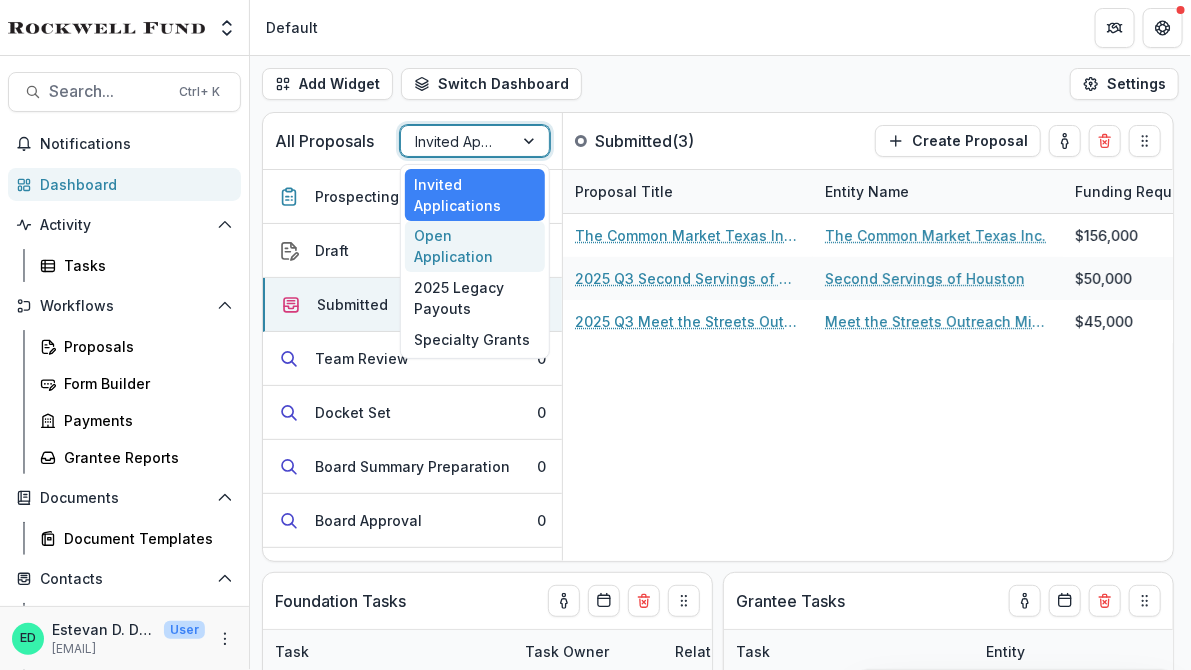 click on "Open Application" at bounding box center (475, 247) 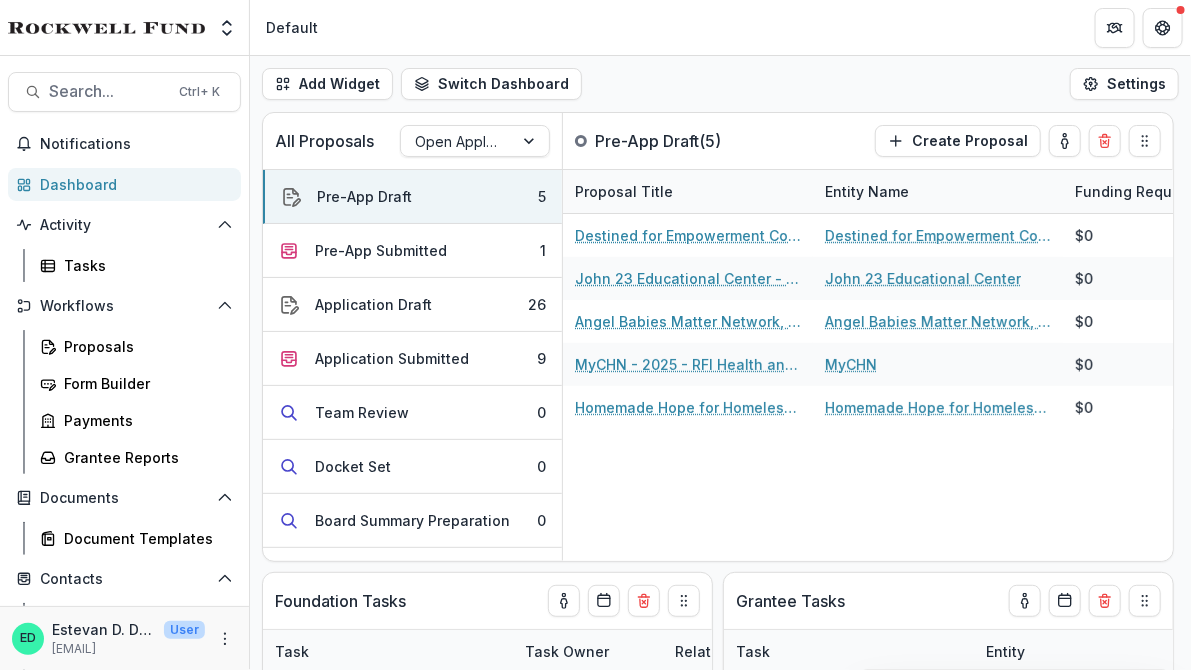 click on "Aggregate Analysis Foundations Rockwell Fund Data Sandbox Rockwell Fund Team Settings Admin Settings" at bounding box center (124, 31) 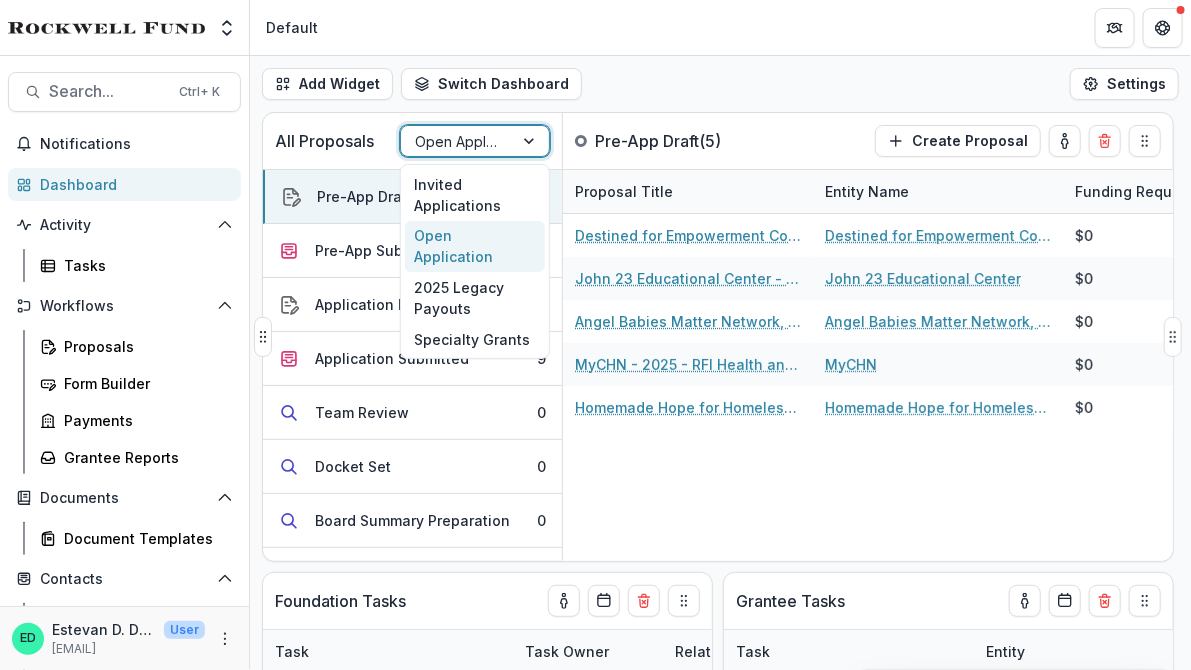 click at bounding box center [457, 141] 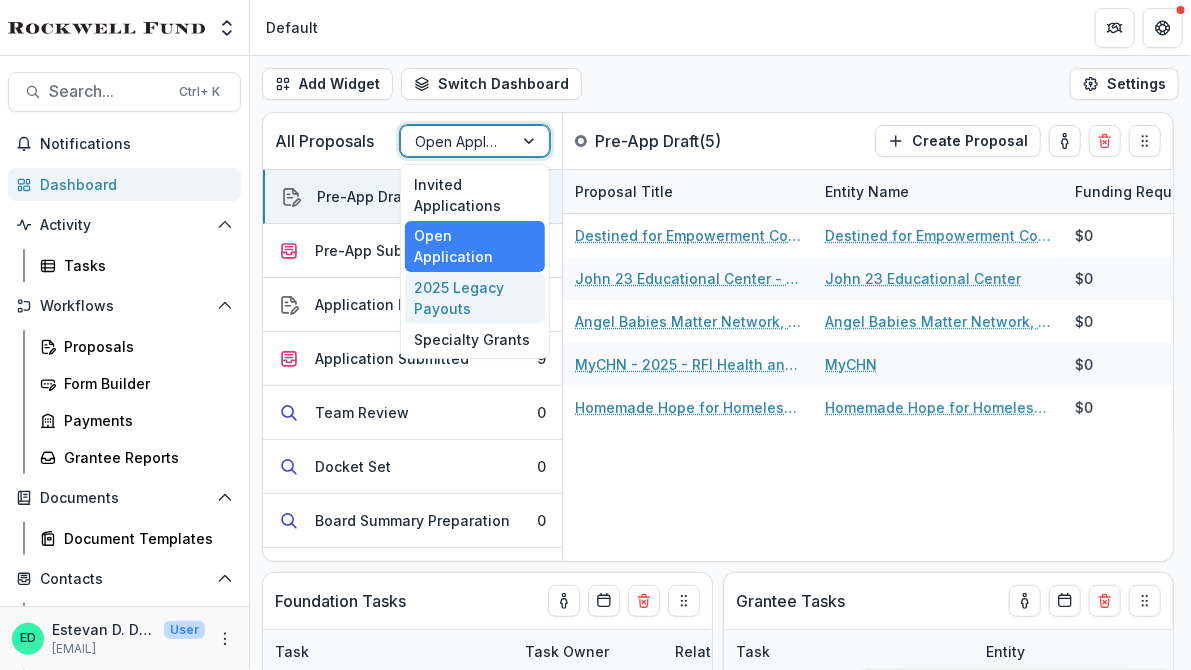 click on "2025 Legacy Payouts" at bounding box center [475, 298] 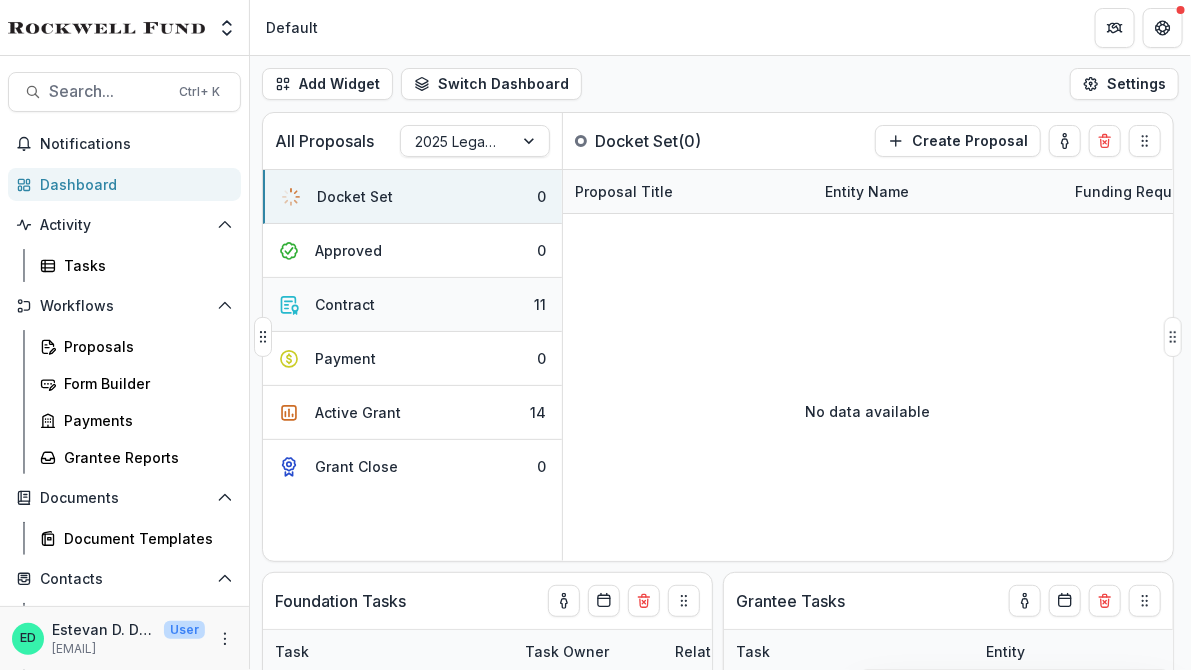 click on "Contract 11" at bounding box center (412, 305) 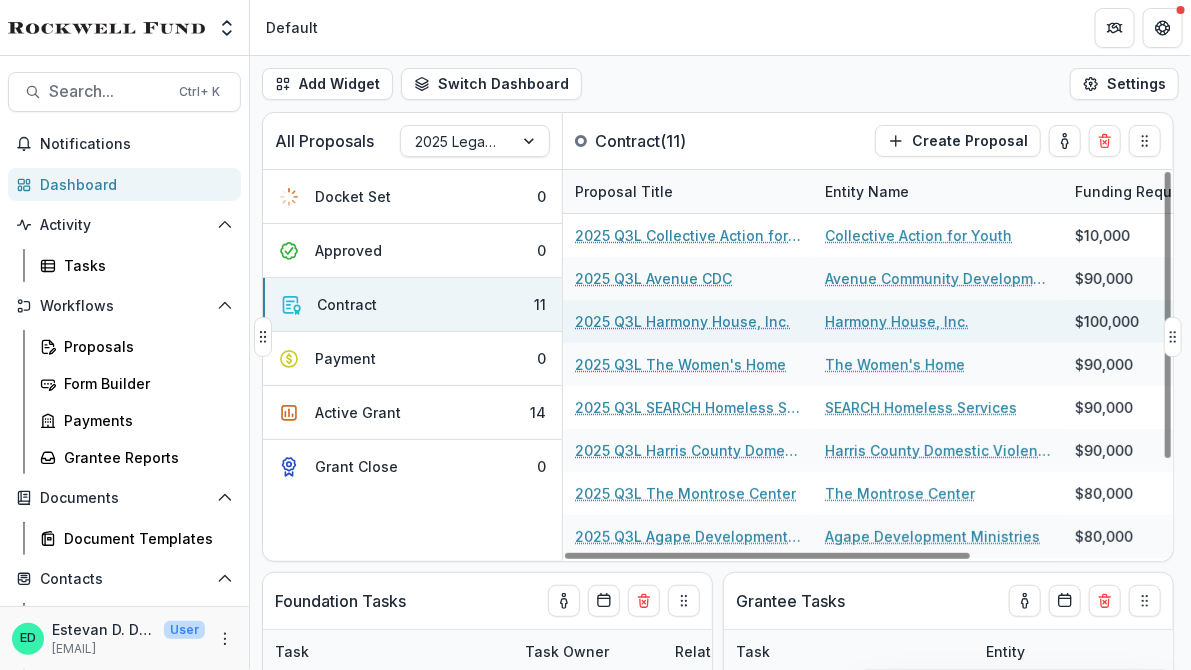 scroll, scrollTop: 124, scrollLeft: 0, axis: vertical 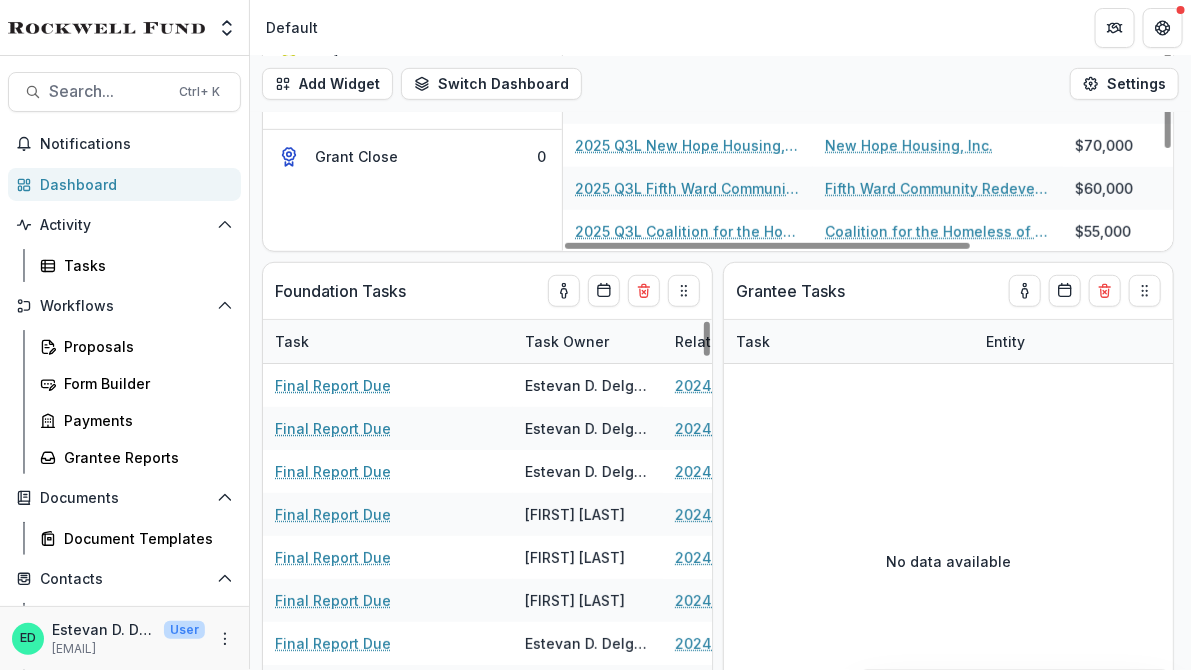 click at bounding box center (707, 339) 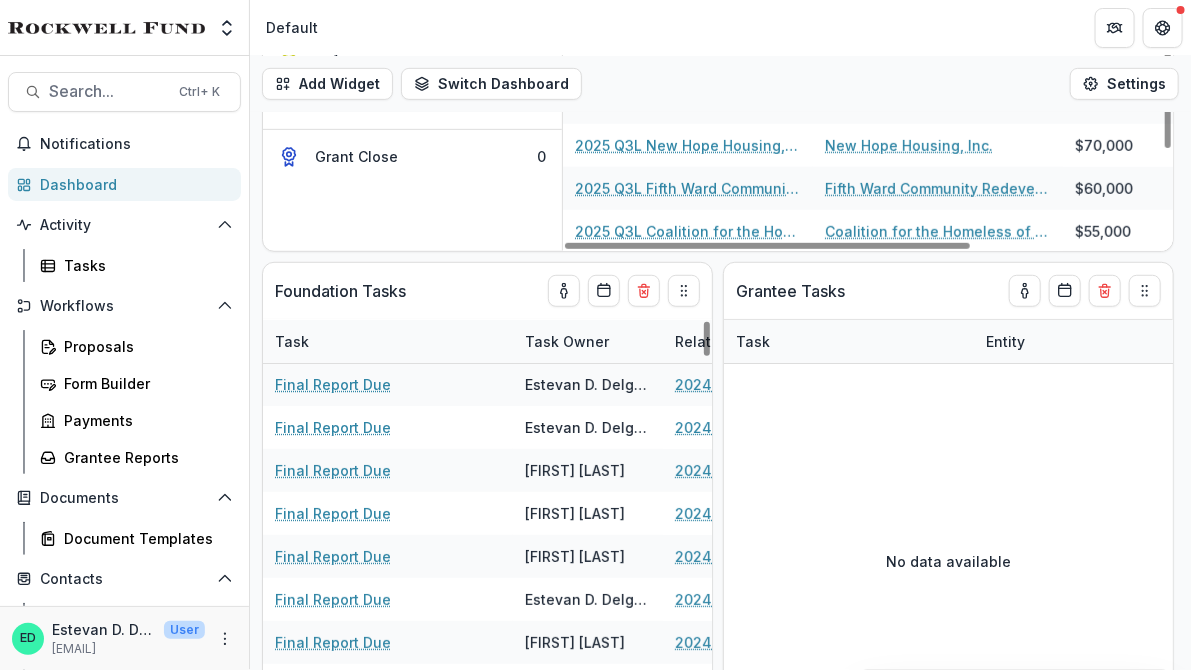 scroll, scrollTop: 0, scrollLeft: 0, axis: both 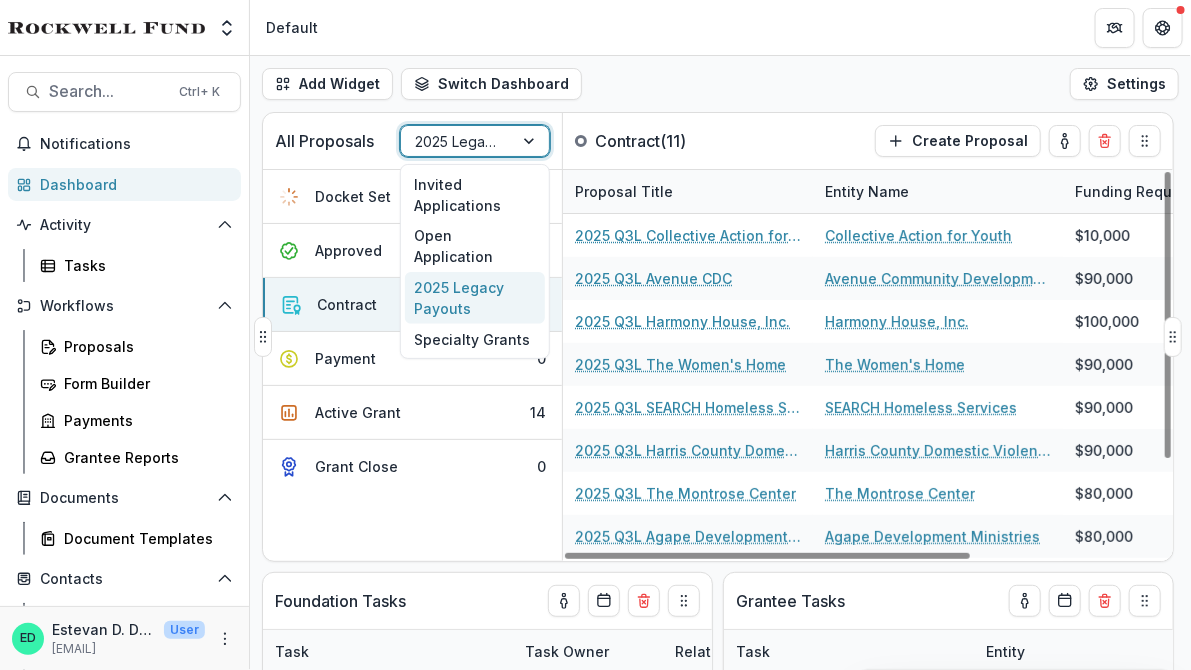 click on "2025 Legacy Payouts" at bounding box center (457, 141) 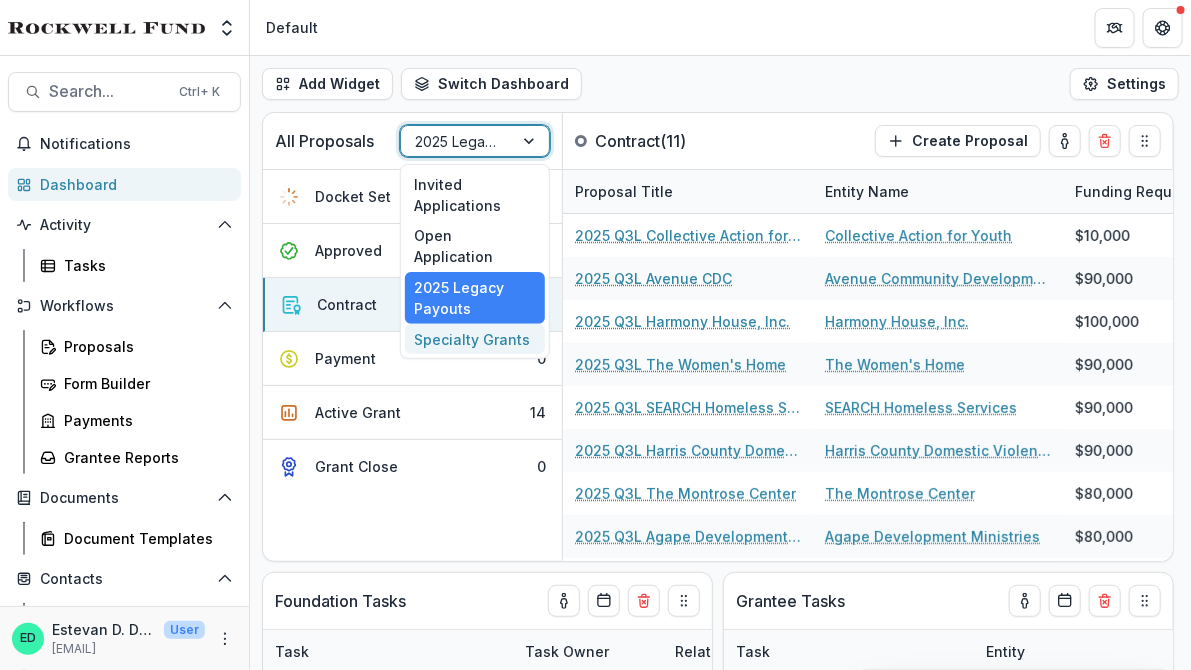 click on "Specialty Grants" at bounding box center (475, 339) 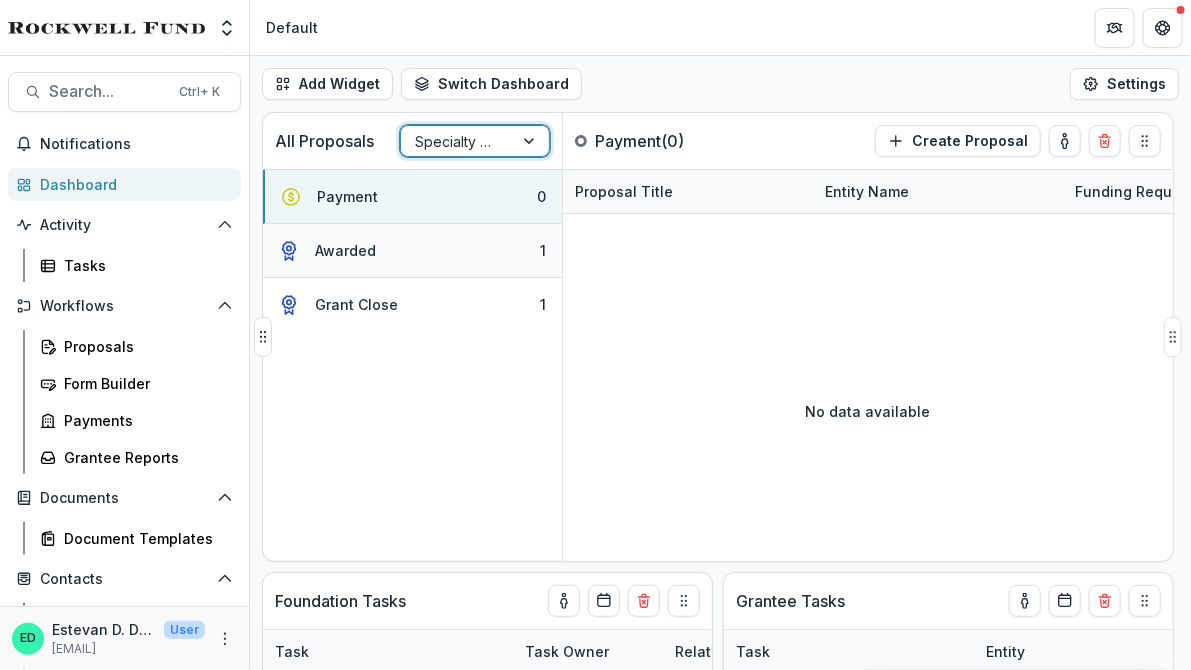 click on "Awarded 1" at bounding box center (412, 251) 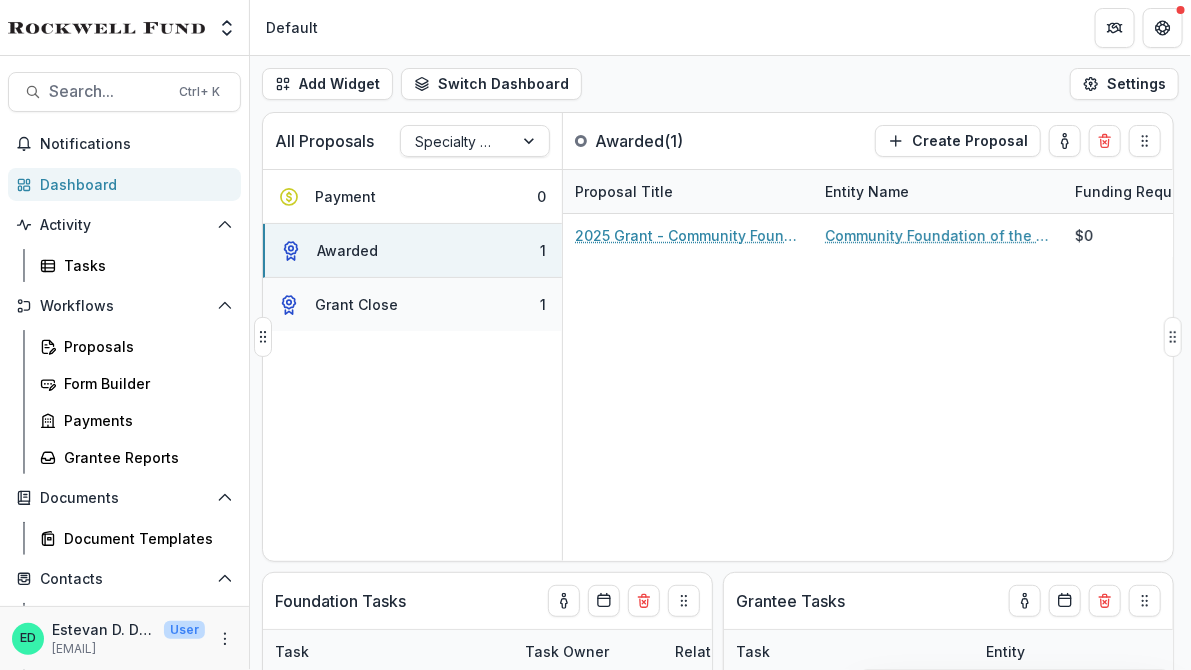 click on "Grant Close 1" at bounding box center [412, 304] 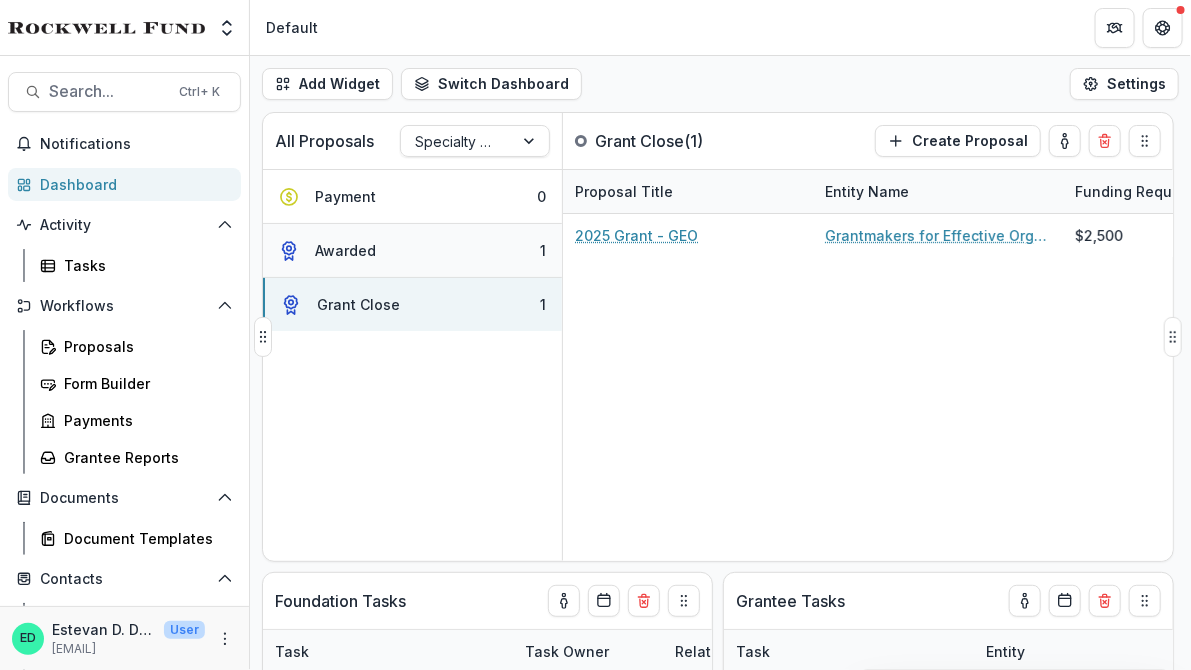 click on "Awarded 1" at bounding box center (412, 251) 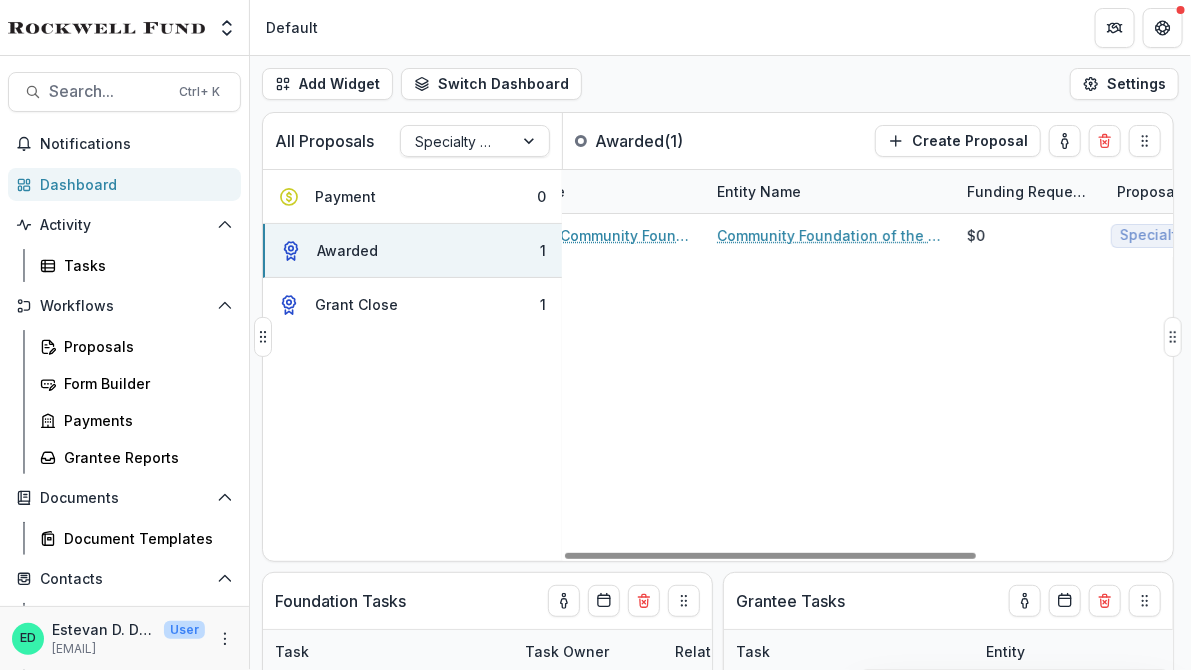scroll, scrollTop: 0, scrollLeft: 0, axis: both 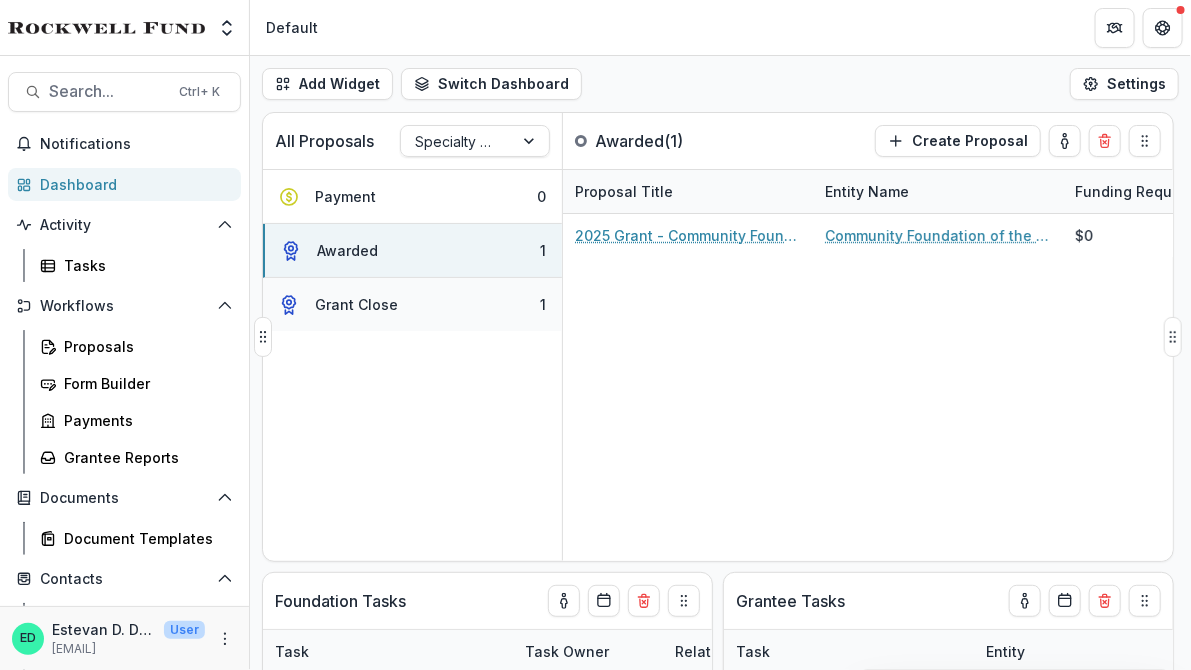 click on "Grant Close" at bounding box center [356, 304] 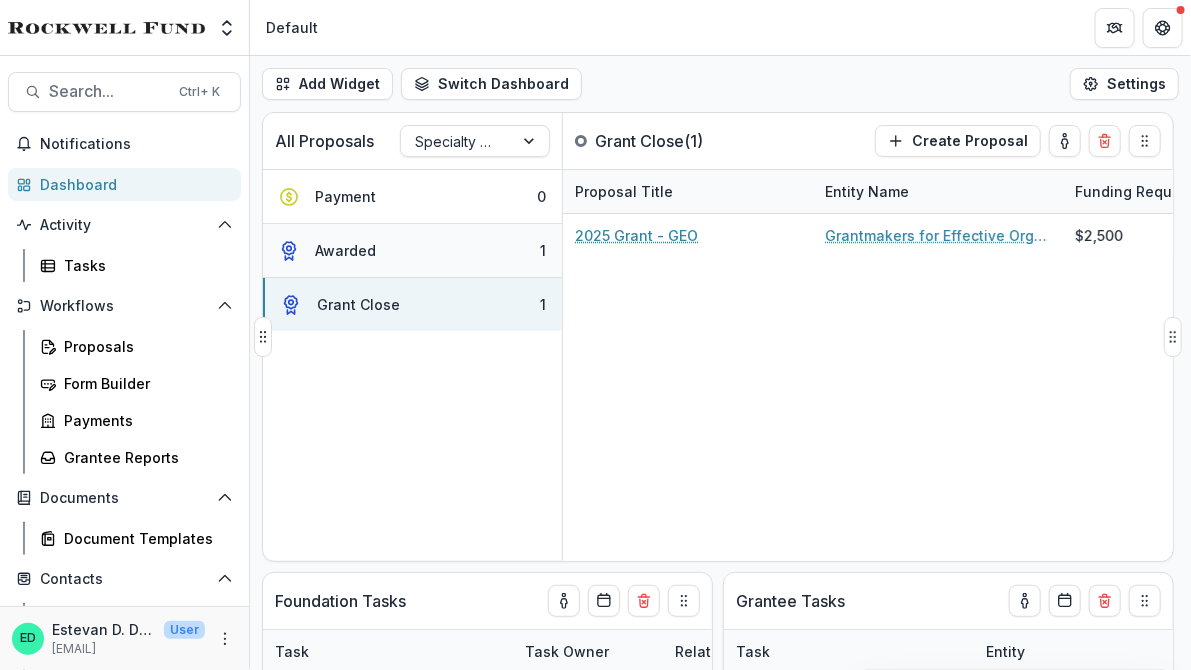 click on "Awarded 1" at bounding box center [412, 251] 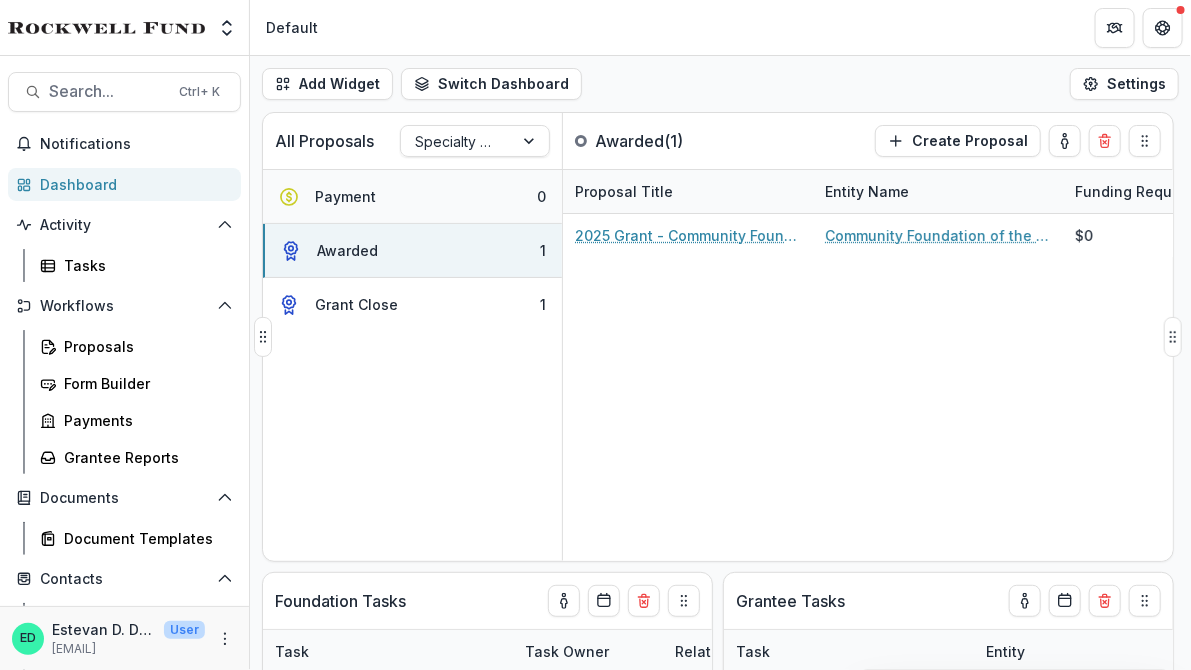 click on "Payment 0" at bounding box center [412, 197] 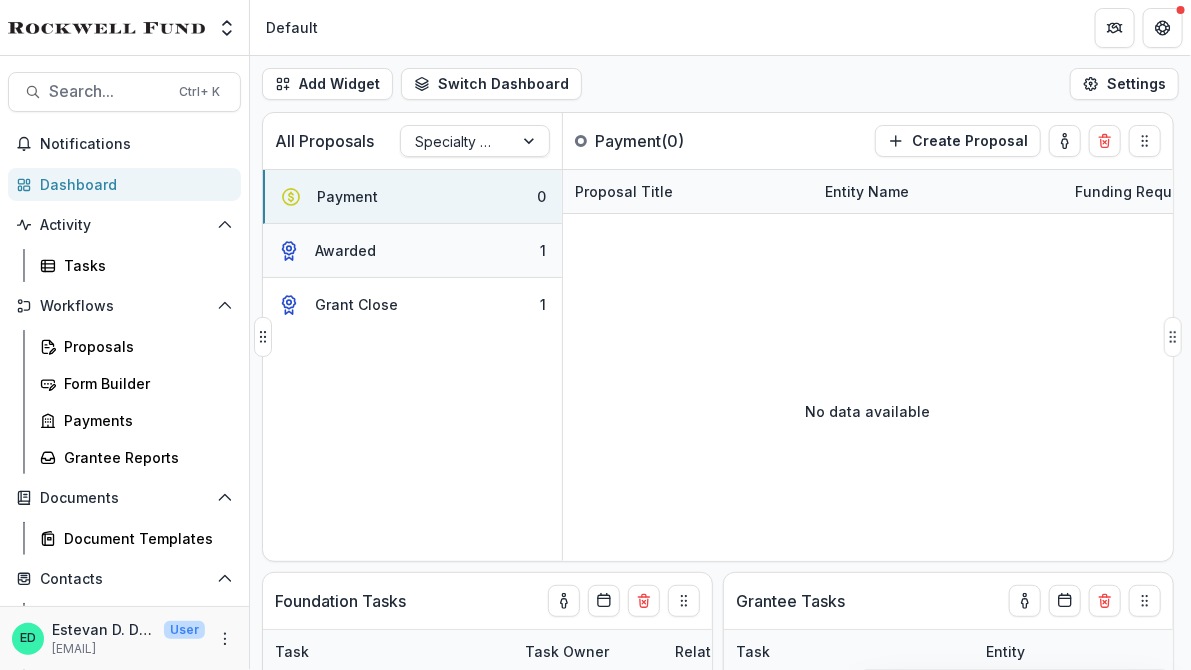 click on "Awarded" at bounding box center (345, 250) 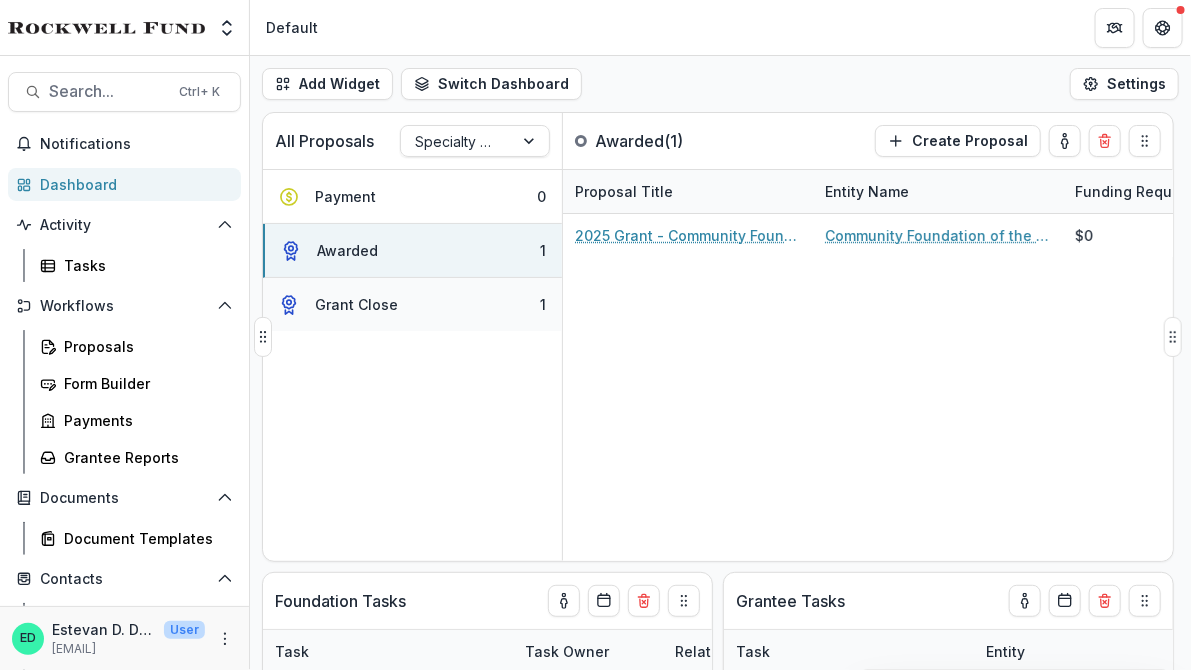click on "Grant Close 1" at bounding box center [412, 304] 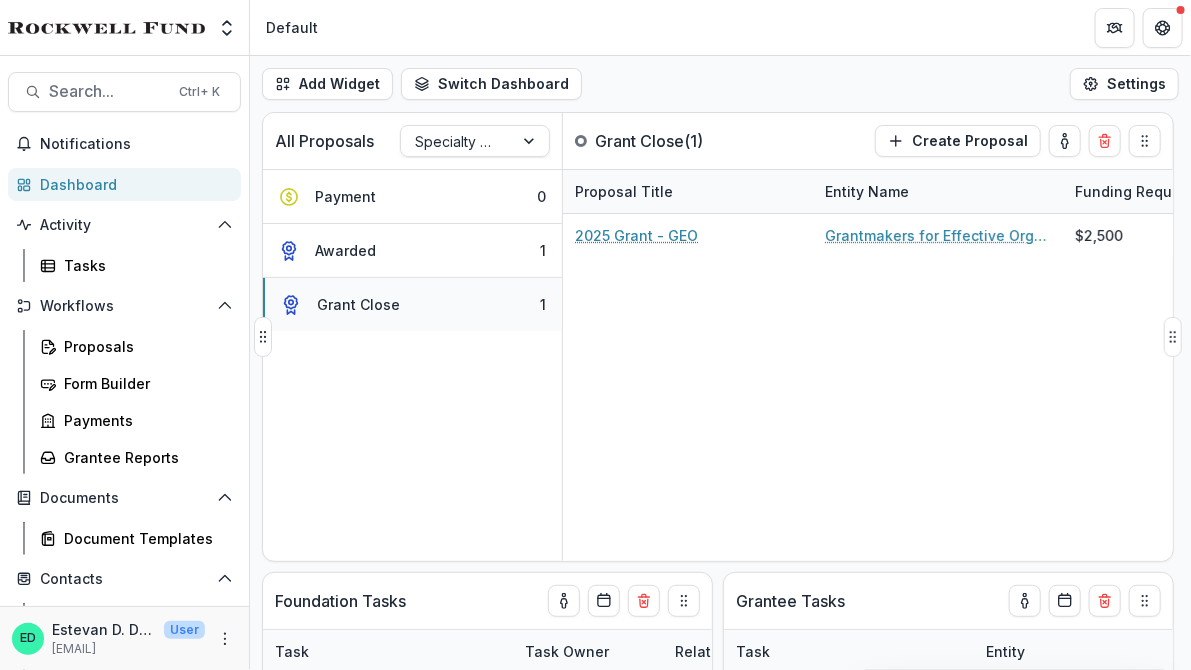 click on "Grant Close 1" at bounding box center [412, 304] 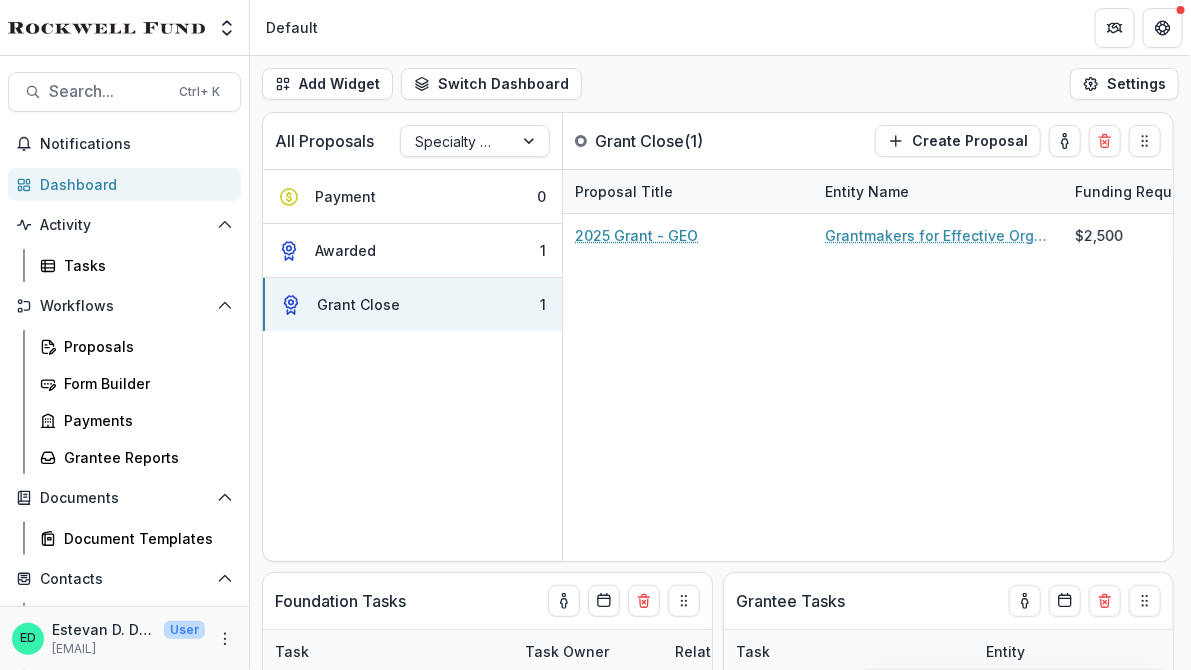click on "Default" at bounding box center (720, 27) 